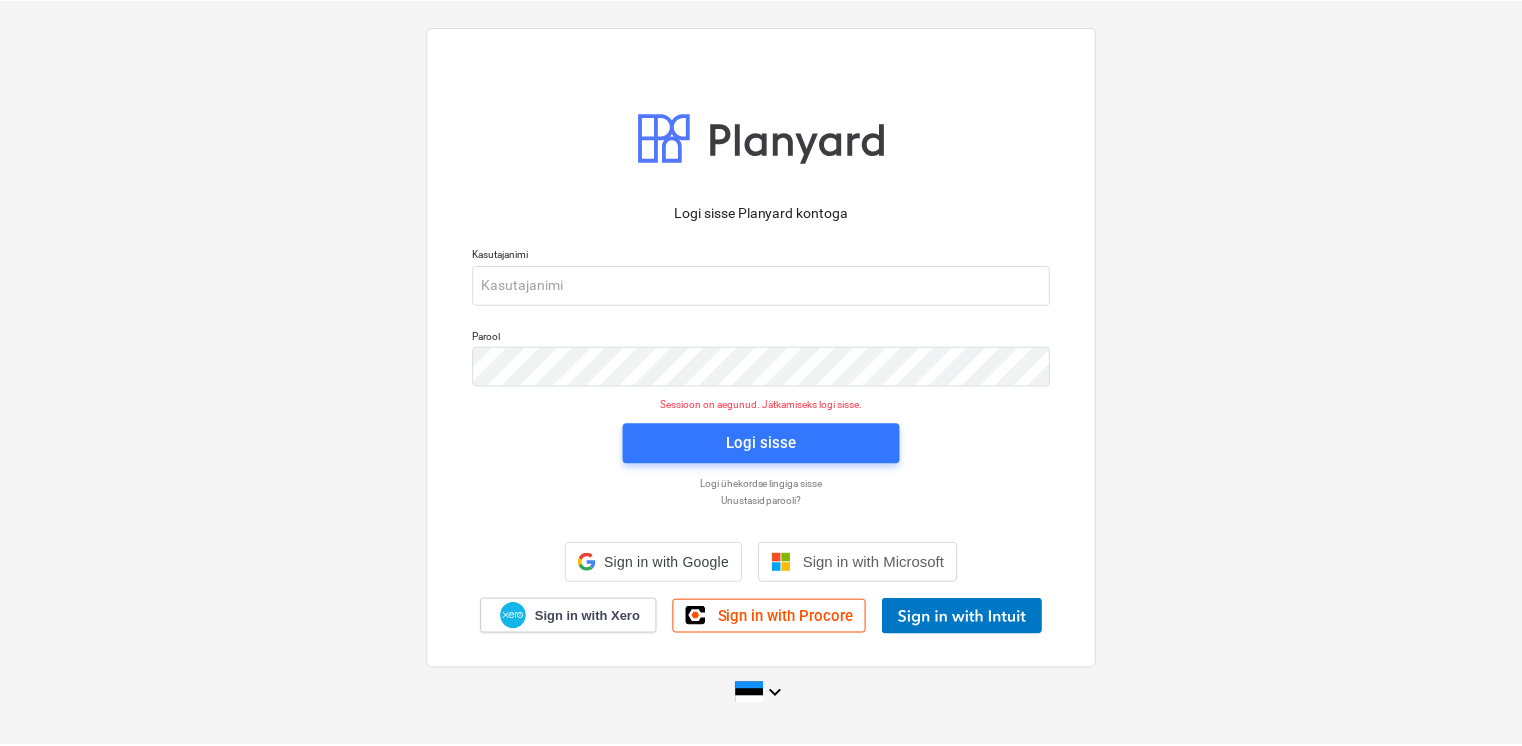 scroll, scrollTop: 0, scrollLeft: 0, axis: both 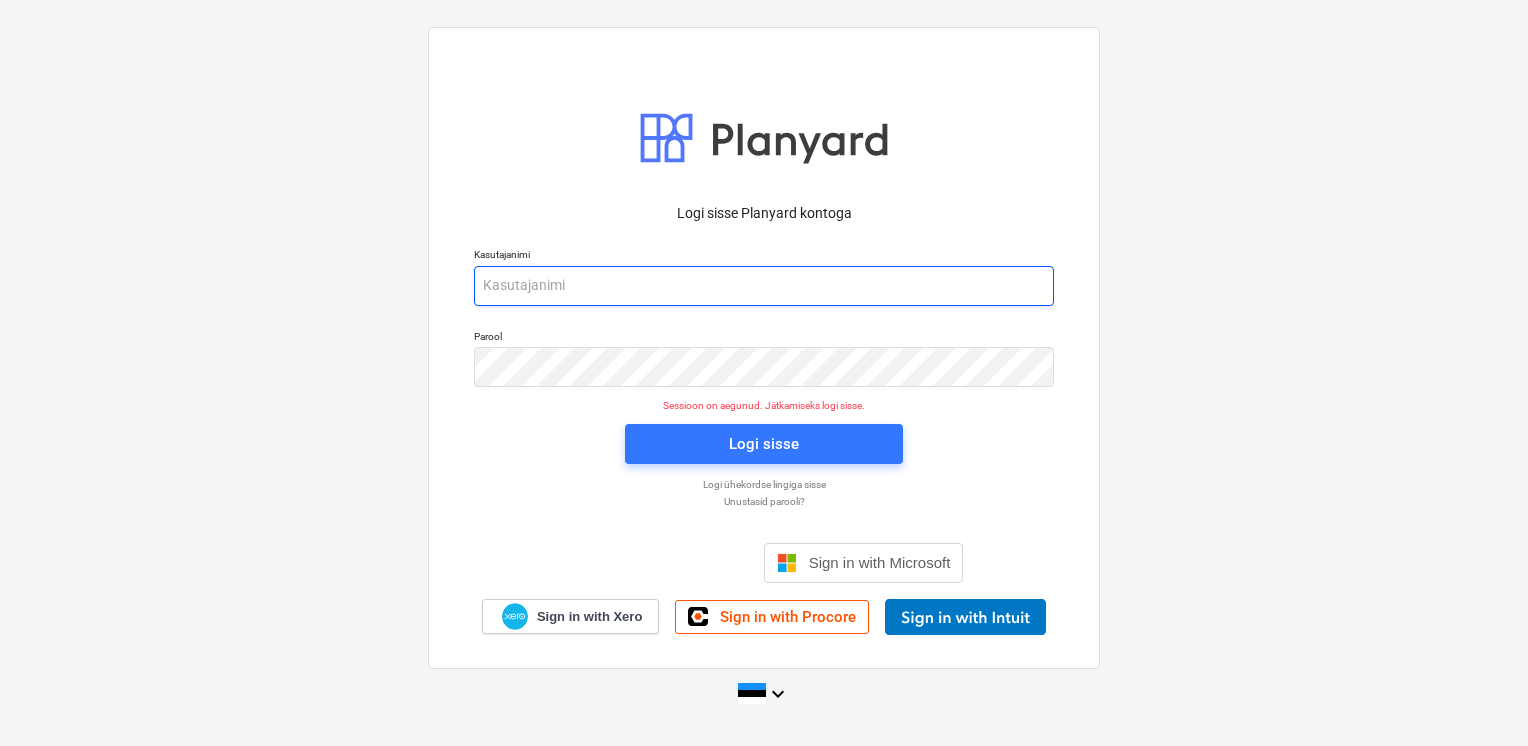 click at bounding box center (764, 286) 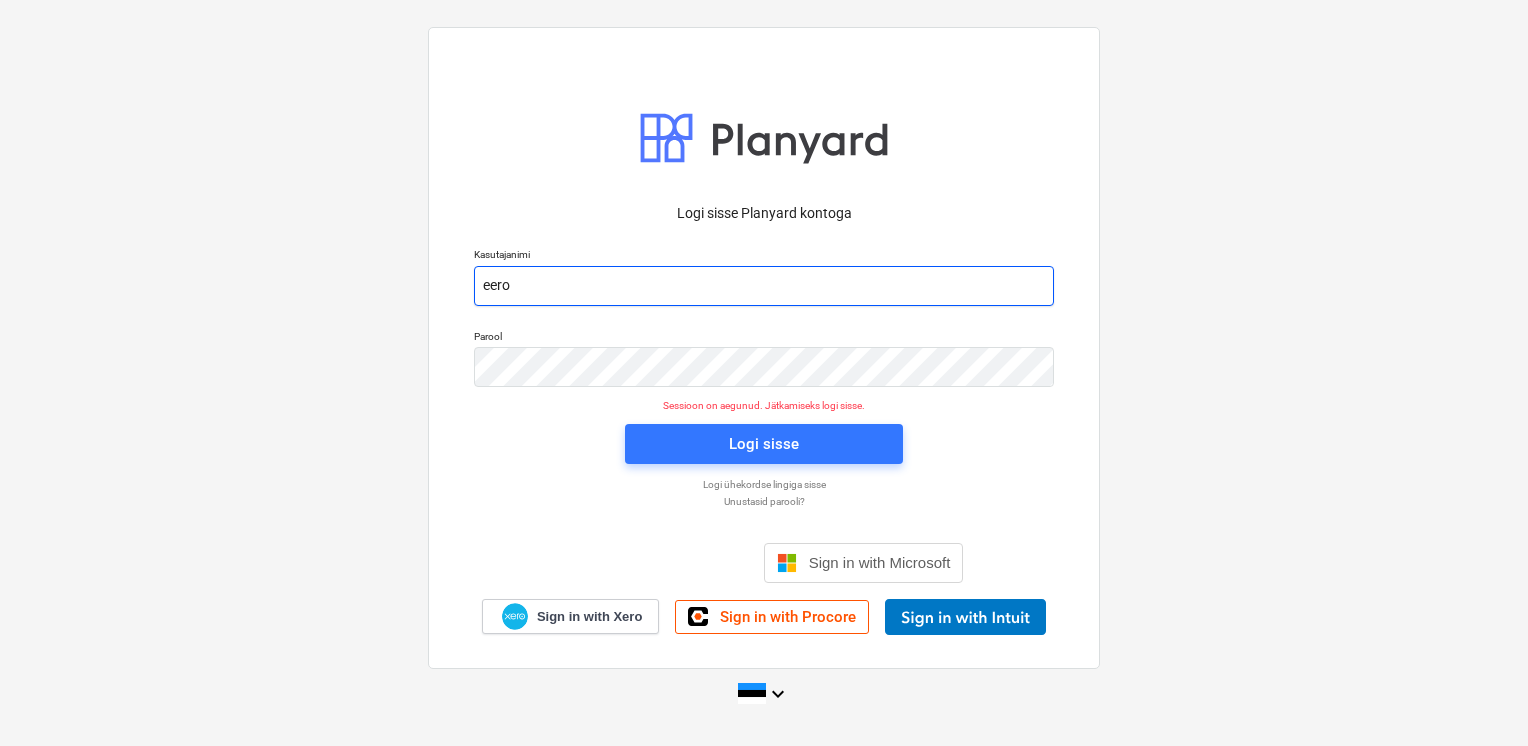 type on "eero@hausers.ee" 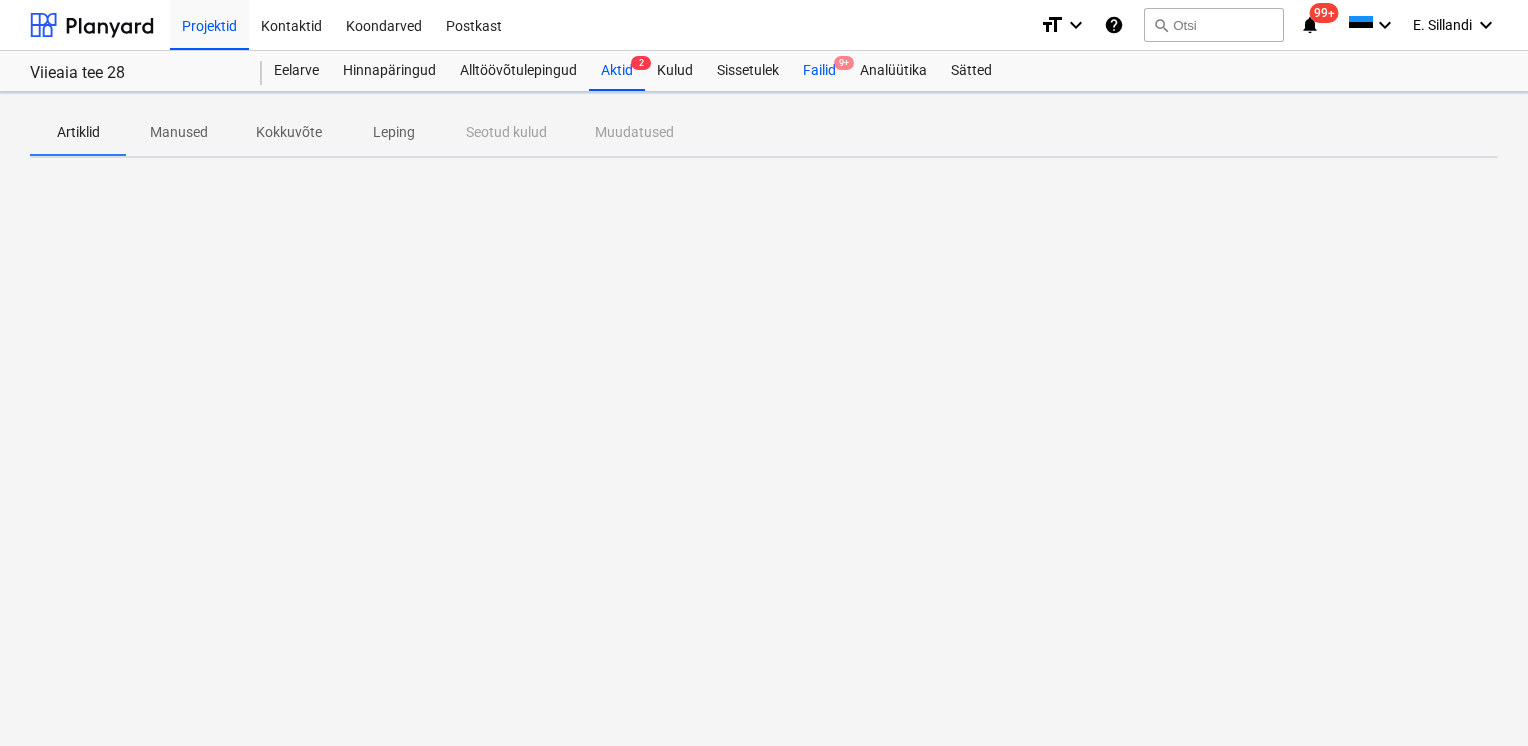 click on "Failid 9+" at bounding box center [819, 71] 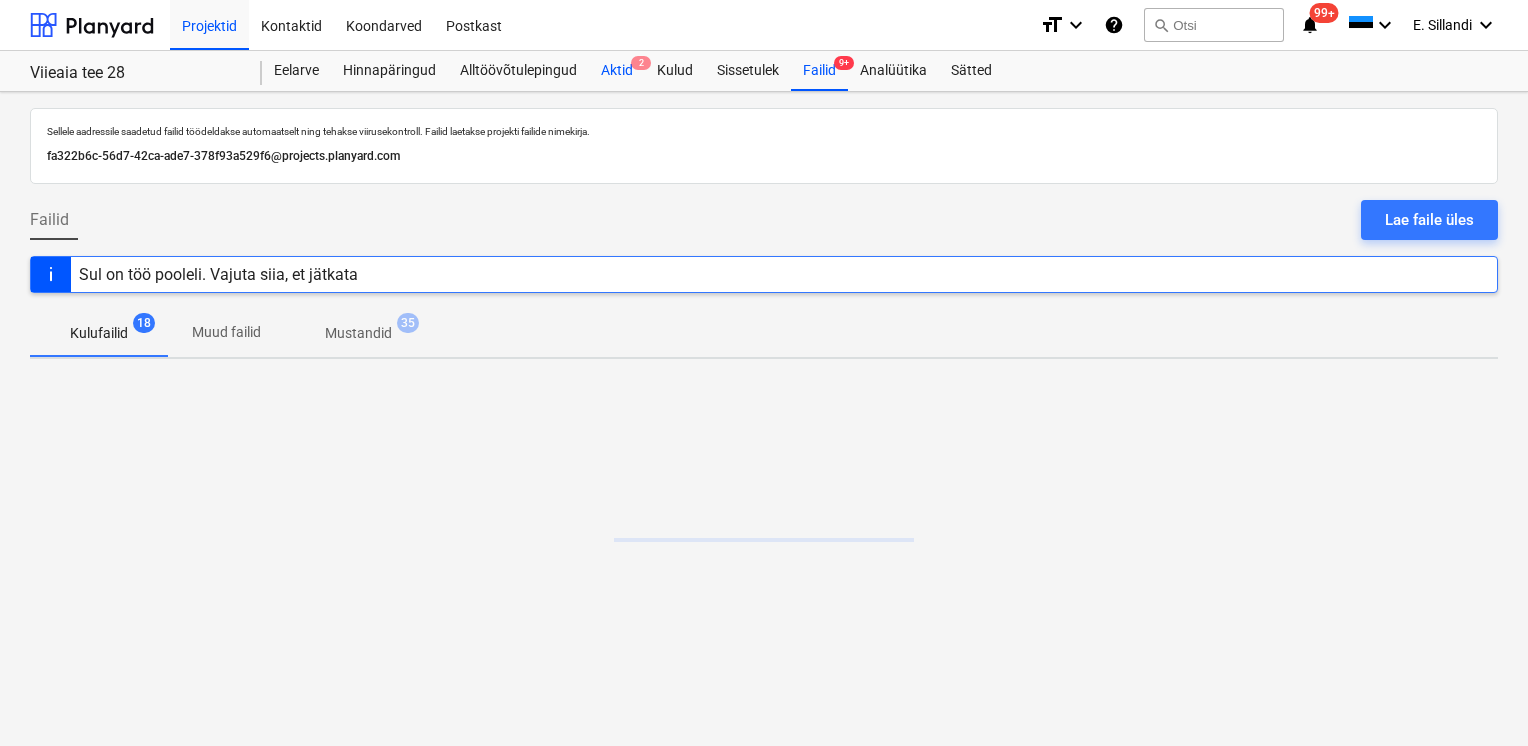 click on "Aktid 2" at bounding box center (617, 71) 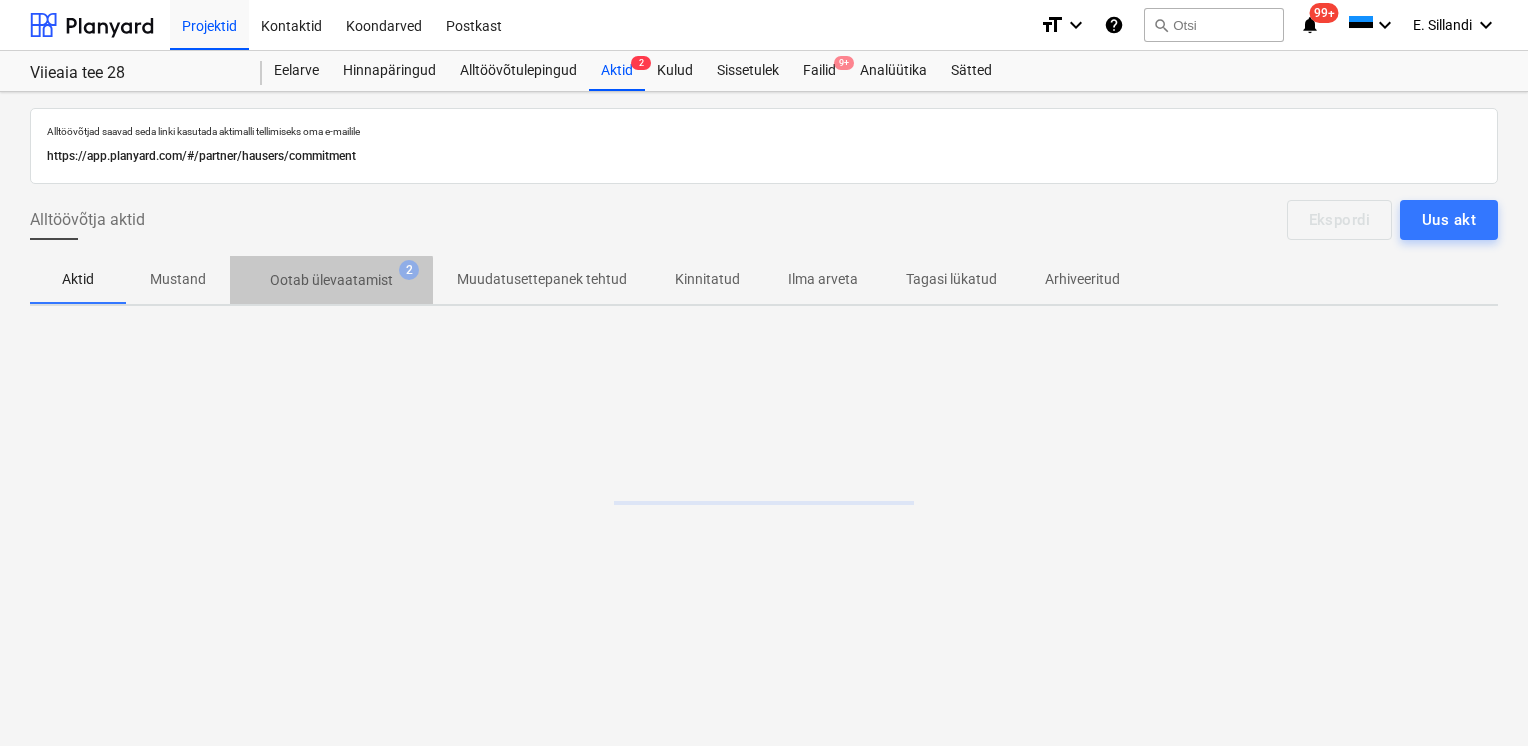 click on "Ootab ülevaatamist" at bounding box center (331, 280) 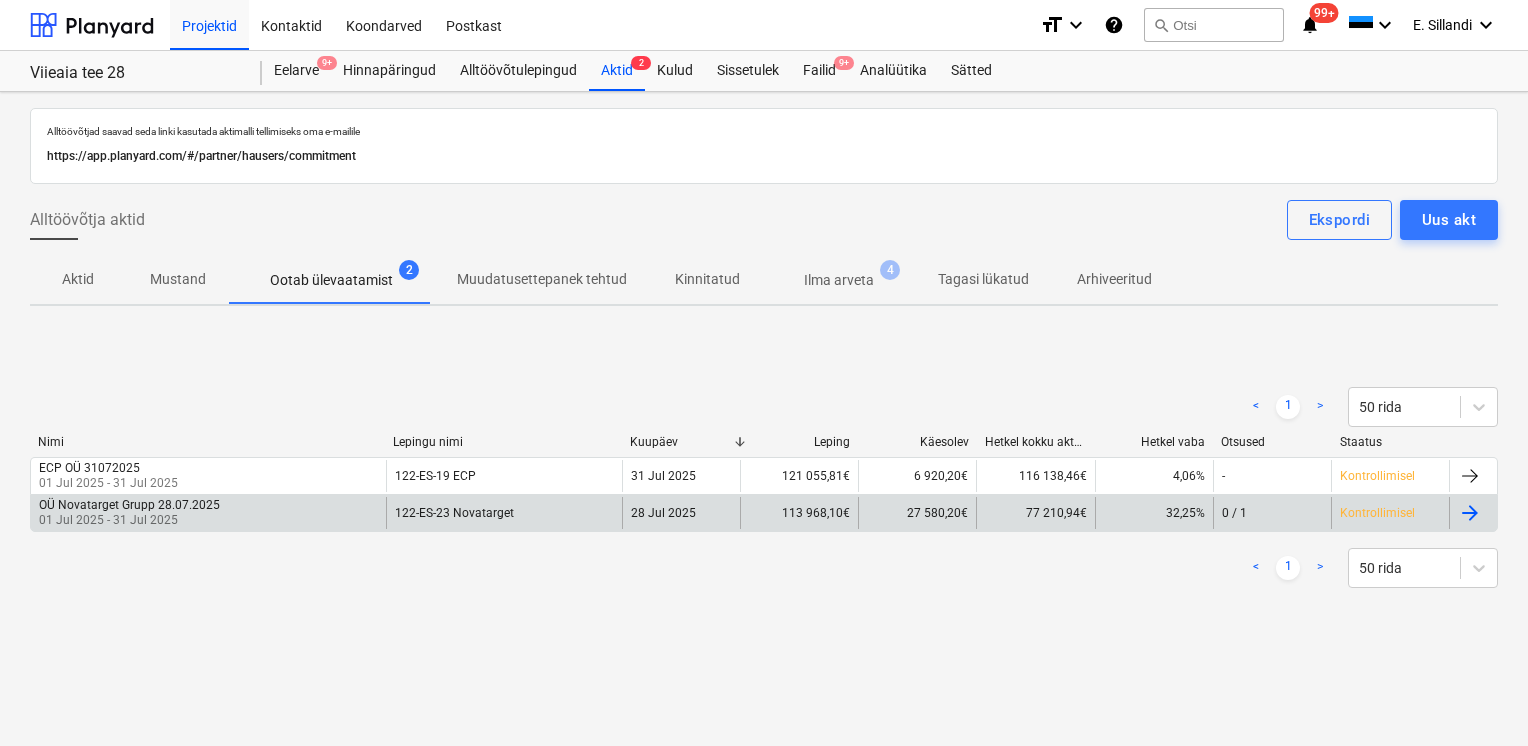 click on "OÜ Novatarget Grupp 28.07.2025" at bounding box center [129, 505] 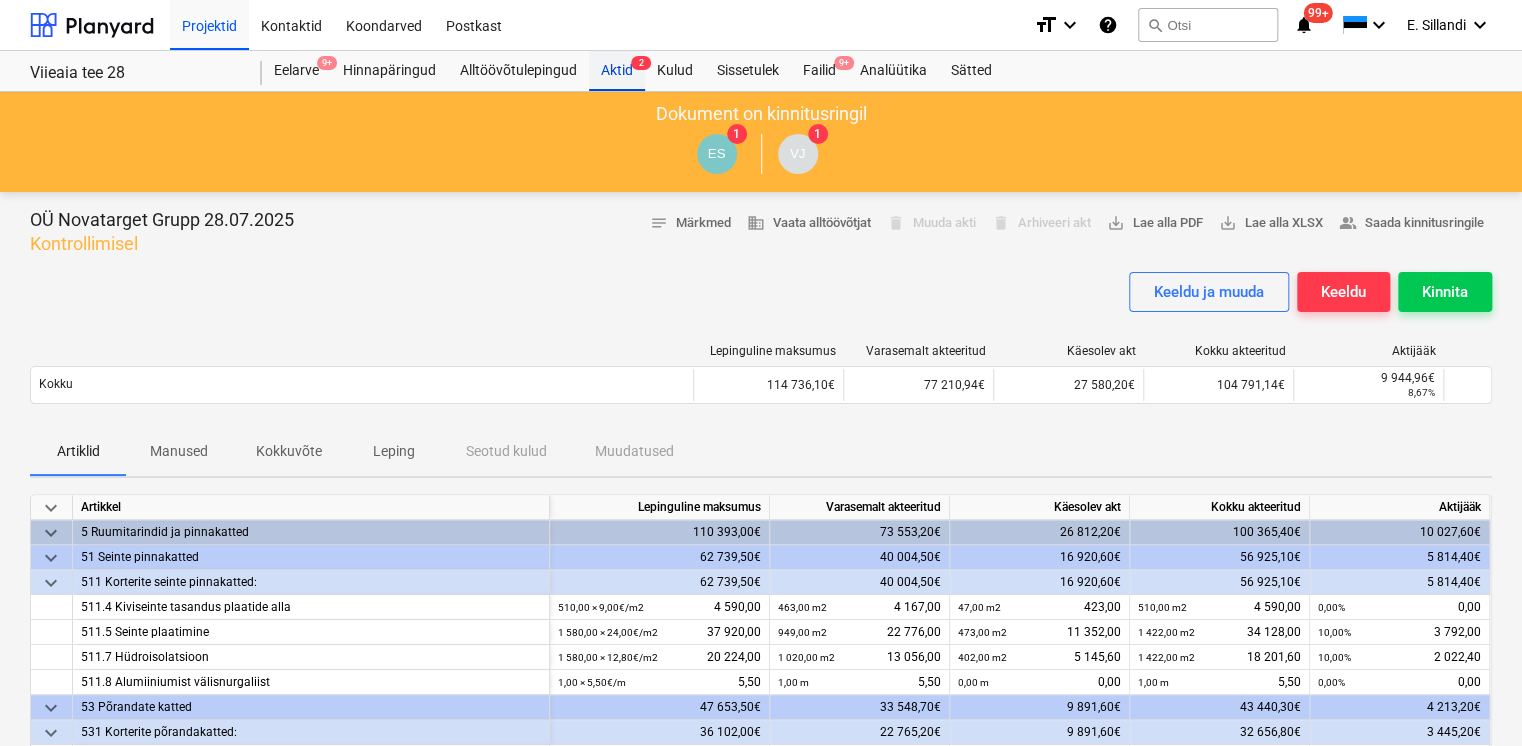click on "Aktid 2" at bounding box center [617, 71] 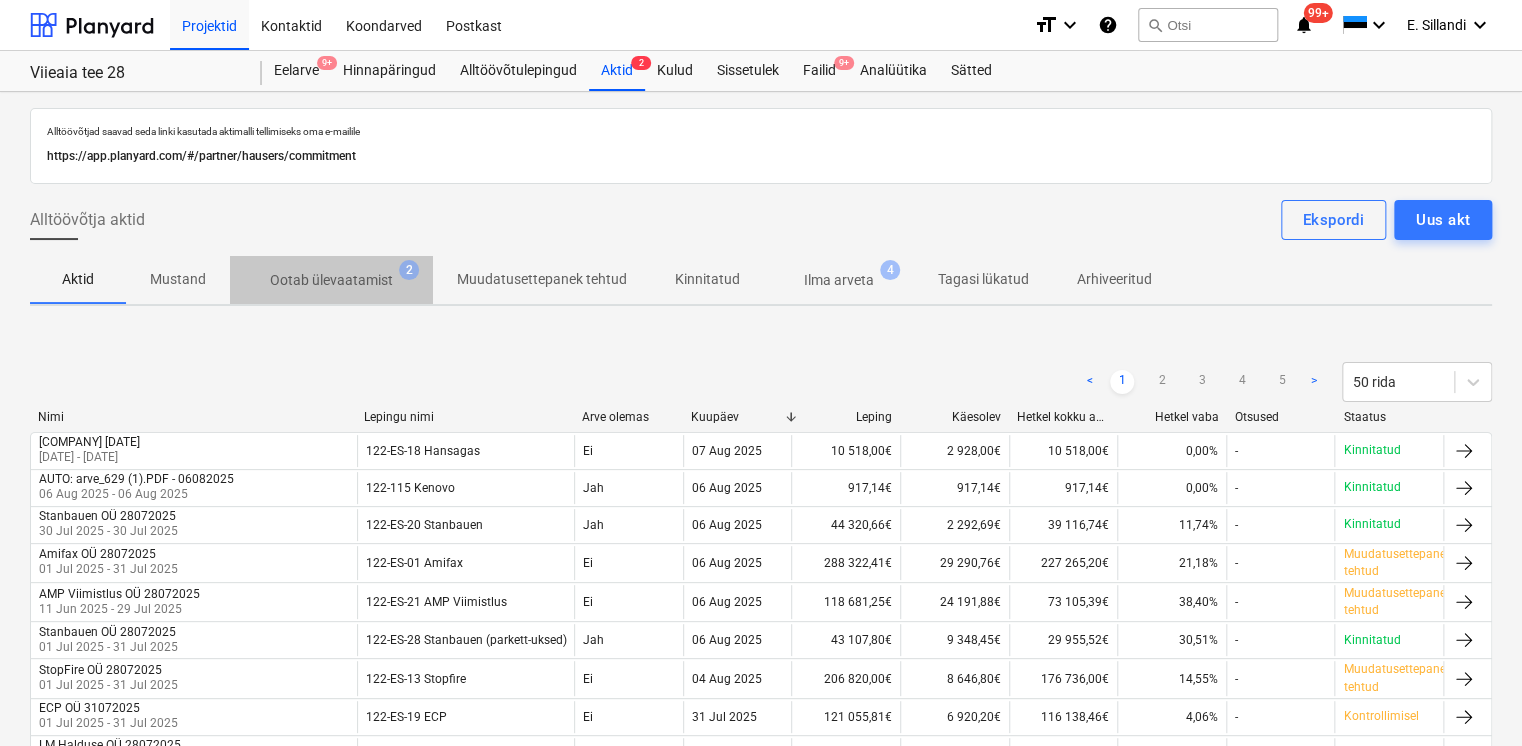 click on "Ootab ülevaatamist 2" at bounding box center [331, 280] 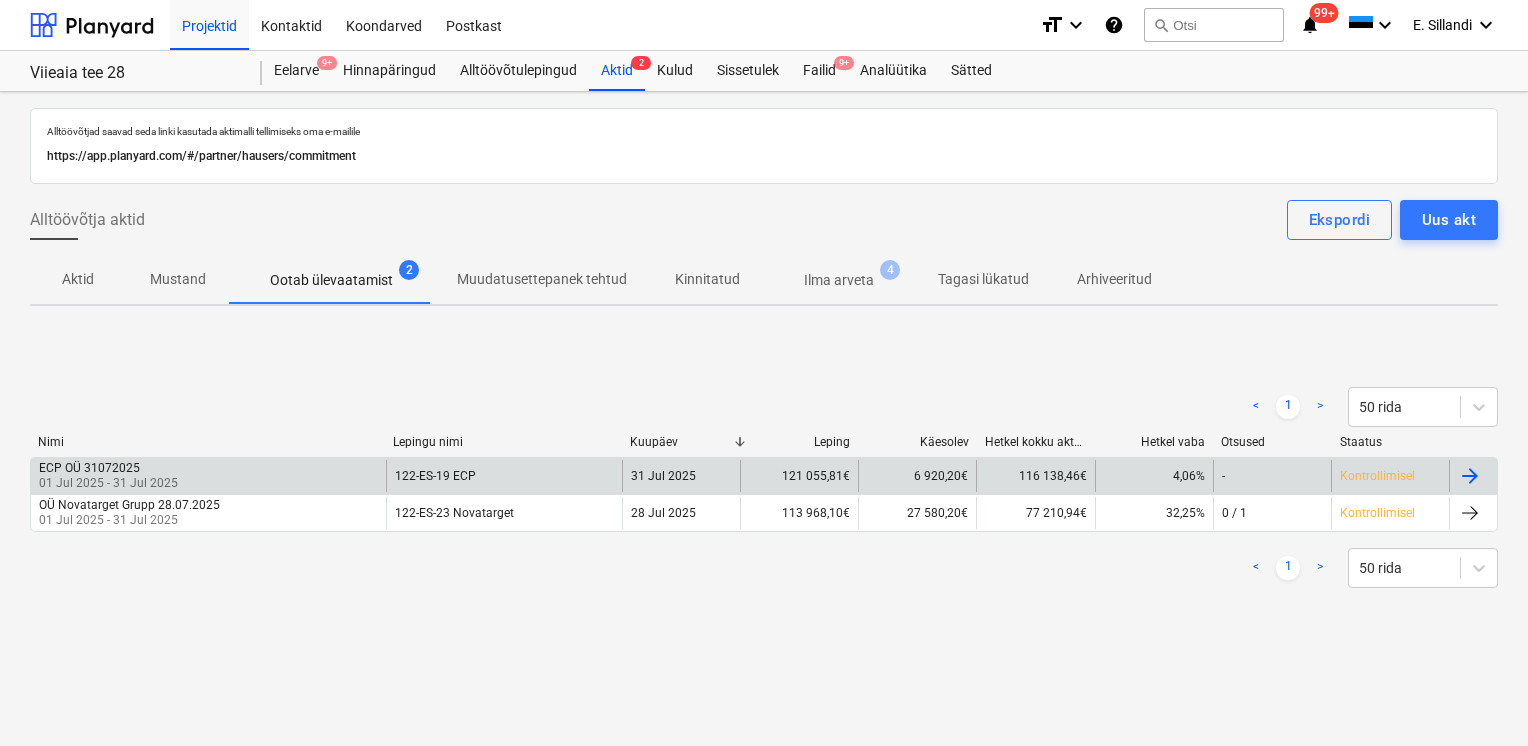 click on "01 Jul 2025 - 31 Jul 2025" at bounding box center [108, 483] 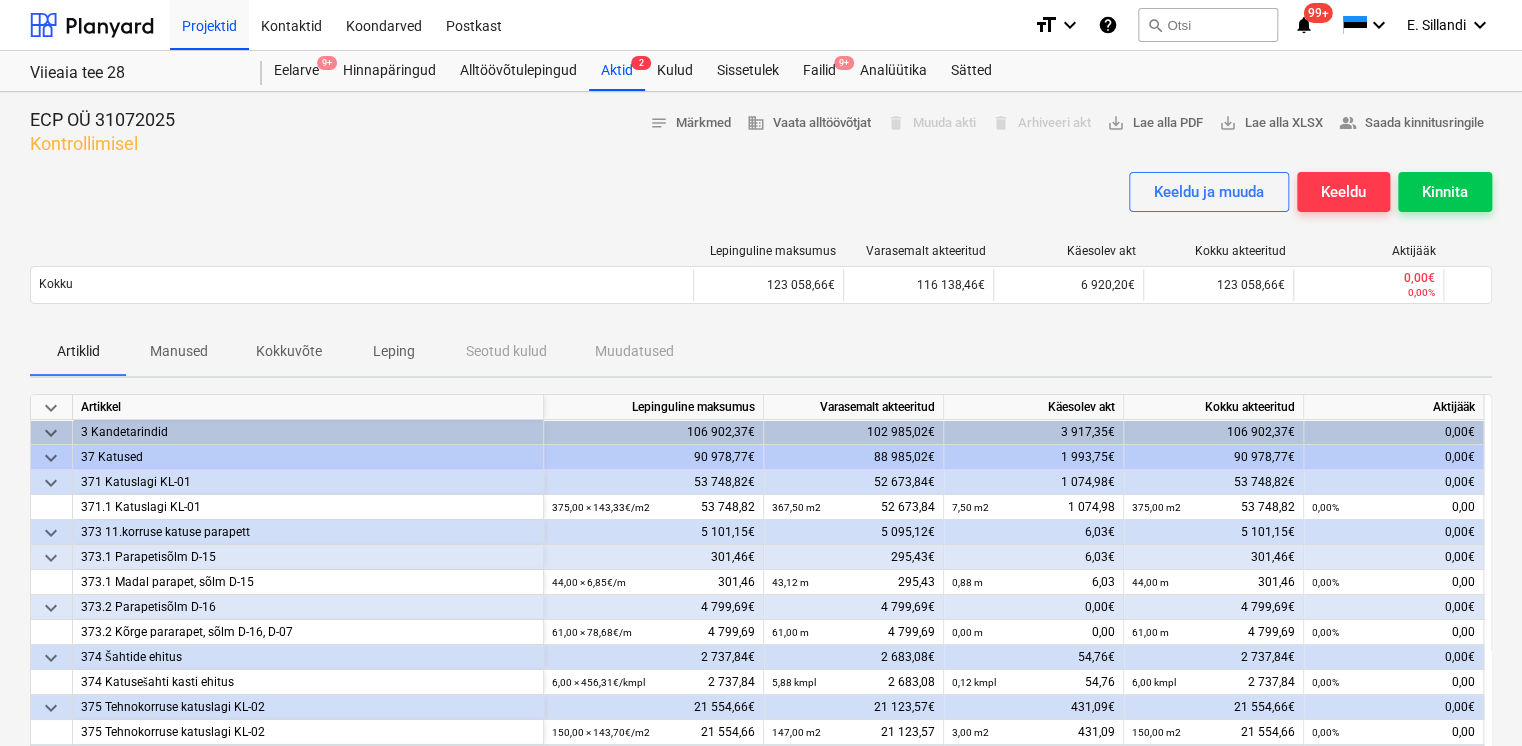 scroll, scrollTop: 940, scrollLeft: 0, axis: vertical 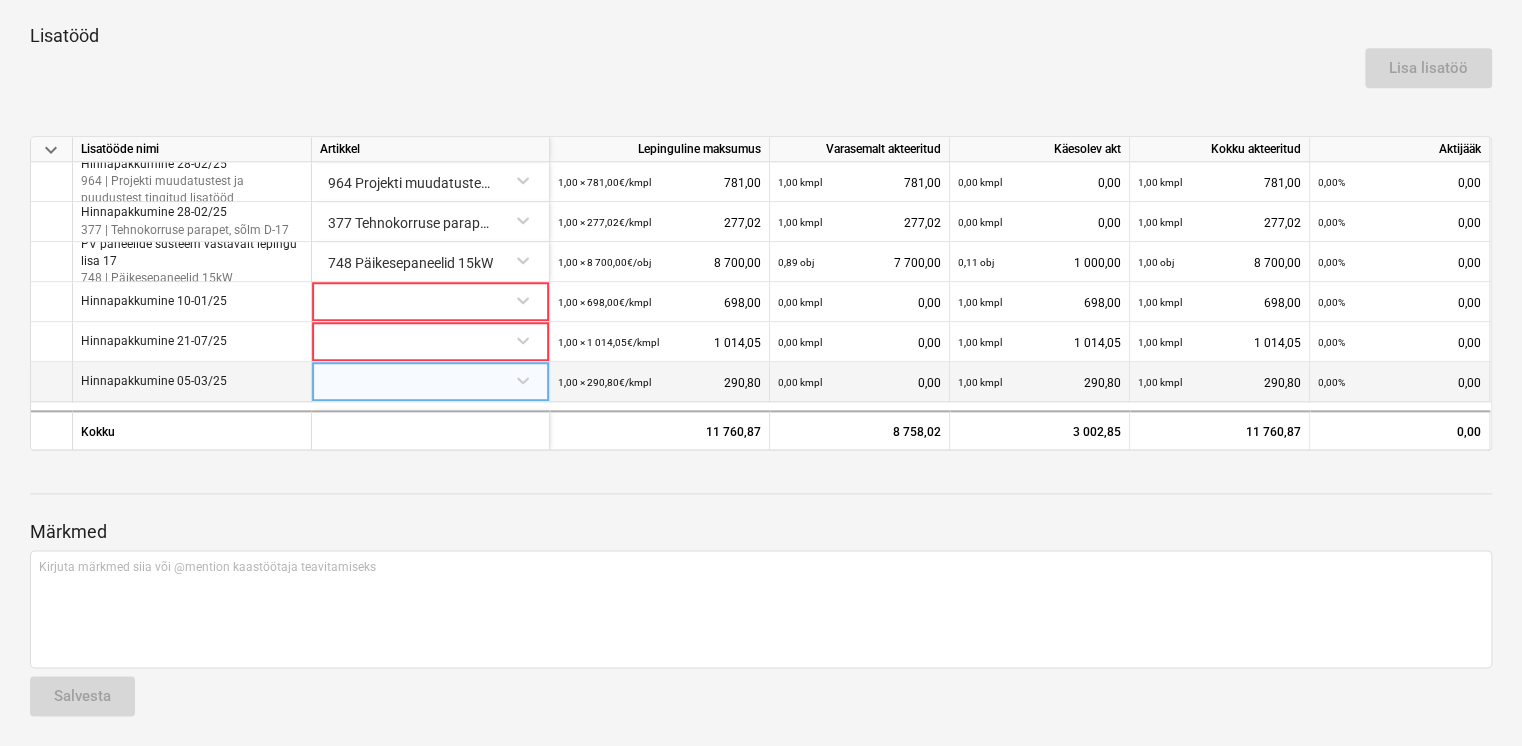 click at bounding box center (430, 379) 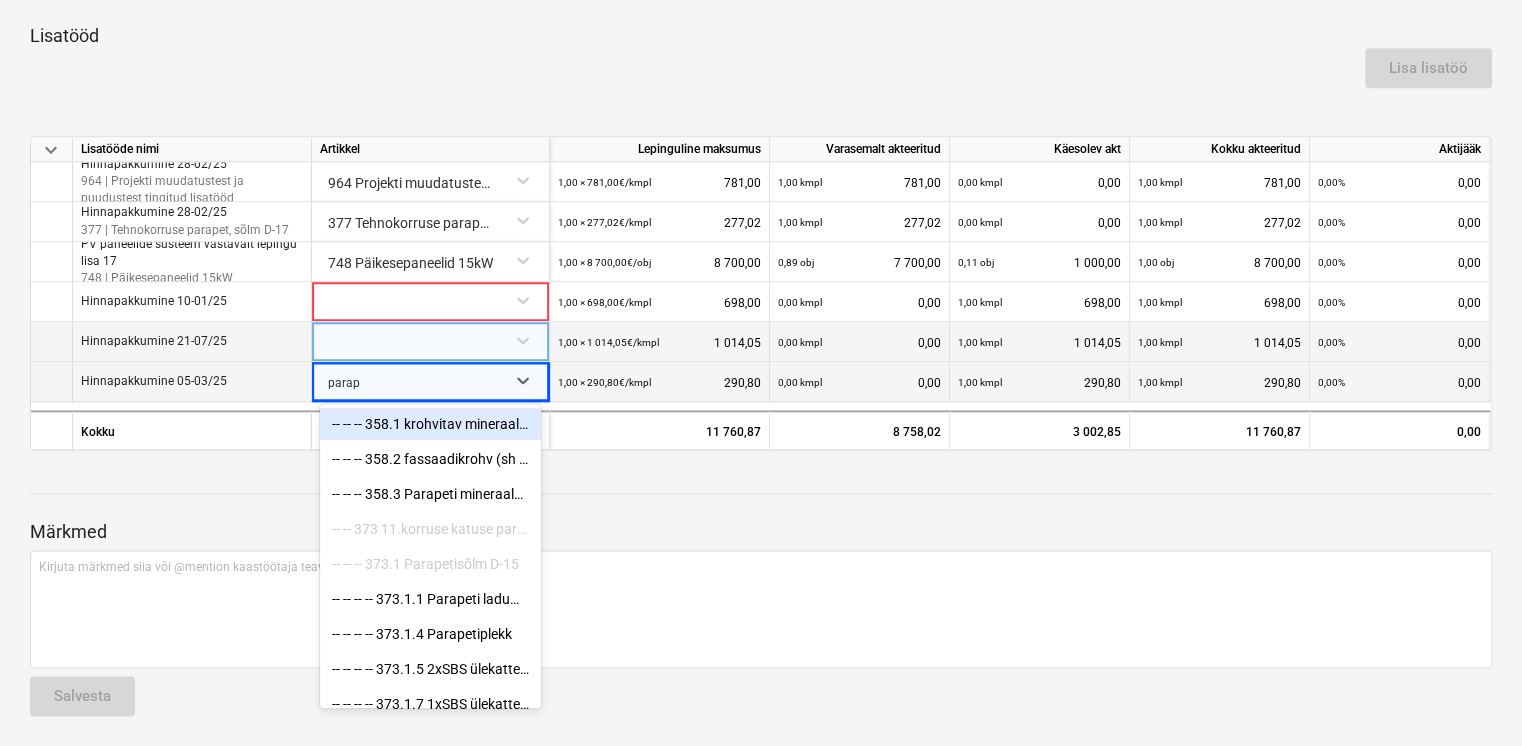 type on "parape" 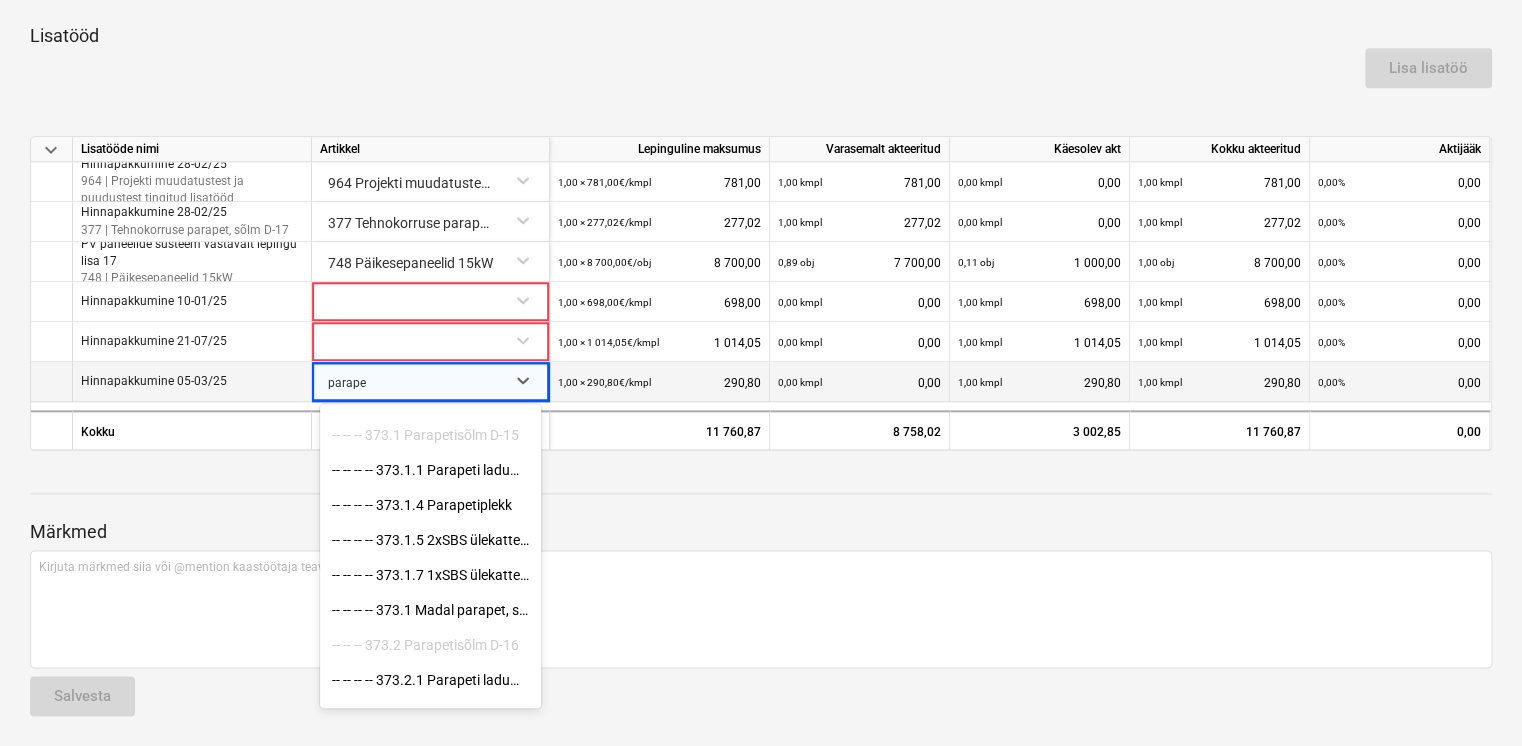 scroll, scrollTop: 139, scrollLeft: 0, axis: vertical 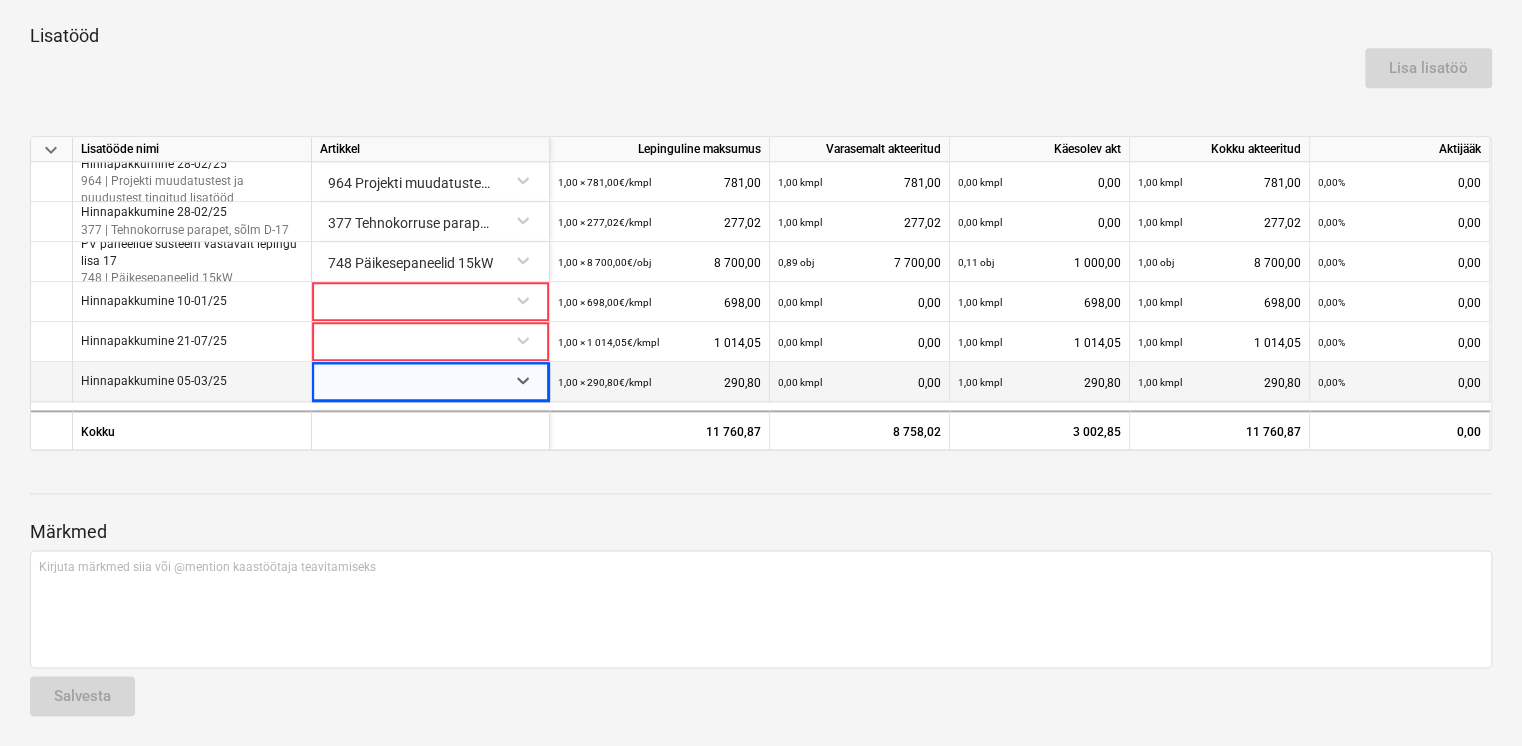 click at bounding box center [412, 383] 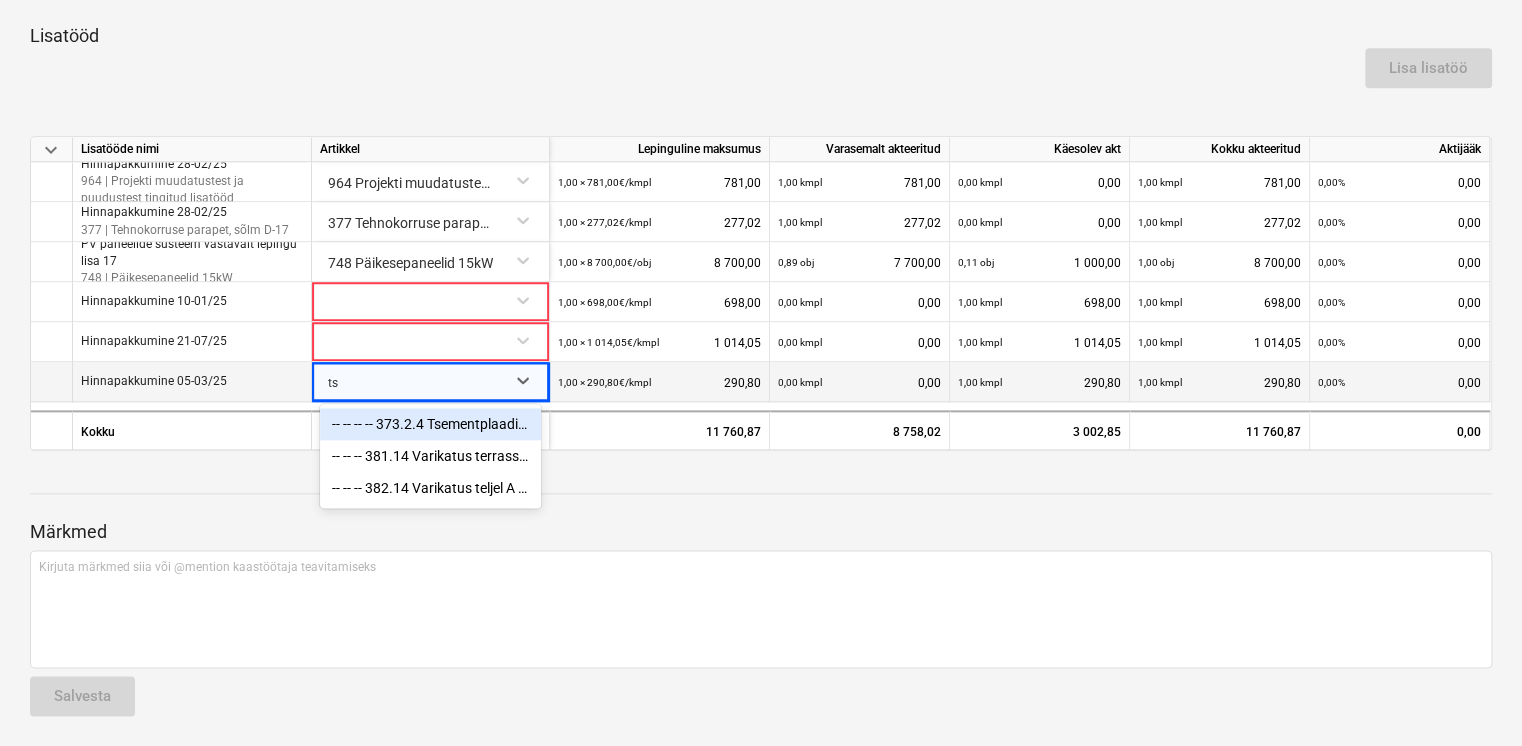 type on "t" 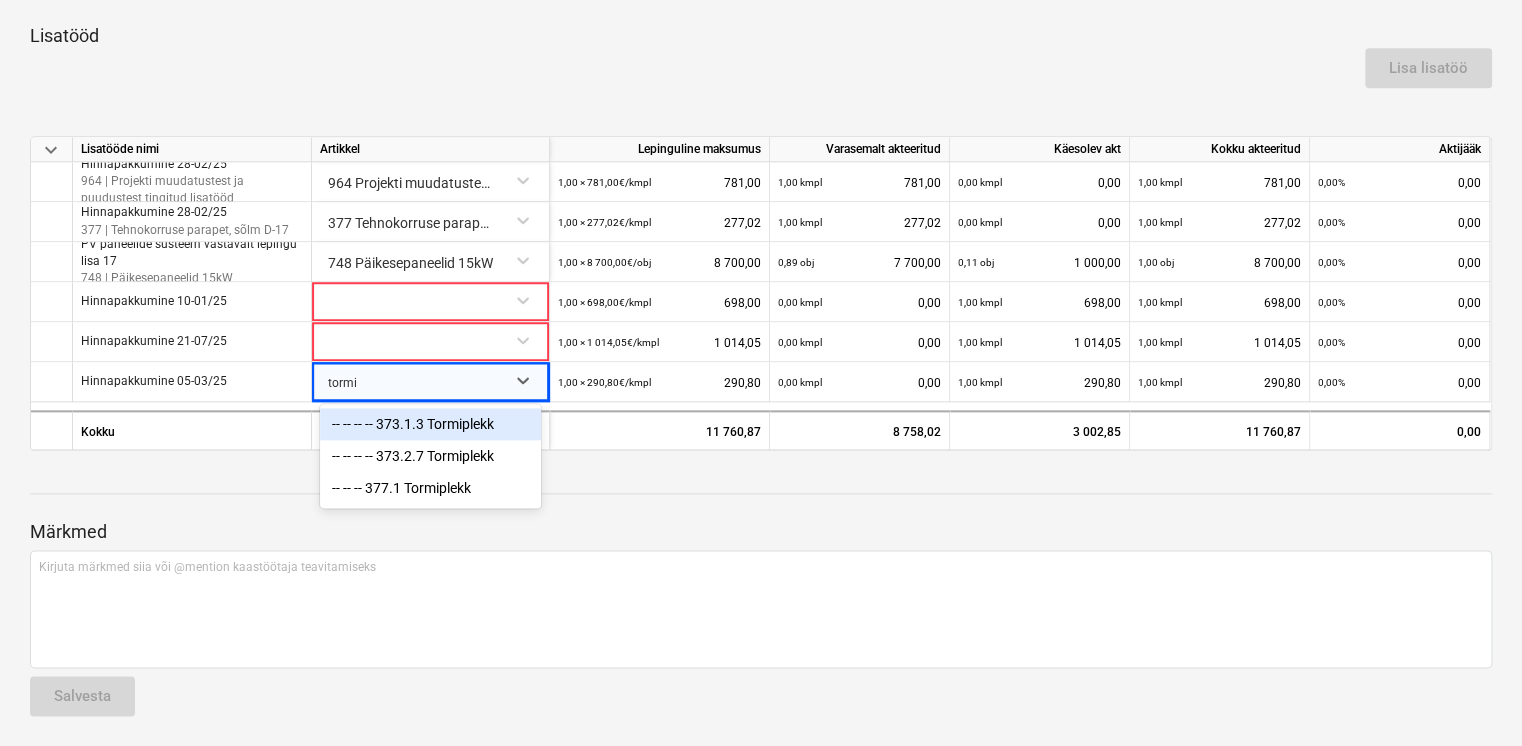 type on "tormi" 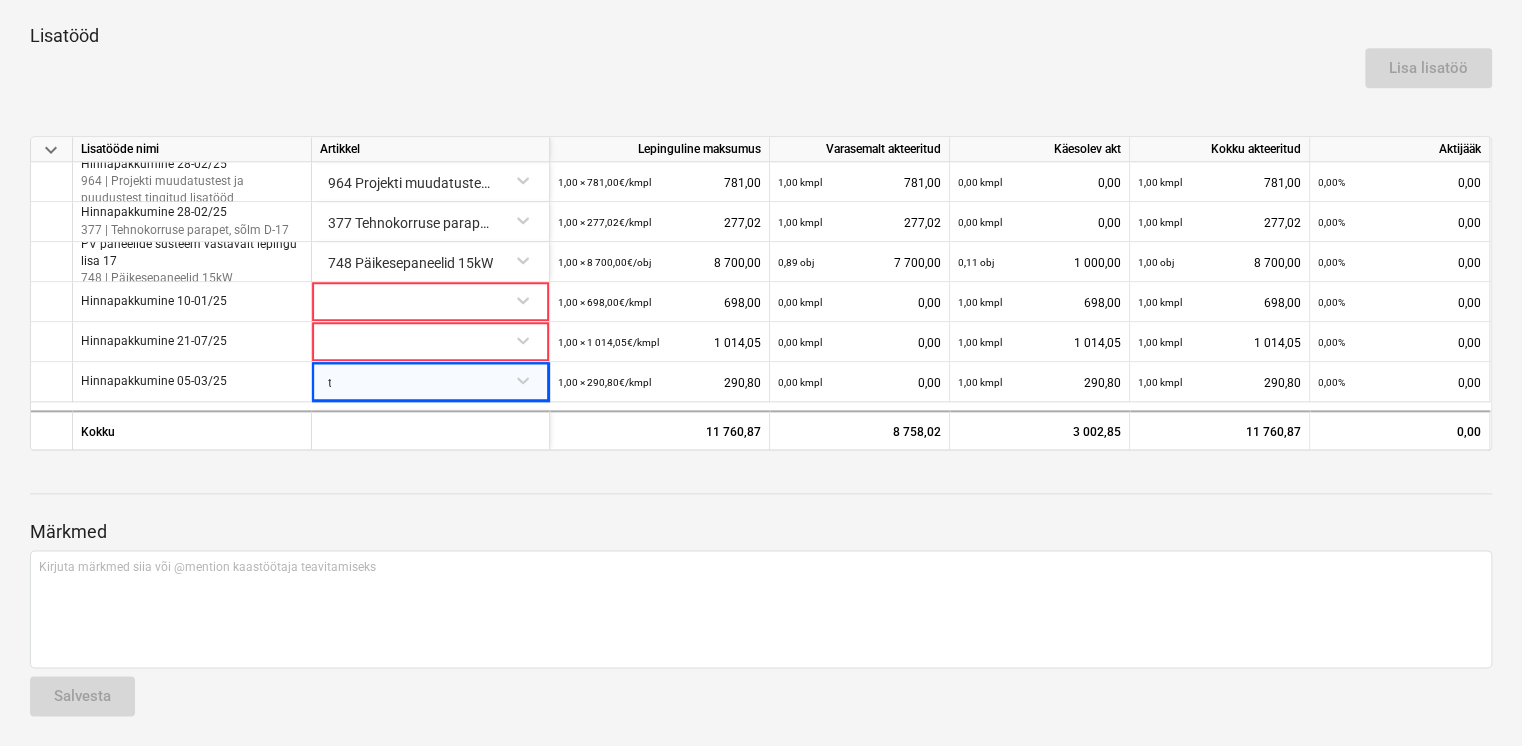 type 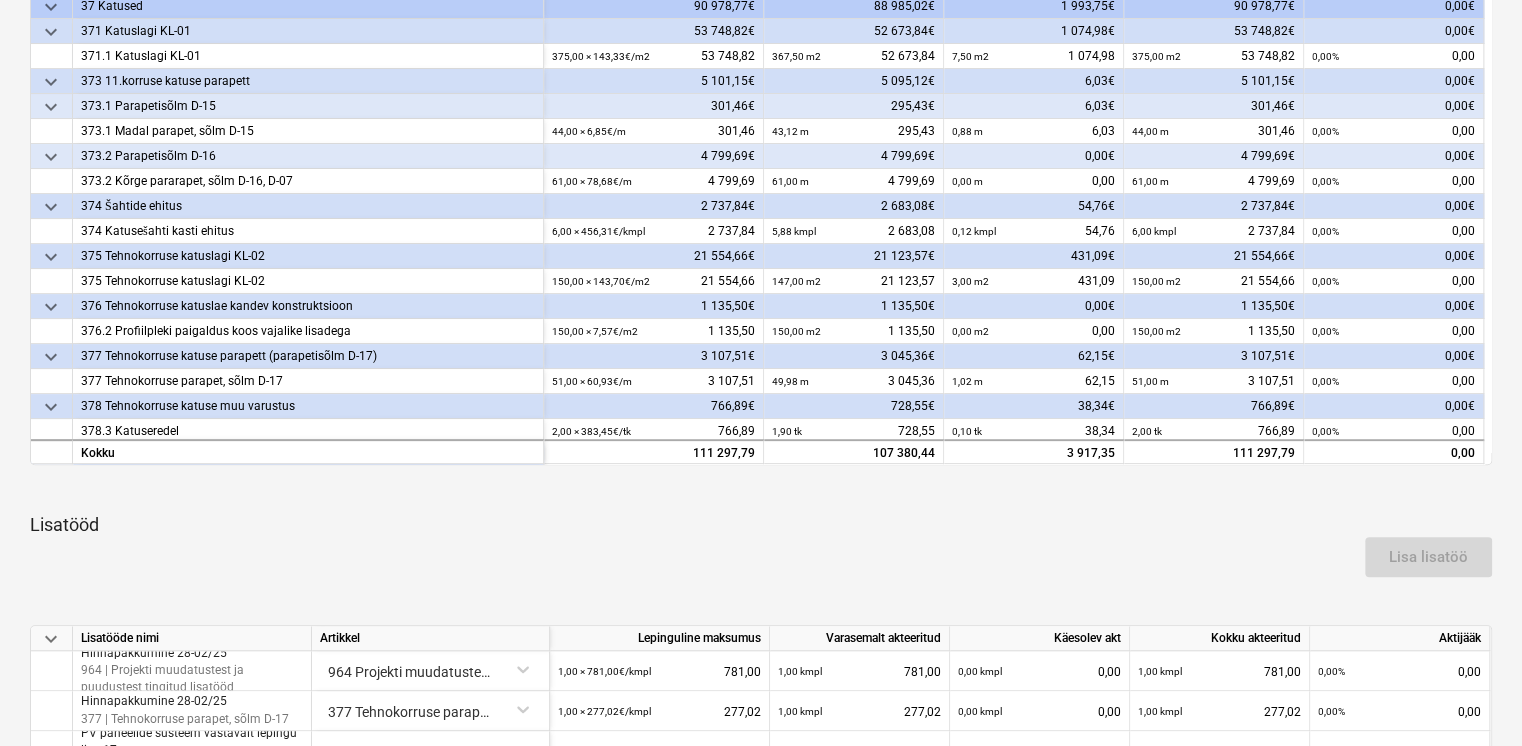 scroll, scrollTop: 466, scrollLeft: 0, axis: vertical 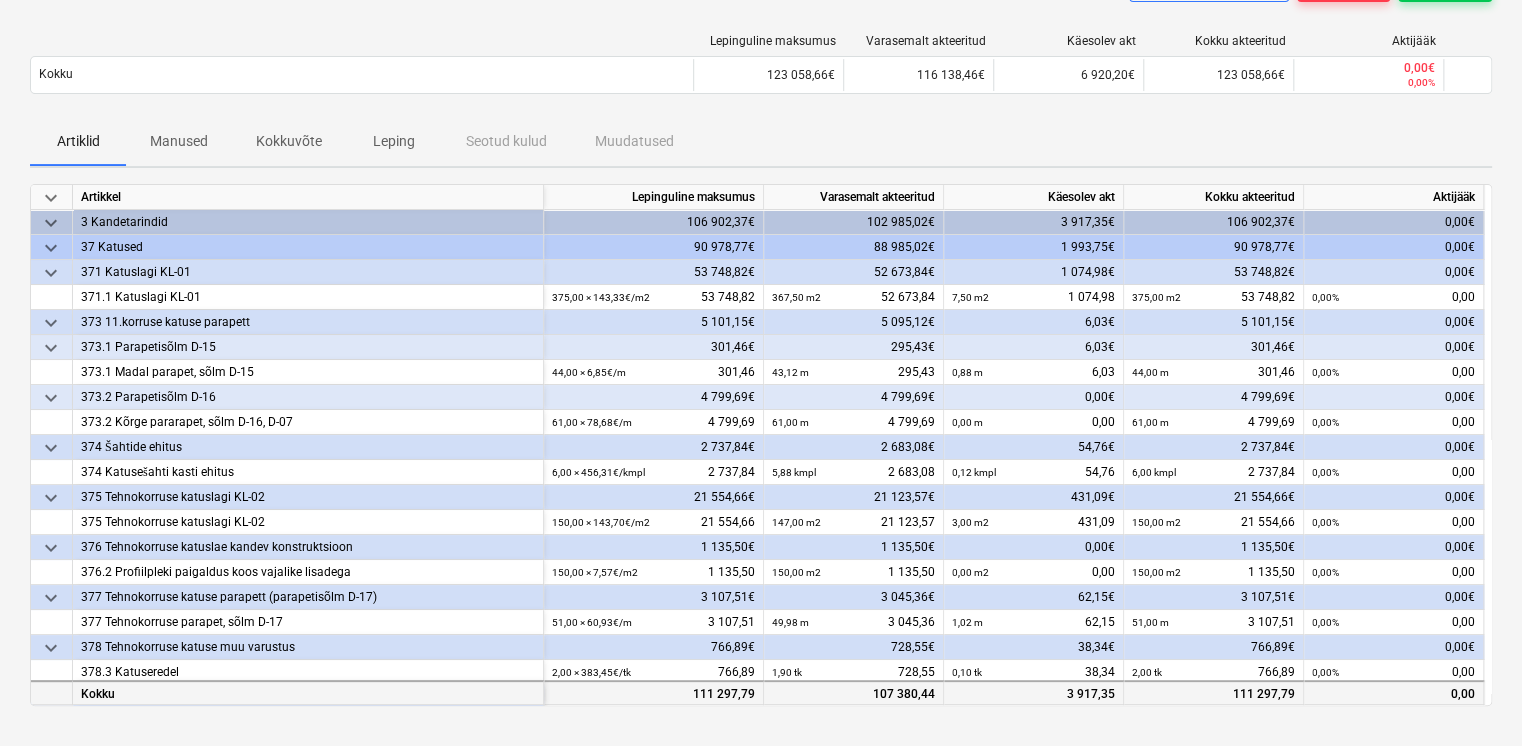 drag, startPoint x: 696, startPoint y: 694, endPoint x: 752, endPoint y: 694, distance: 56 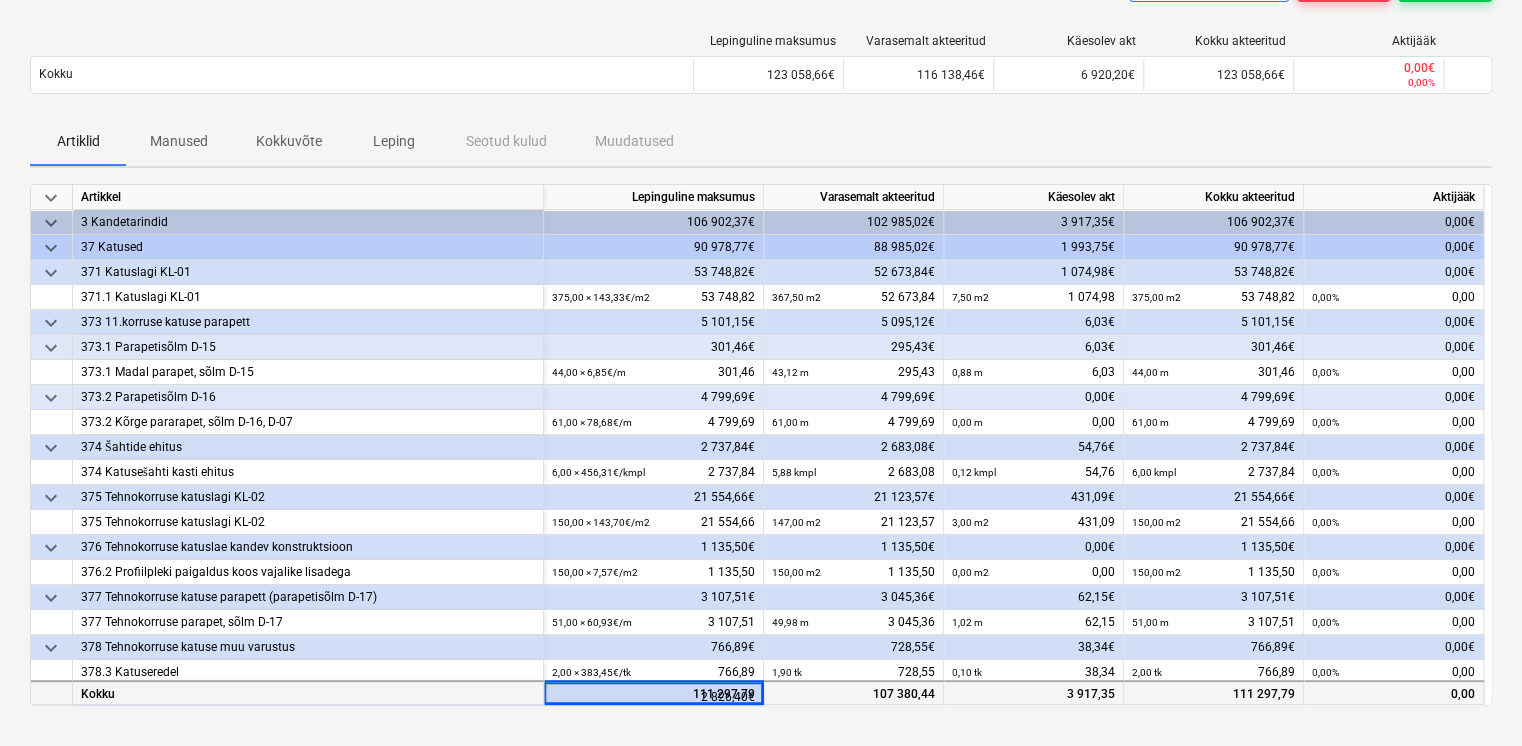 click on "111 297,79" at bounding box center [653, 694] 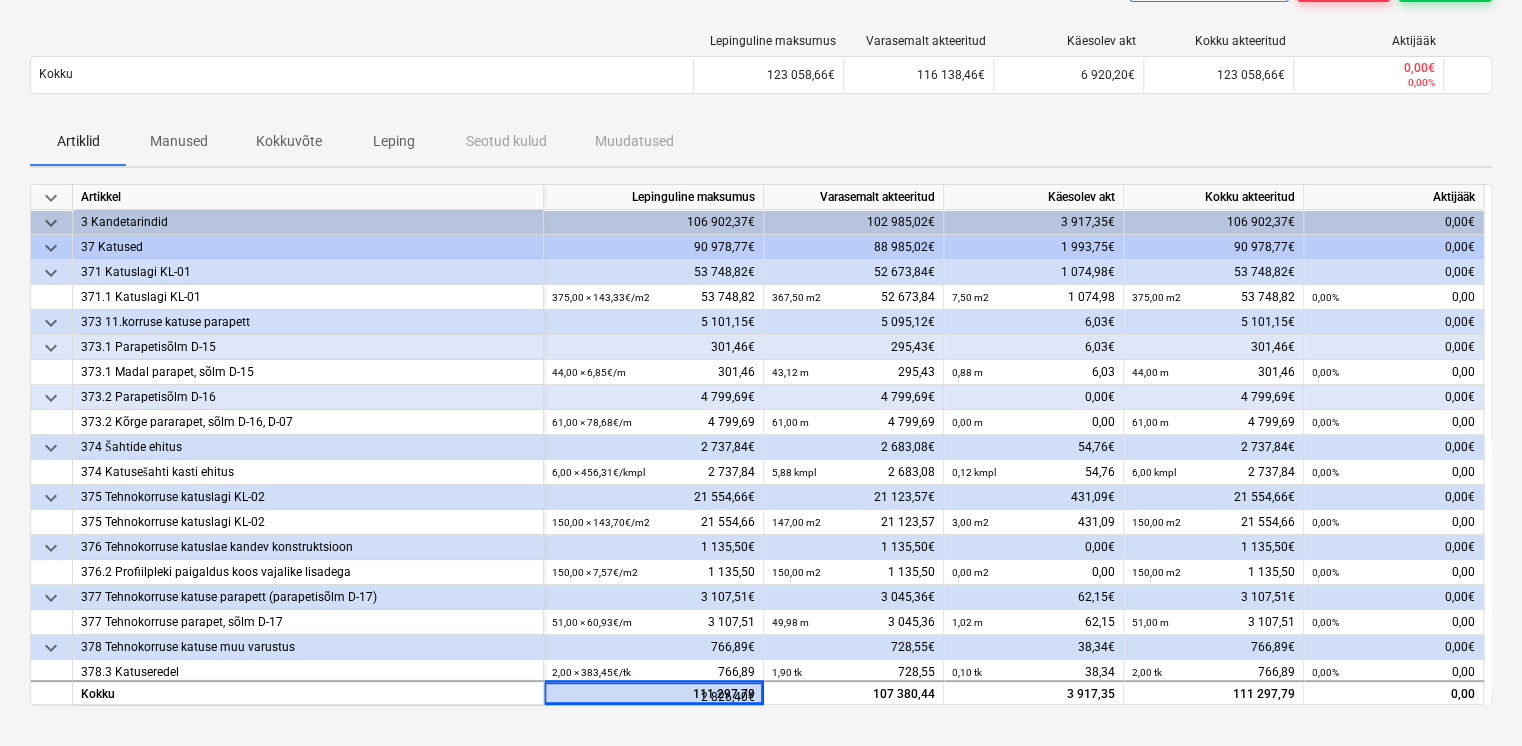 click on "keyboard_arrow_down Artikkel Lepinguline maksumus Varasemalt akteeritud Käesolev akt Kokku akteeritud Aktijääk keyboard_arrow_down 3 Kandetarindid  [PRICE] [PRICE] [PRICE] [PRICE] [PRICE] keyboard_arrow_down 37 Katused  [PRICE] [PRICE] [PRICE] [PRICE] [PRICE] keyboard_arrow_down 371 Katuslagi KL-01  [PRICE] [PRICE] [PRICE] [PRICE] [PRICE] 371.1 Katuslagi KL-01  [NUMBER]   ×   [PRICE] / m2 [PRICE] [NUMBER]   m2 [PRICE] [PRICE]   m2 [PRICE] [NUMBER]   m2 [PRICE] 0,00% 0,00 keyboard_arrow_down 373 11.korruse katuse parapett  [PRICE] [PRICE] [PRICE] [PRICE] [PRICE] keyboard_arrow_down 373.1 Parapetisõlm D-15  [PRICE] [PRICE] [PRICE] [PRICE] [PRICE] 373.1 Madal parapet, sõlm D-15  [NUMBER]   ×   [PRICE] / m [PRICE] [NUMBER]   m [PRICE] [PRICE]   m [PRICE] [NUMBER]   m [PRICE] 0,00% 0,00 keyboard_arrow_down 373.2 Parapetisõlm D-16  [PRICE] [PRICE] [PRICE] [PRICE] [PRICE] 373.2Kõrge pararapet, sõlm D-16, D-07  [NUMBER]   ×" at bounding box center (761, 682) 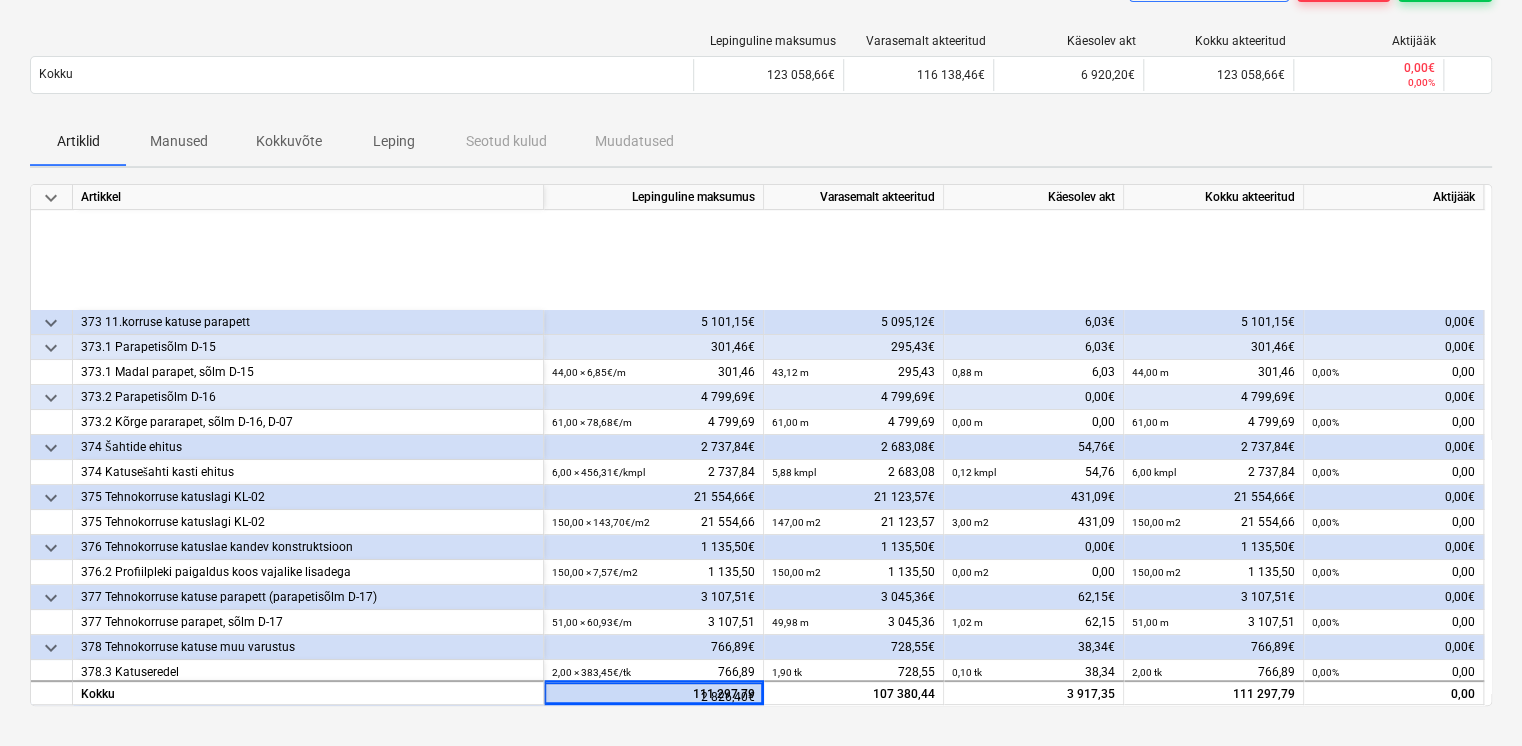 scroll, scrollTop: 254, scrollLeft: 0, axis: vertical 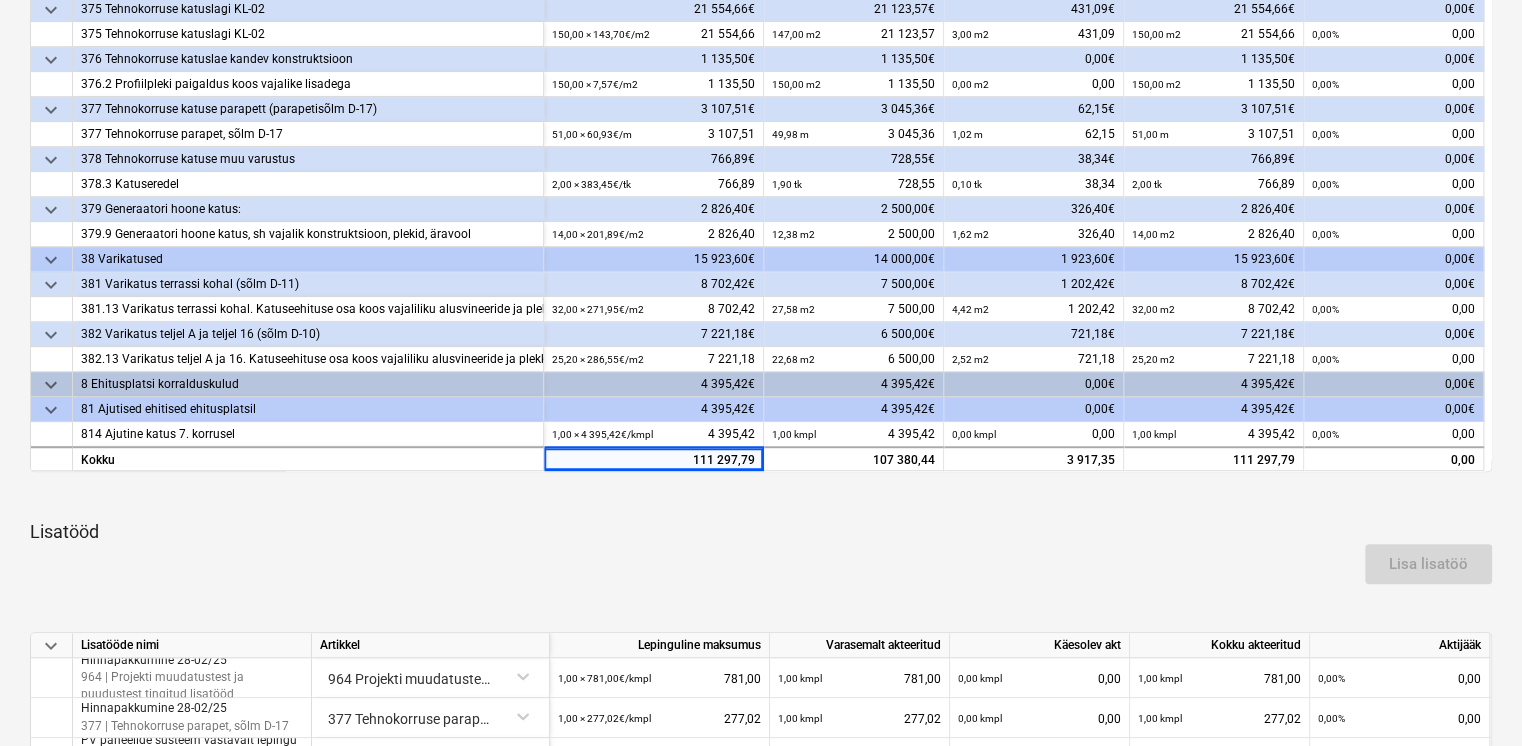 click on "Lisa lisatöö" at bounding box center [761, 564] 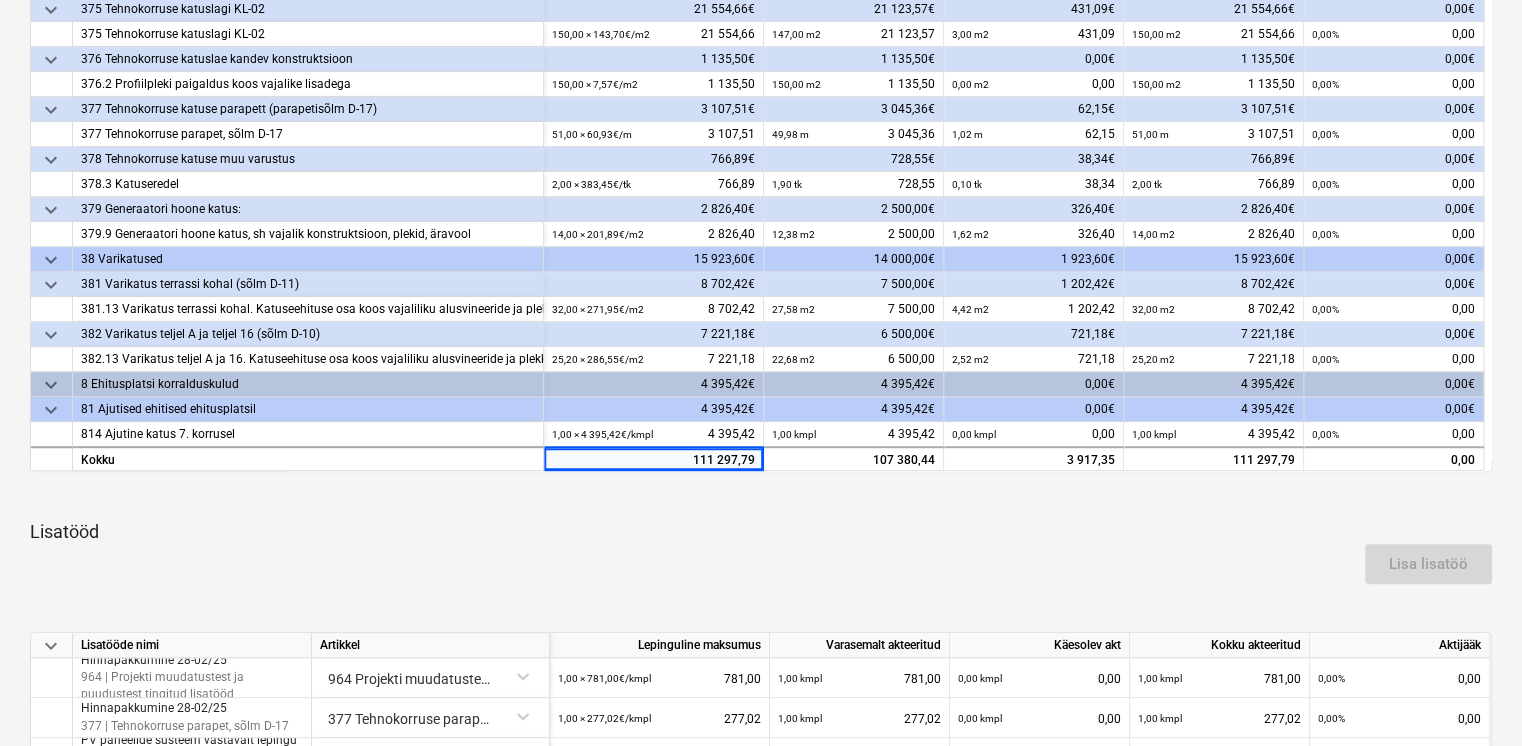 click on "Lisa lisatöö" at bounding box center [761, 564] 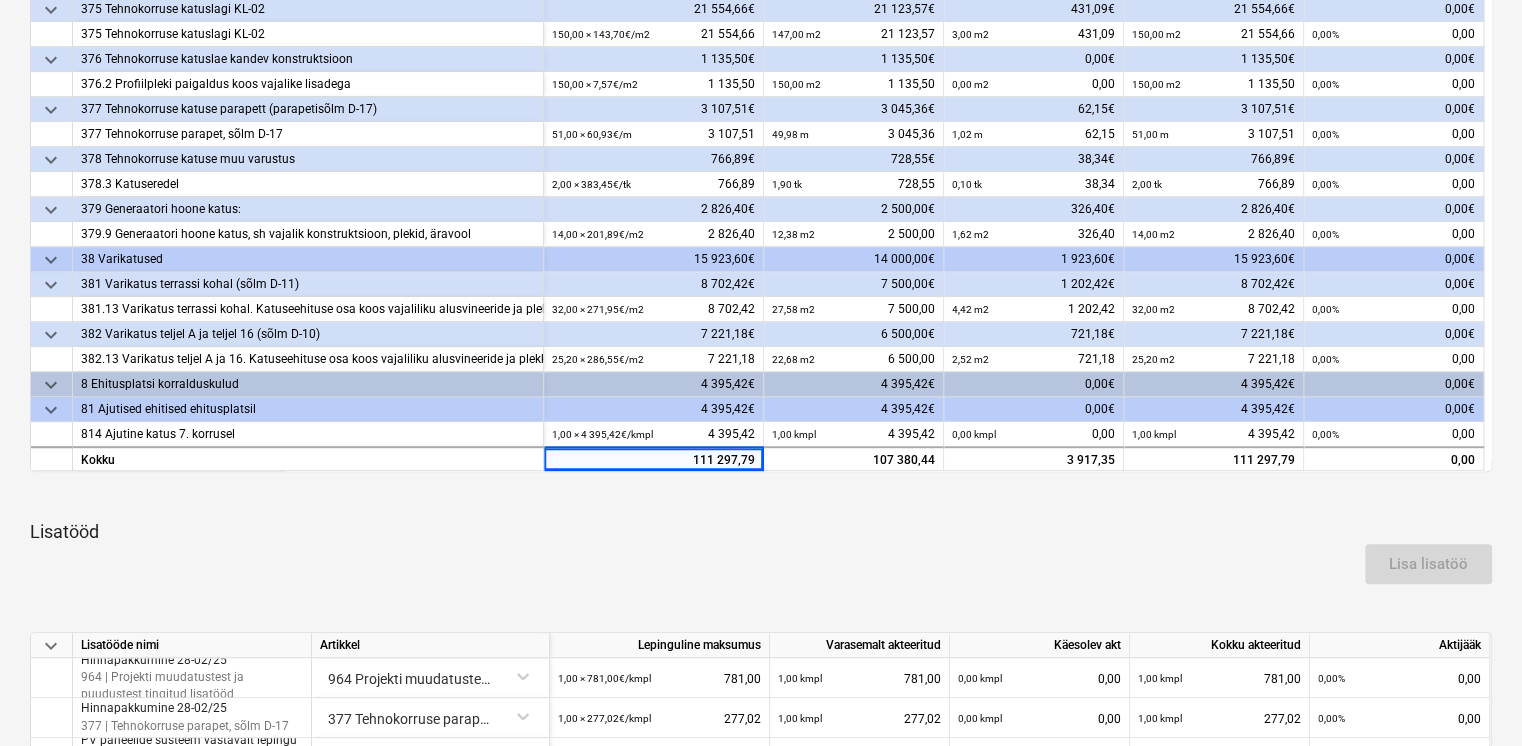 click on "Lisa lisatöö" at bounding box center (761, 564) 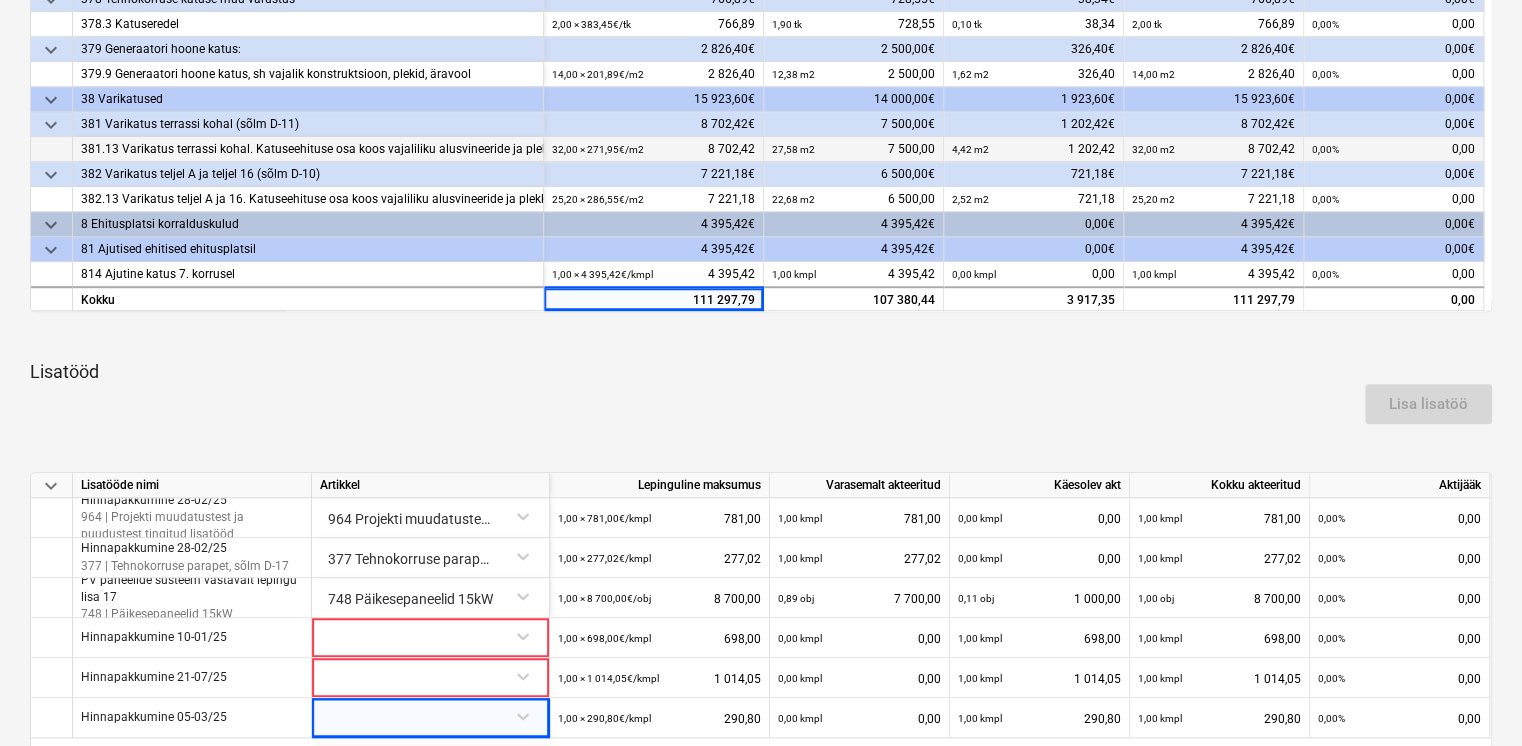 scroll, scrollTop: 240, scrollLeft: 0, axis: vertical 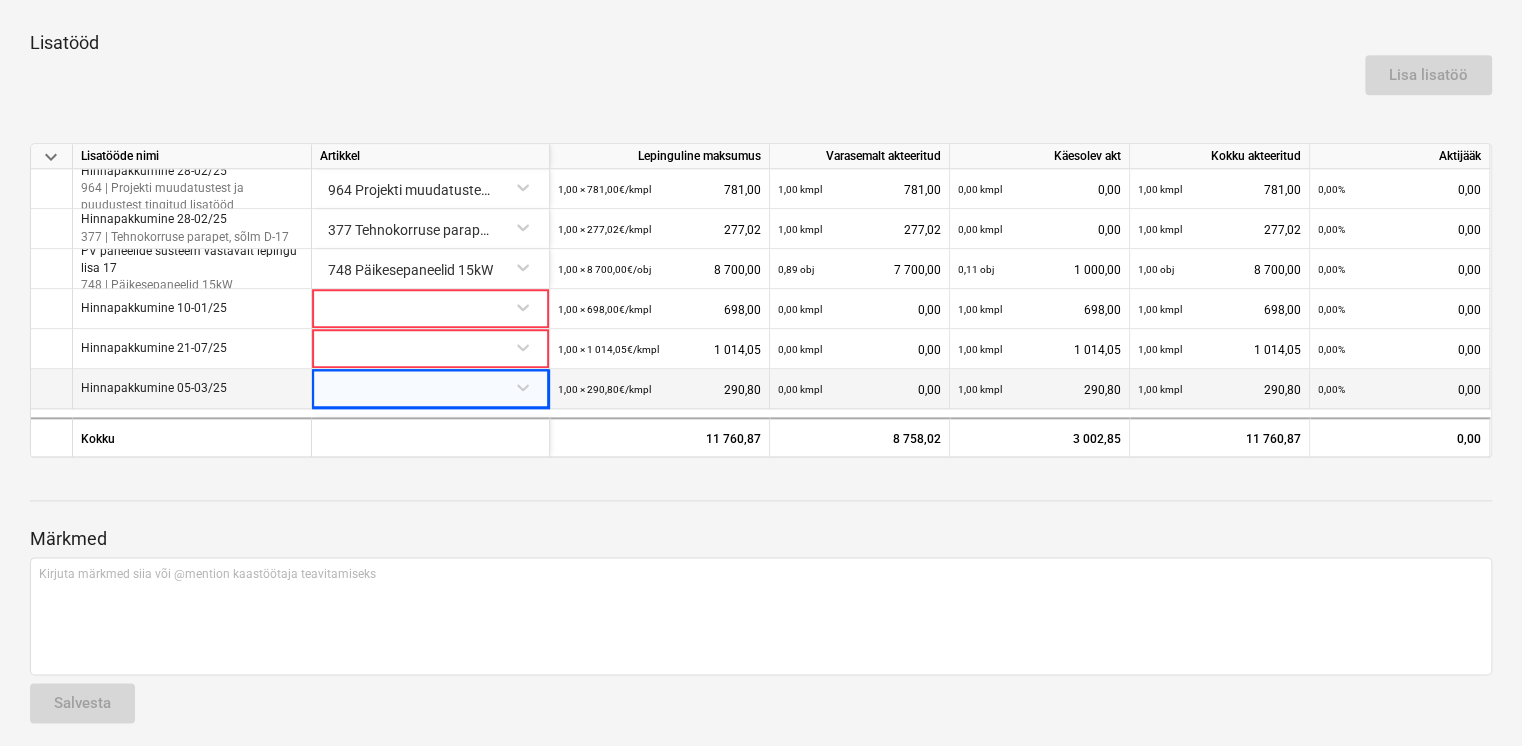 click at bounding box center (430, 386) 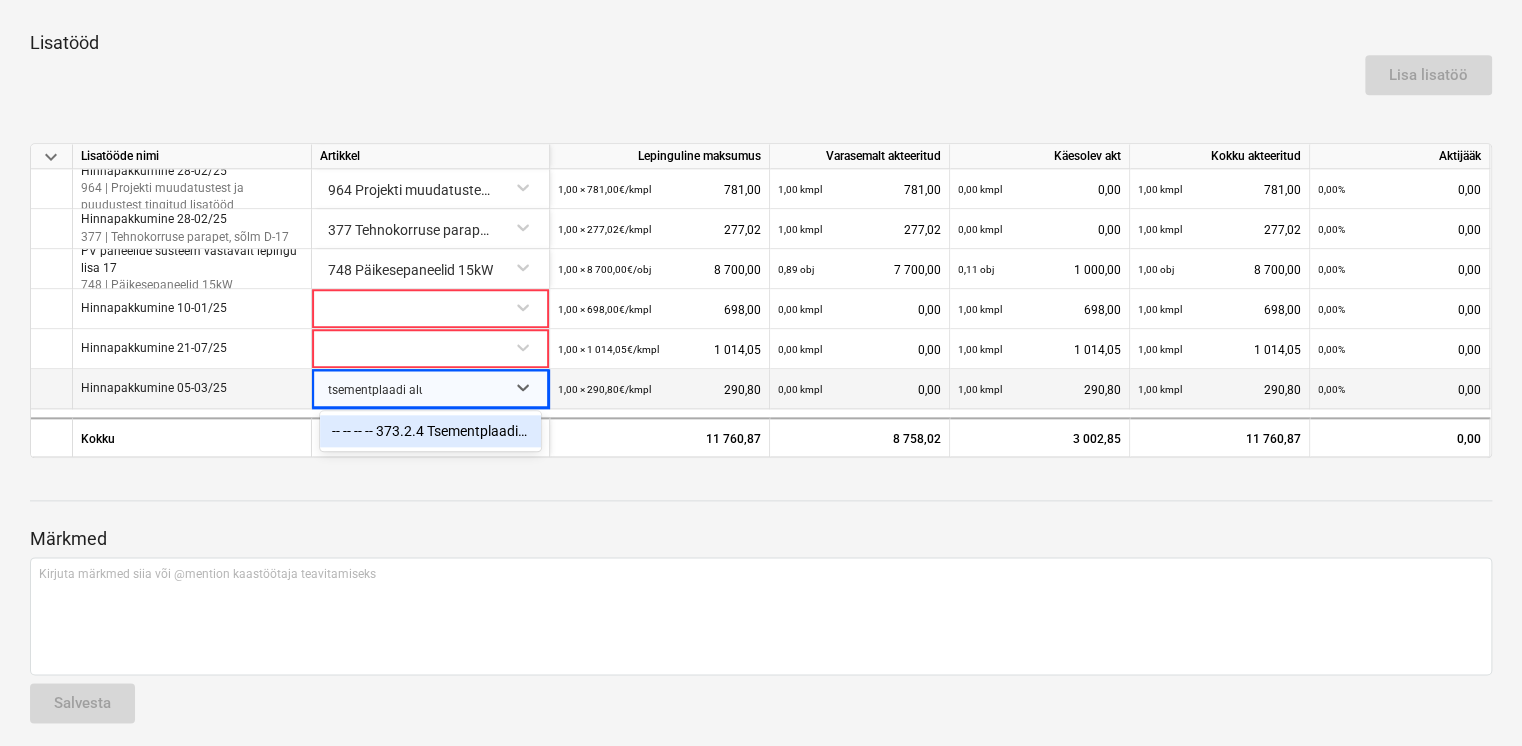 type on "tsementplaadi alun" 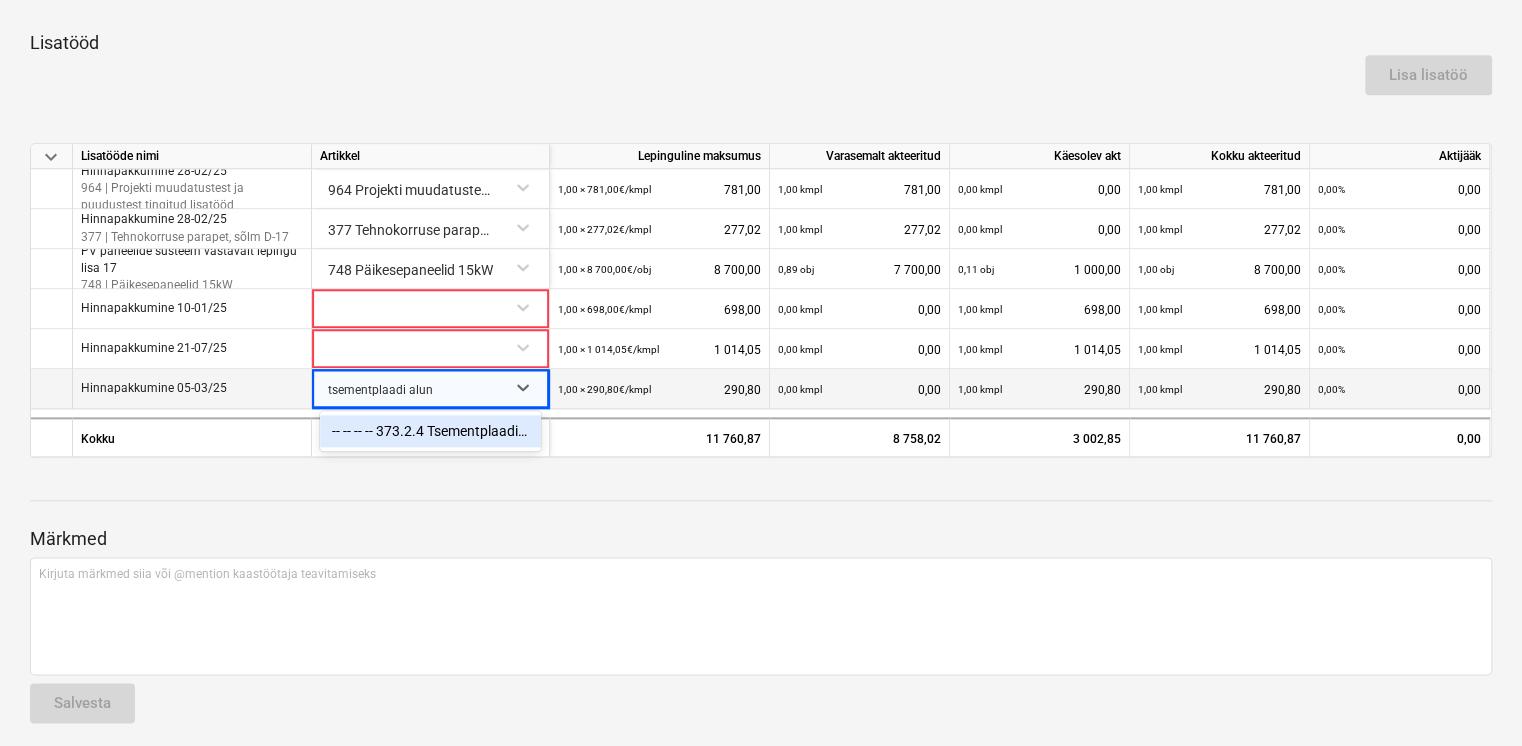 click on "-- -- -- --  373.2.4 Tsementplaadi alune karkass" at bounding box center (430, 431) 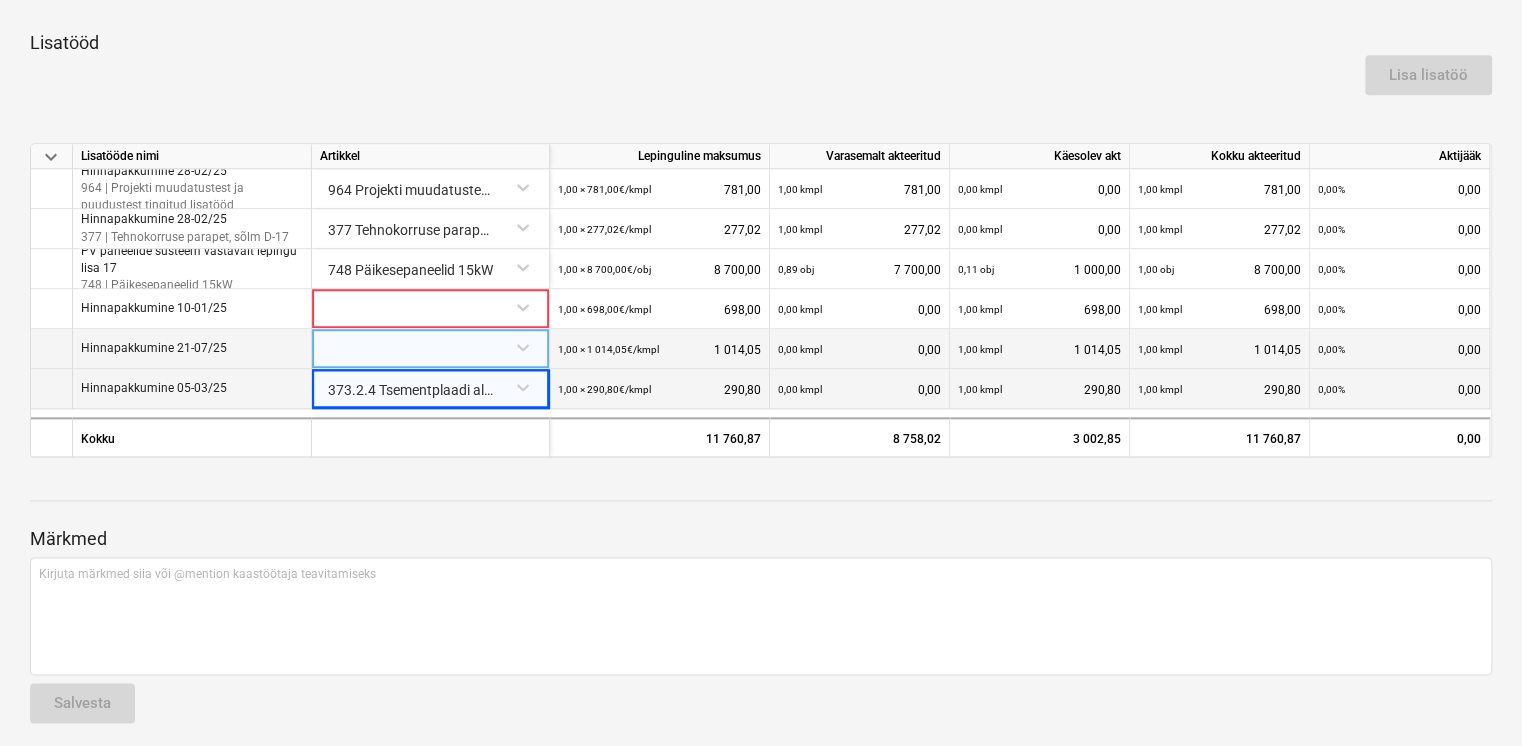 click at bounding box center [430, 346] 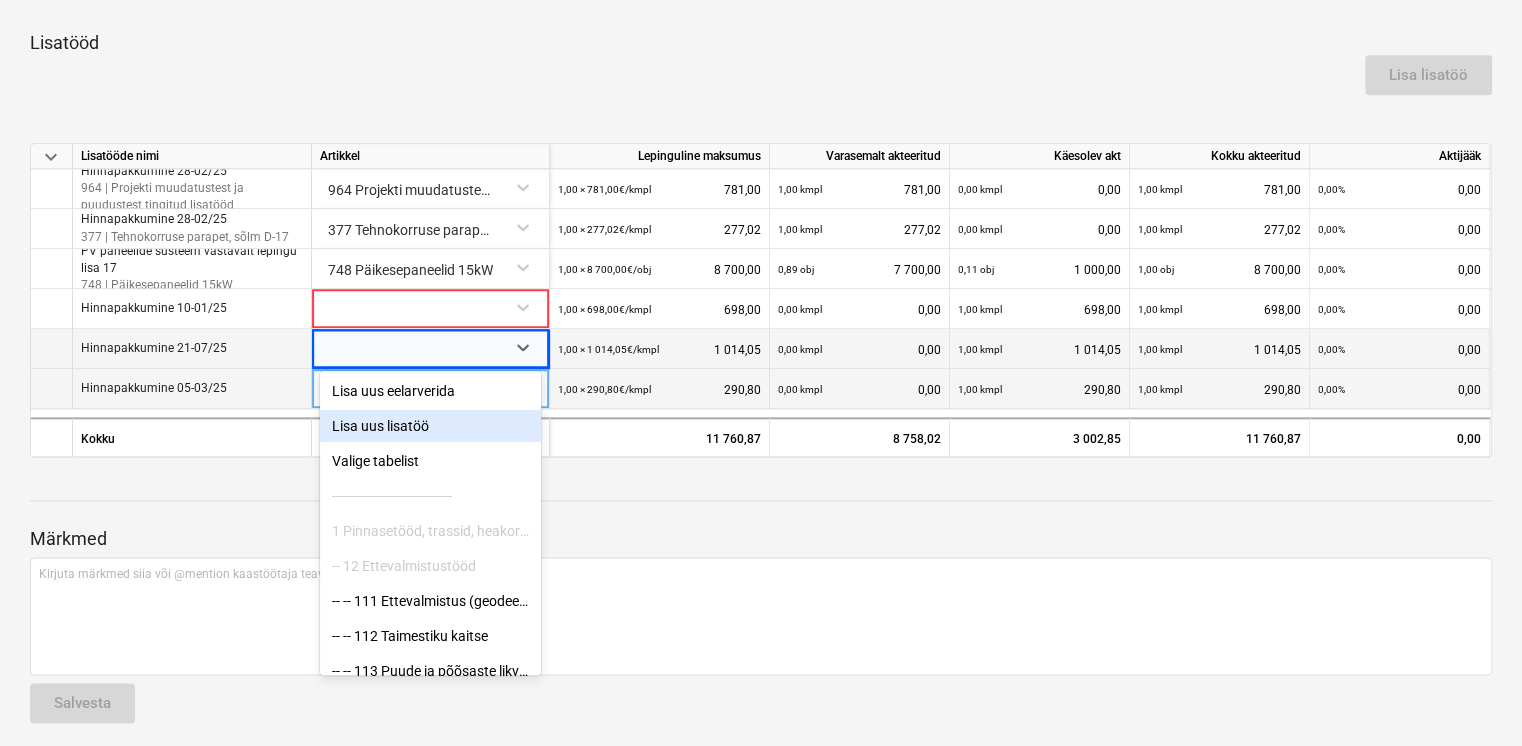click at bounding box center [761, 482] 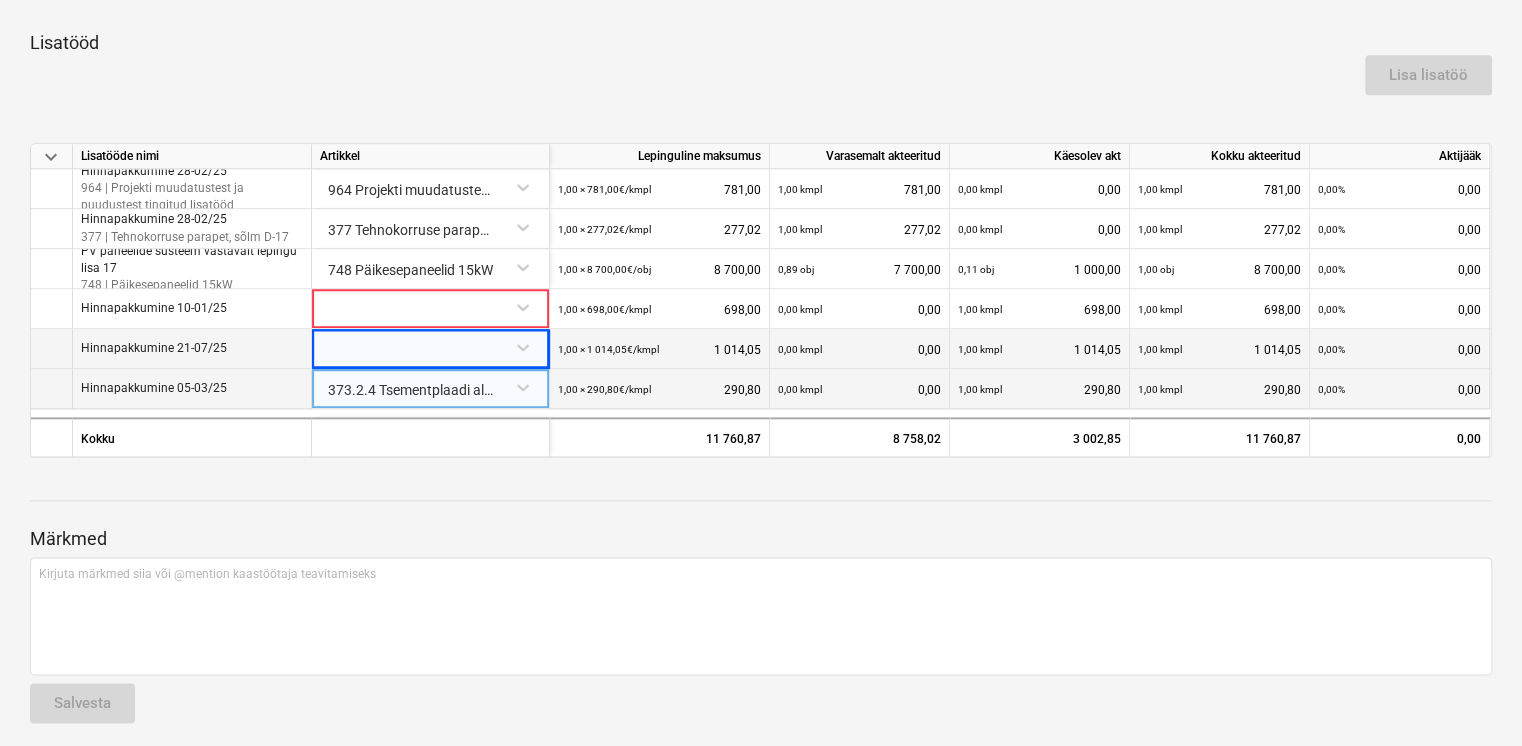 click at bounding box center (430, 346) 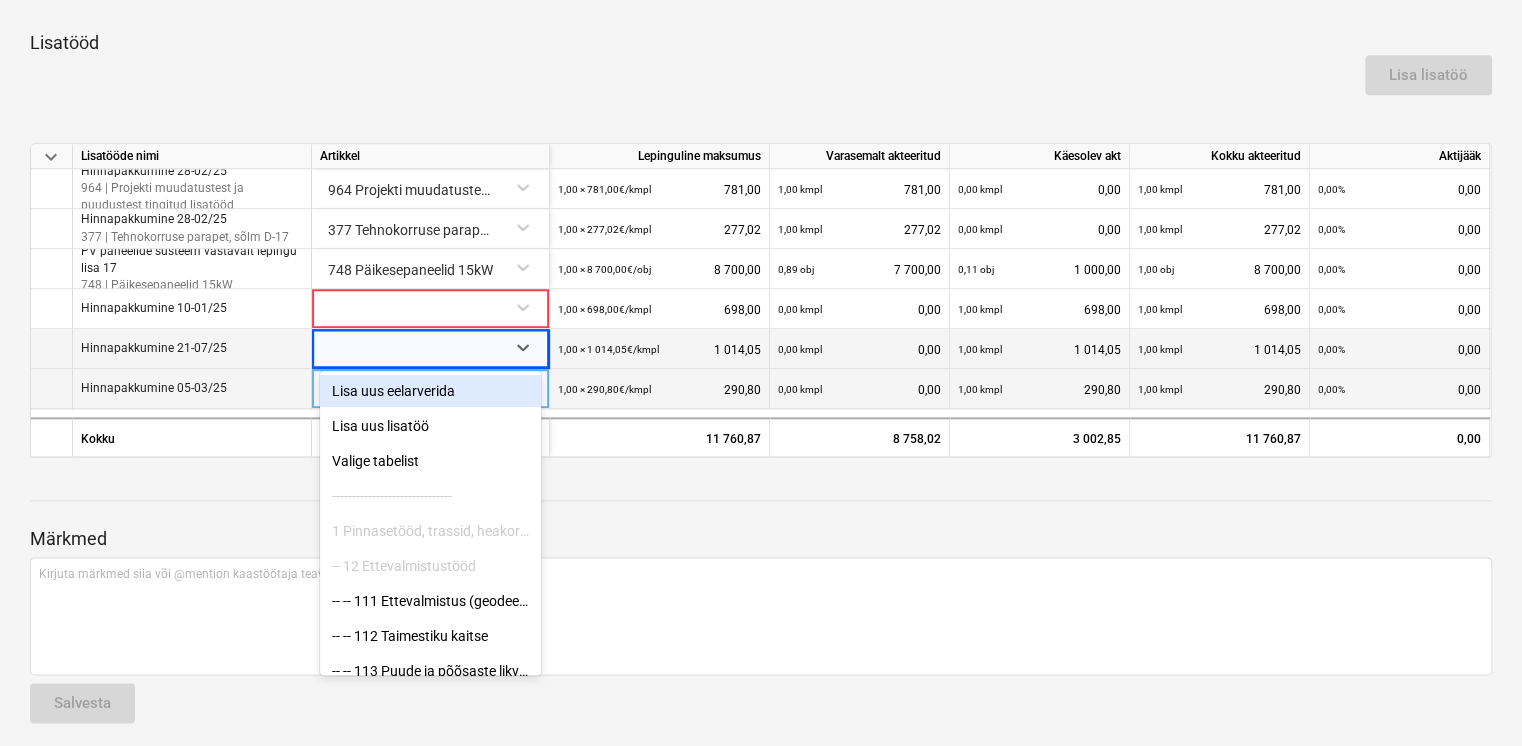 type on "a" 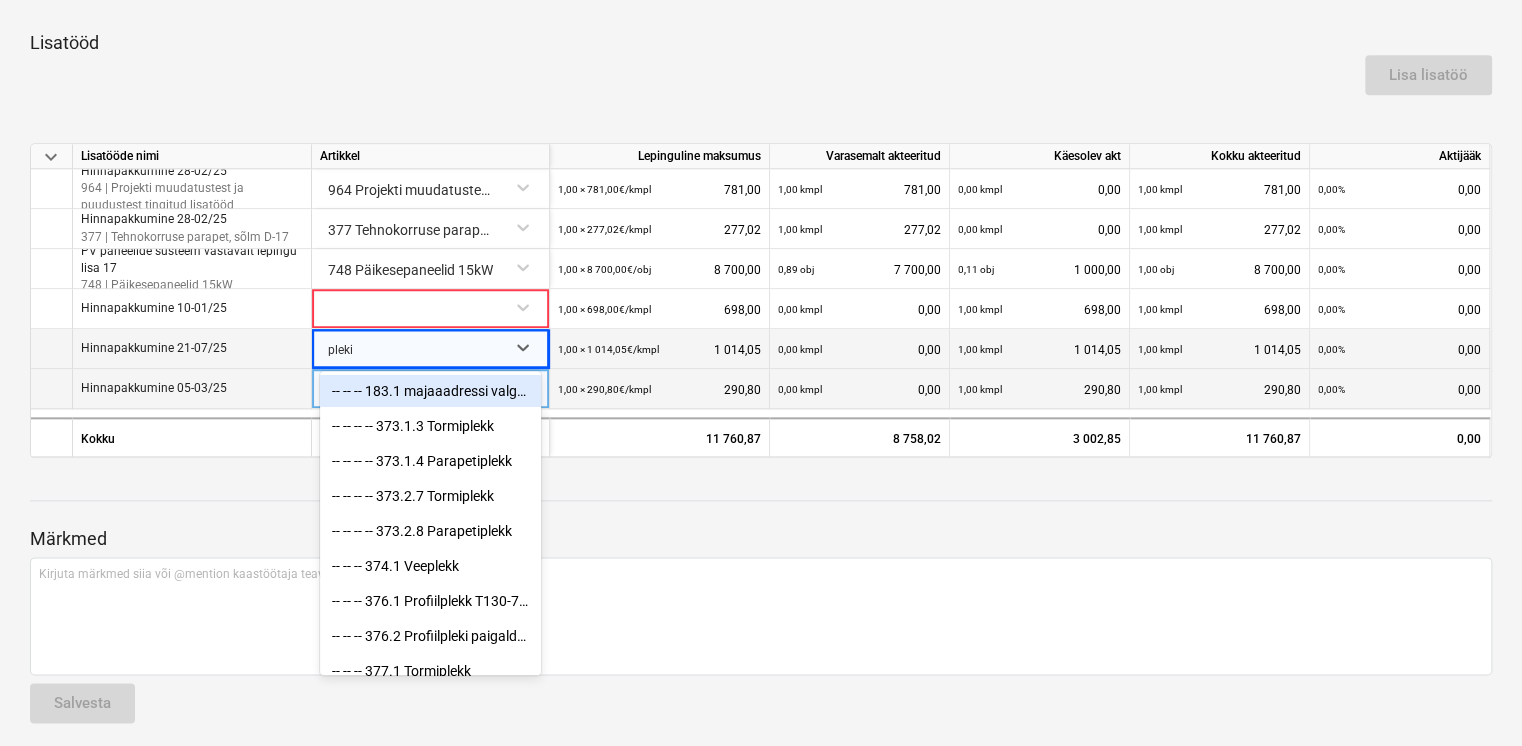 type on "plekid" 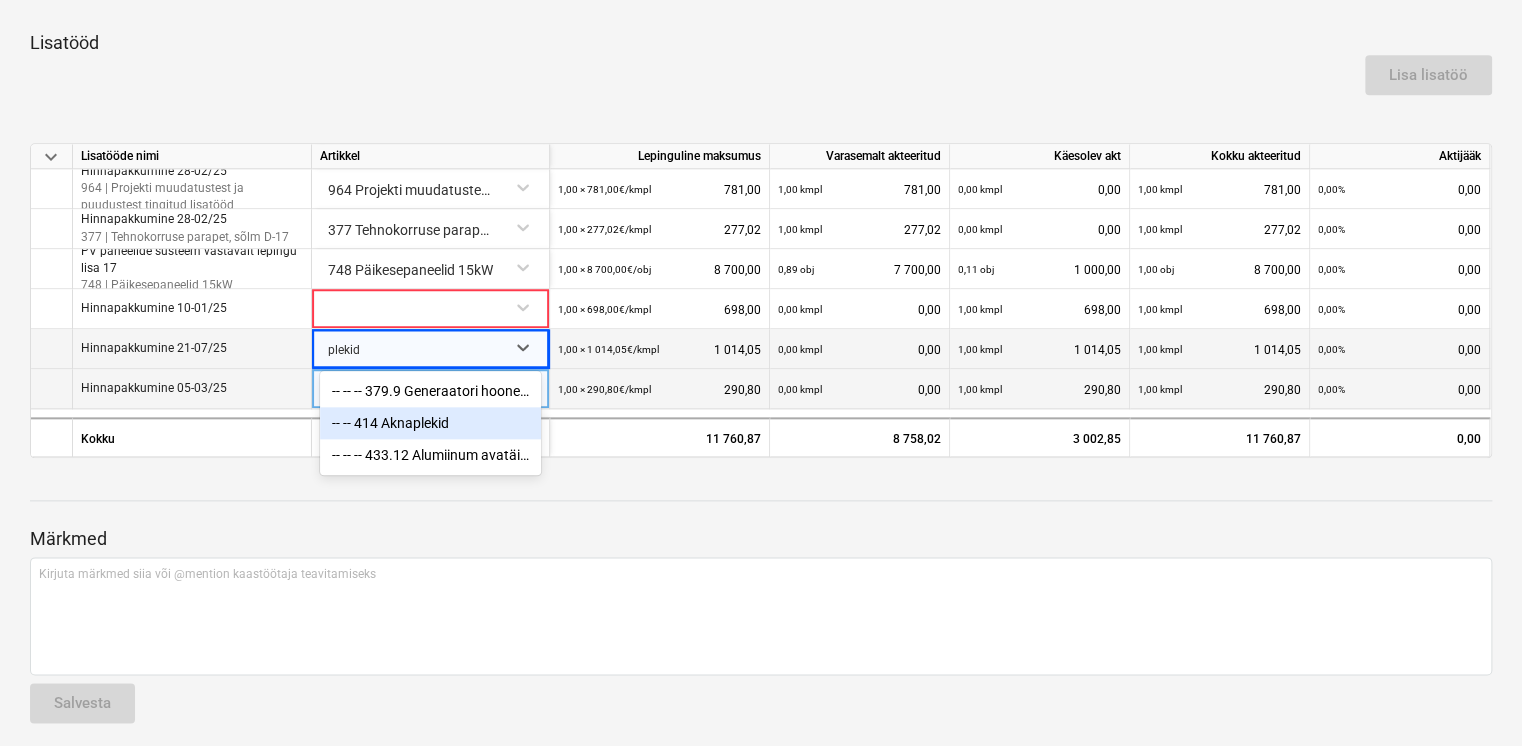 click on "-- --  414 Aknaplekid" at bounding box center (430, 423) 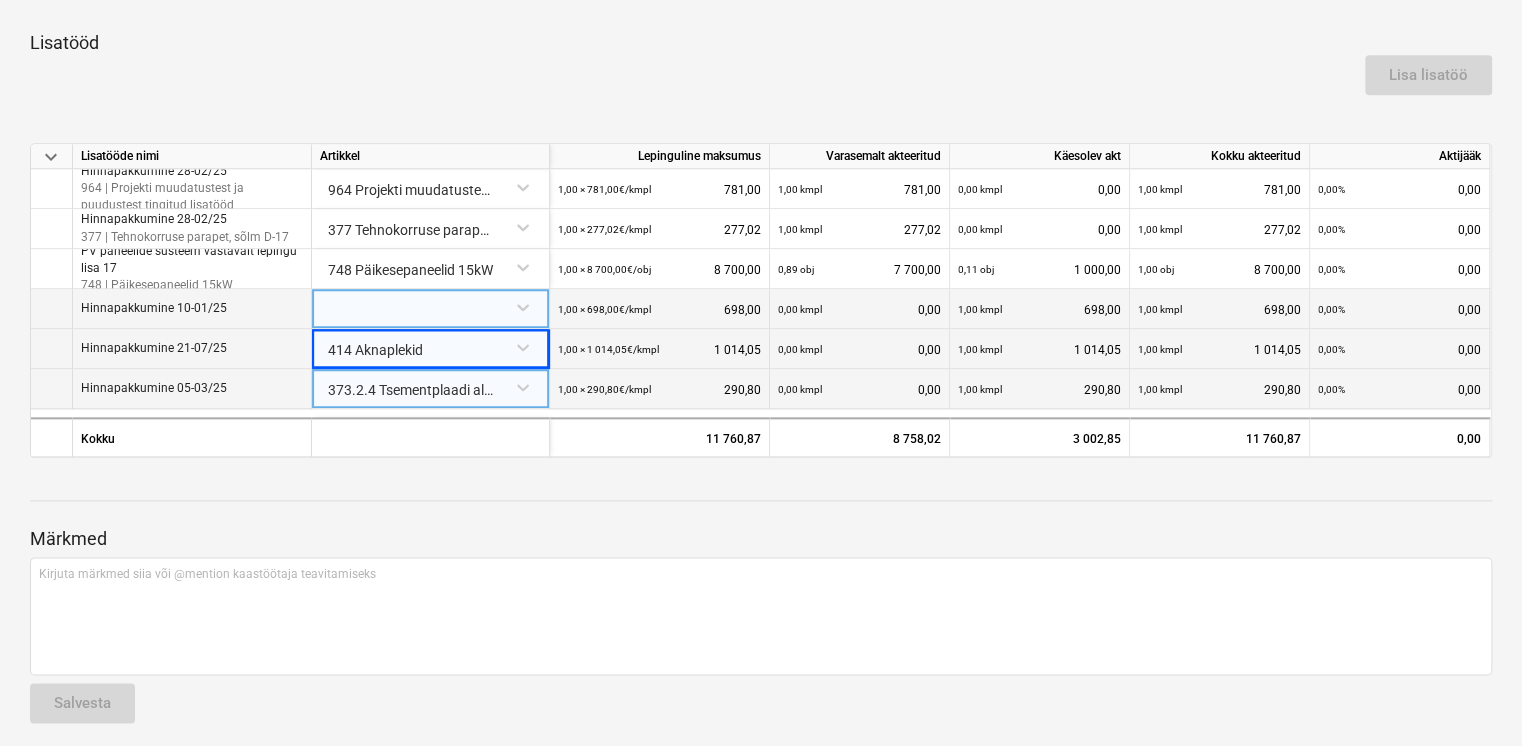 click at bounding box center (430, 306) 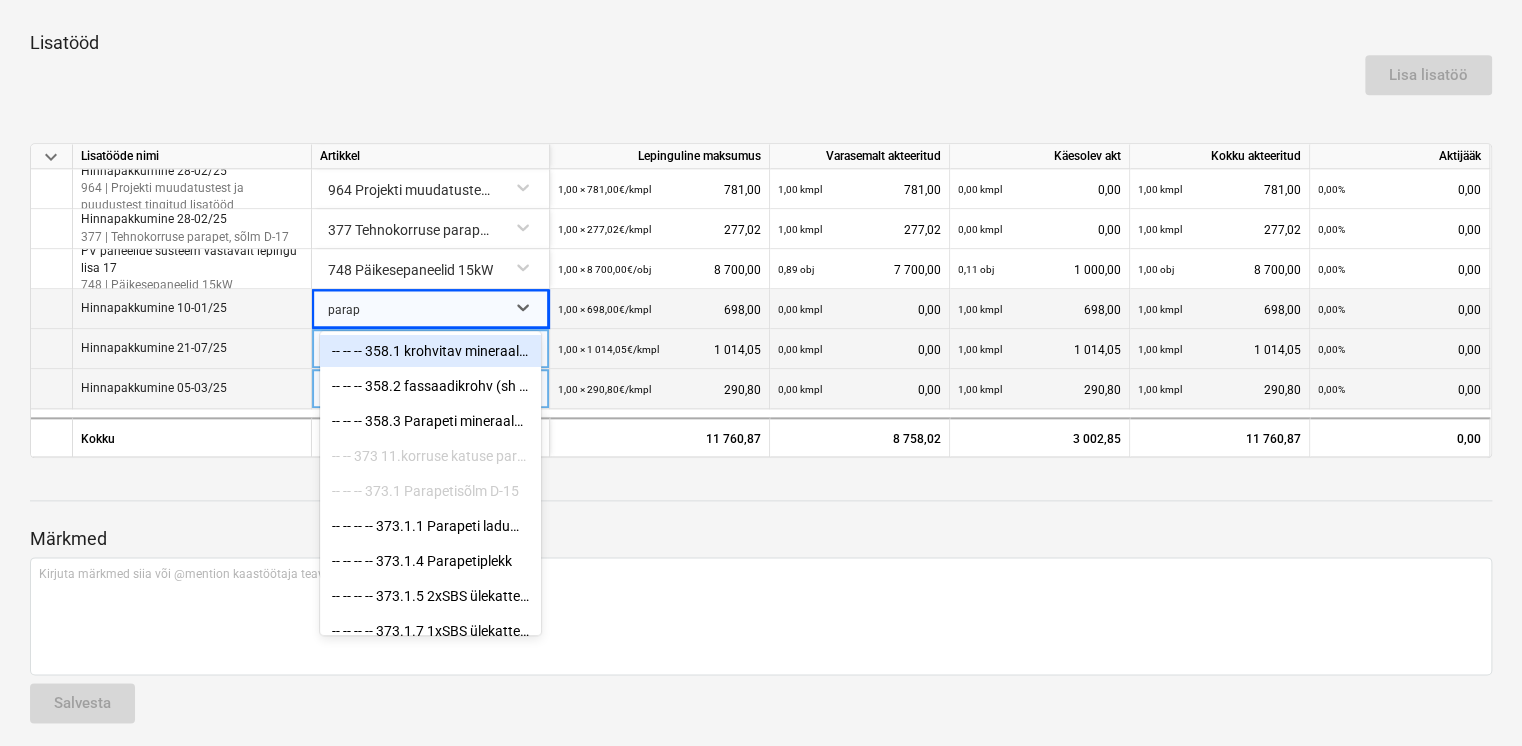 type on "parape" 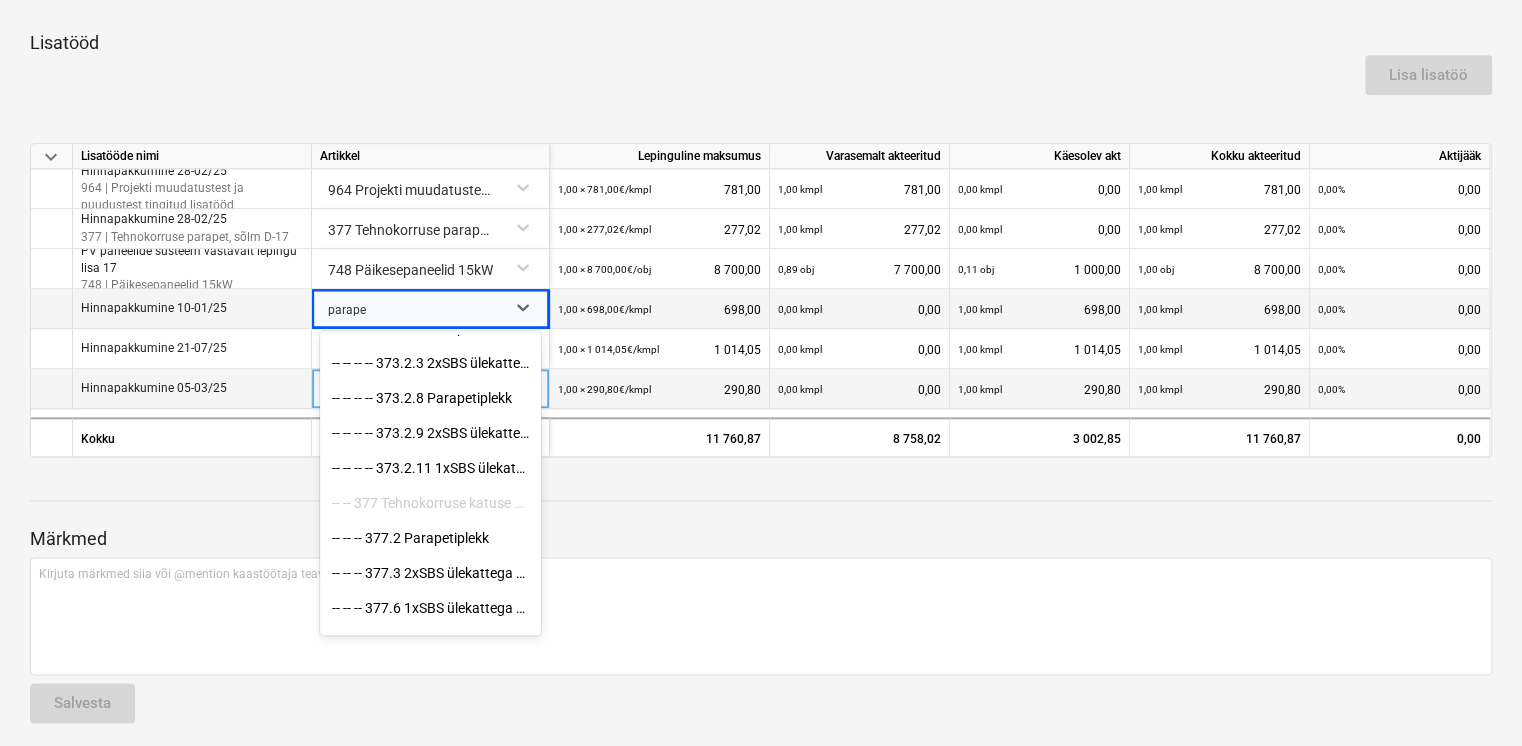 scroll, scrollTop: 417, scrollLeft: 0, axis: vertical 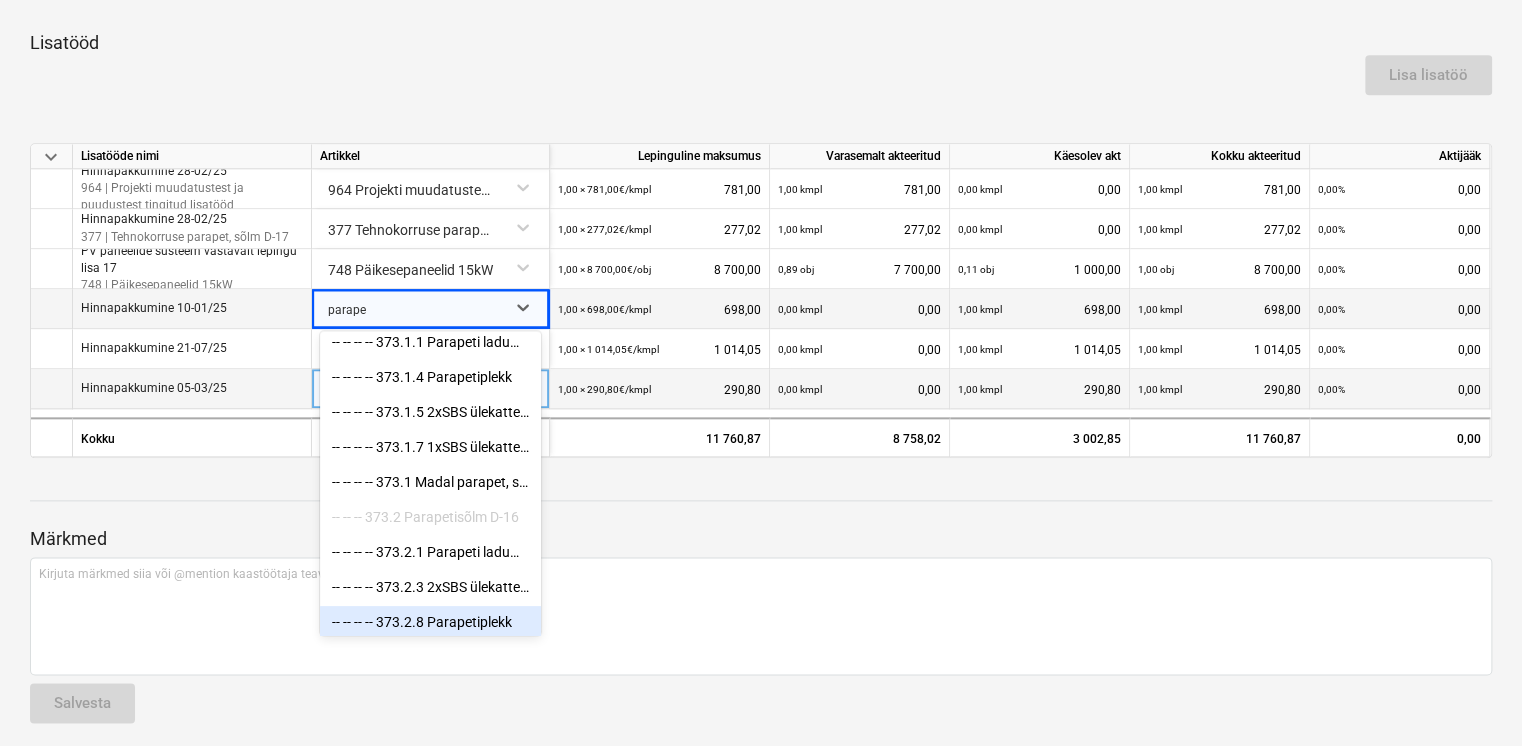 drag, startPoint x: 462, startPoint y: 606, endPoint x: 456, endPoint y: 619, distance: 14.3178215 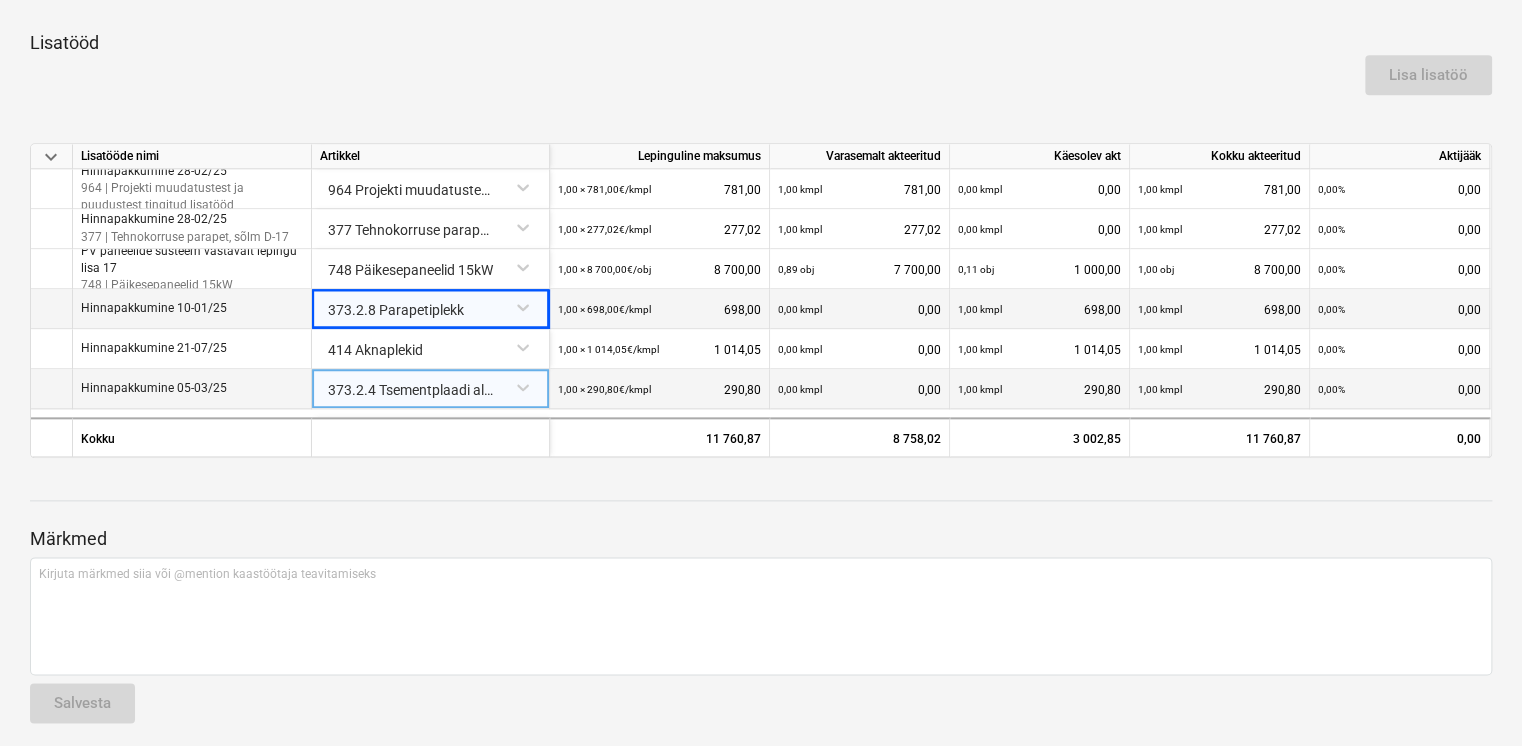 click on "Märkmed" at bounding box center [761, 539] 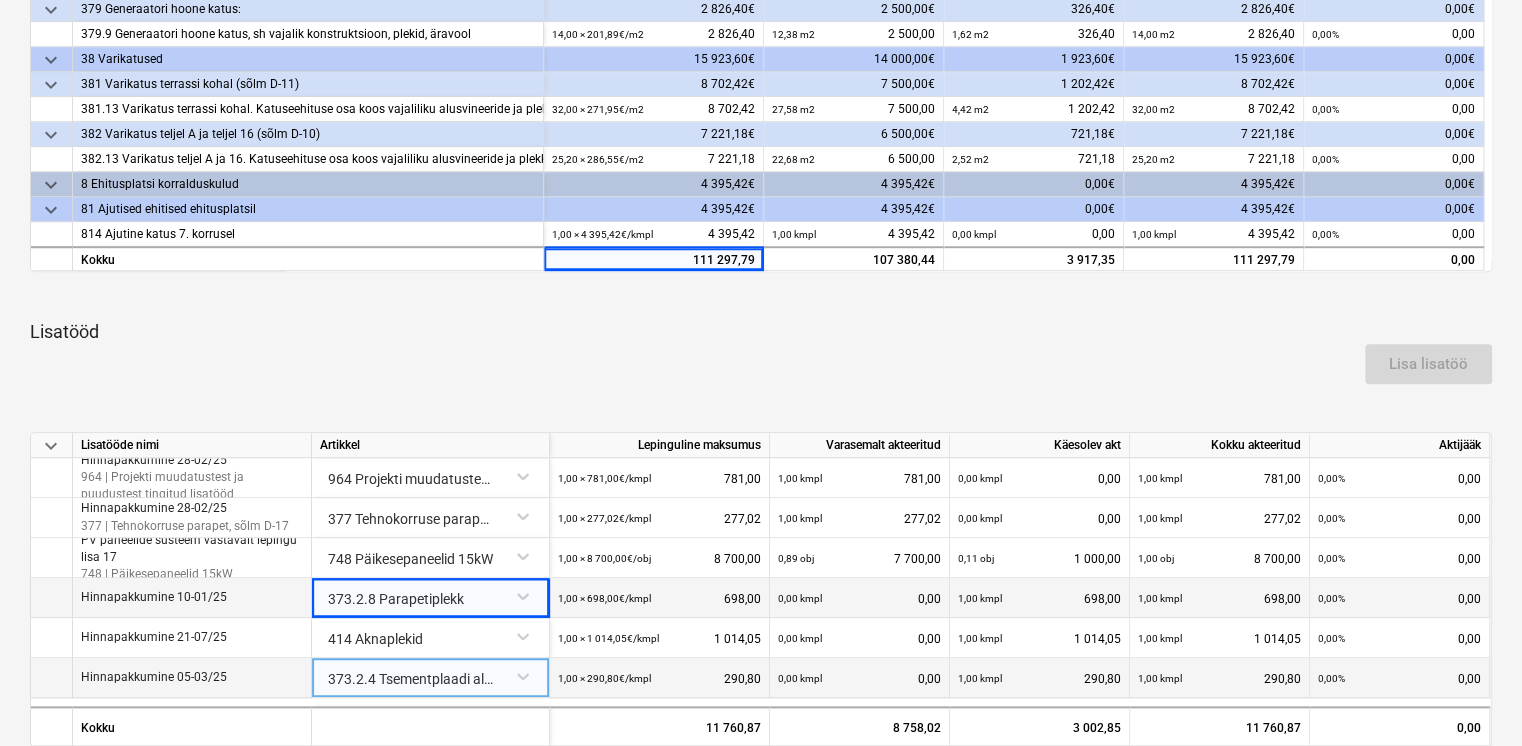 scroll, scrollTop: 233, scrollLeft: 0, axis: vertical 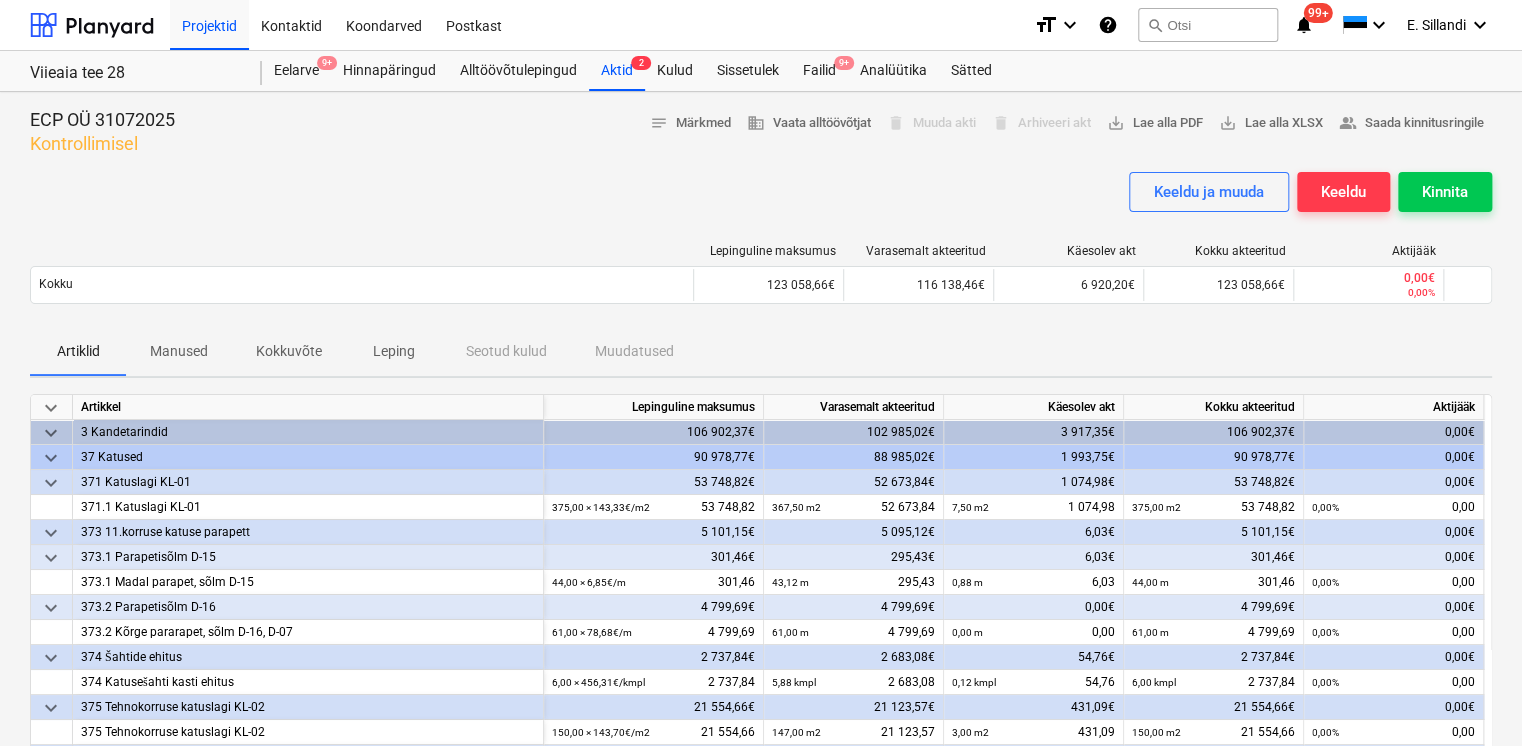 click on "Leping" at bounding box center [394, 351] 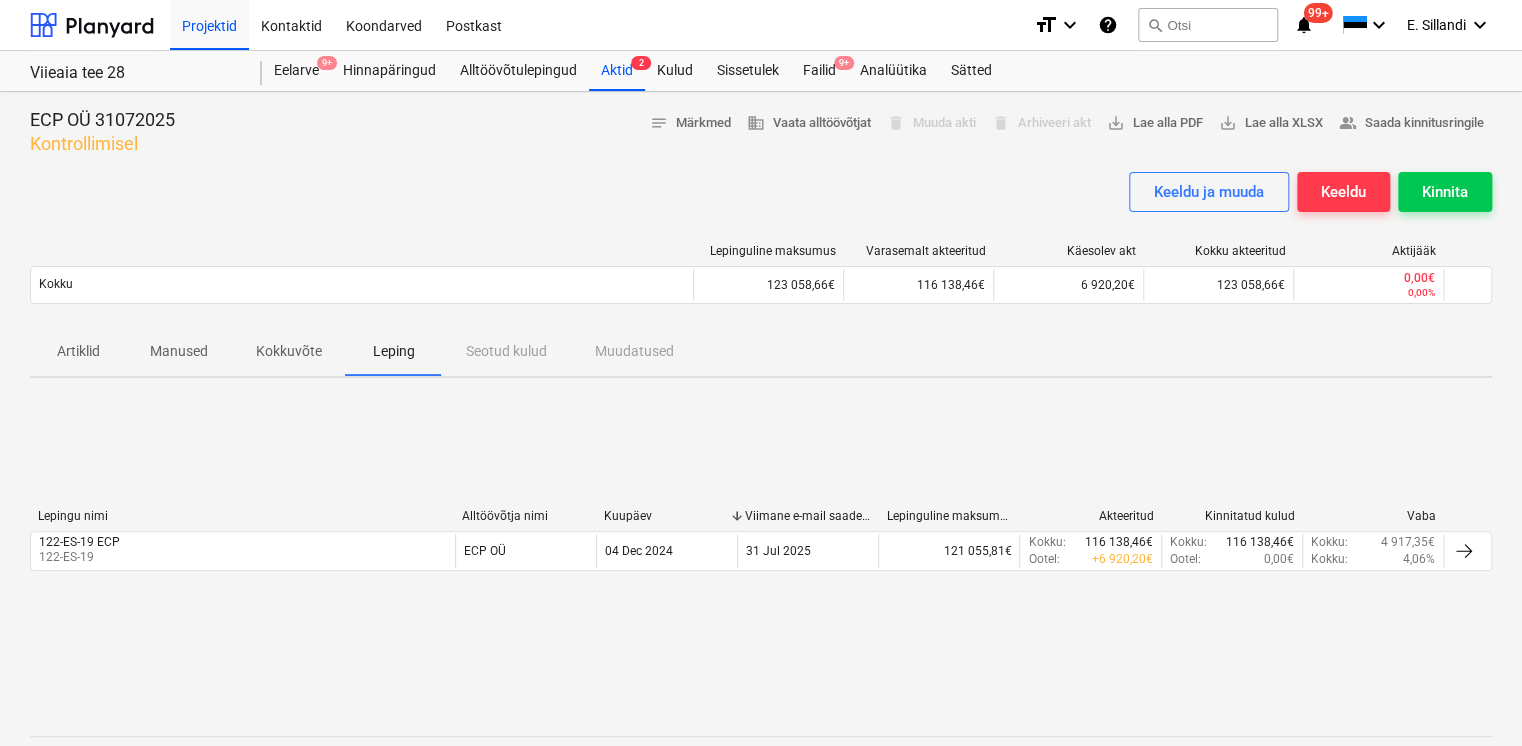 click on "Kokkuvõte" at bounding box center [289, 351] 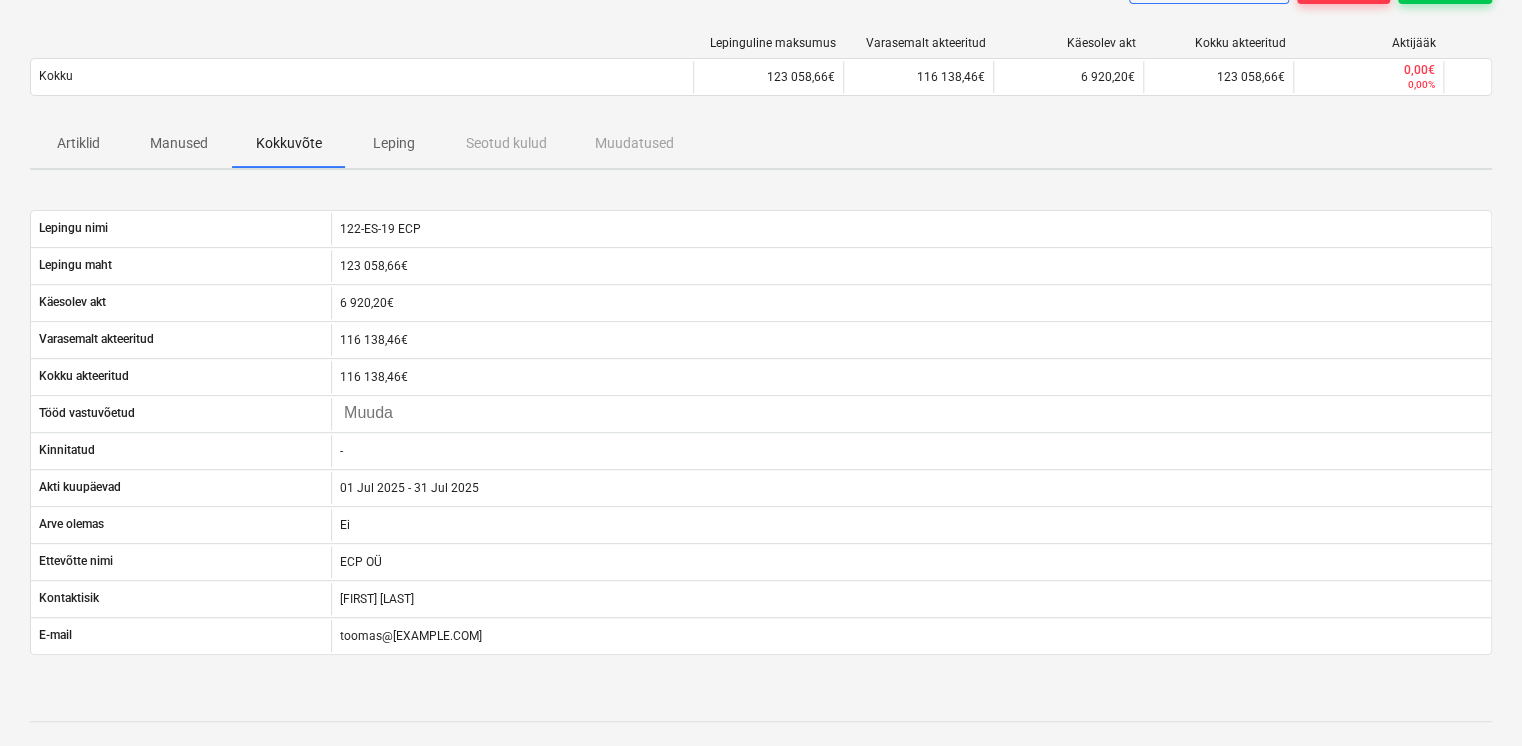 scroll, scrollTop: 233, scrollLeft: 0, axis: vertical 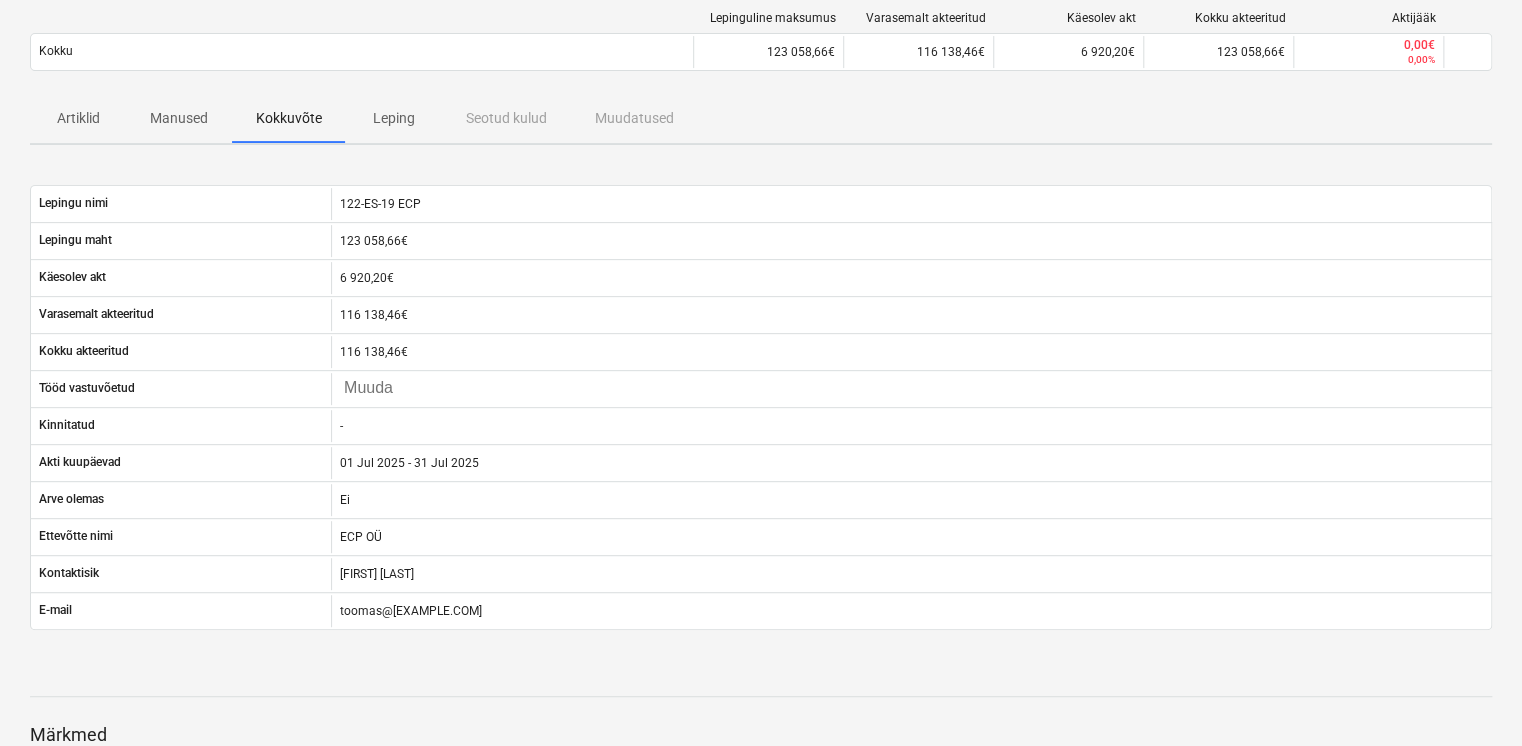 click on "Artiklid" at bounding box center [78, 118] 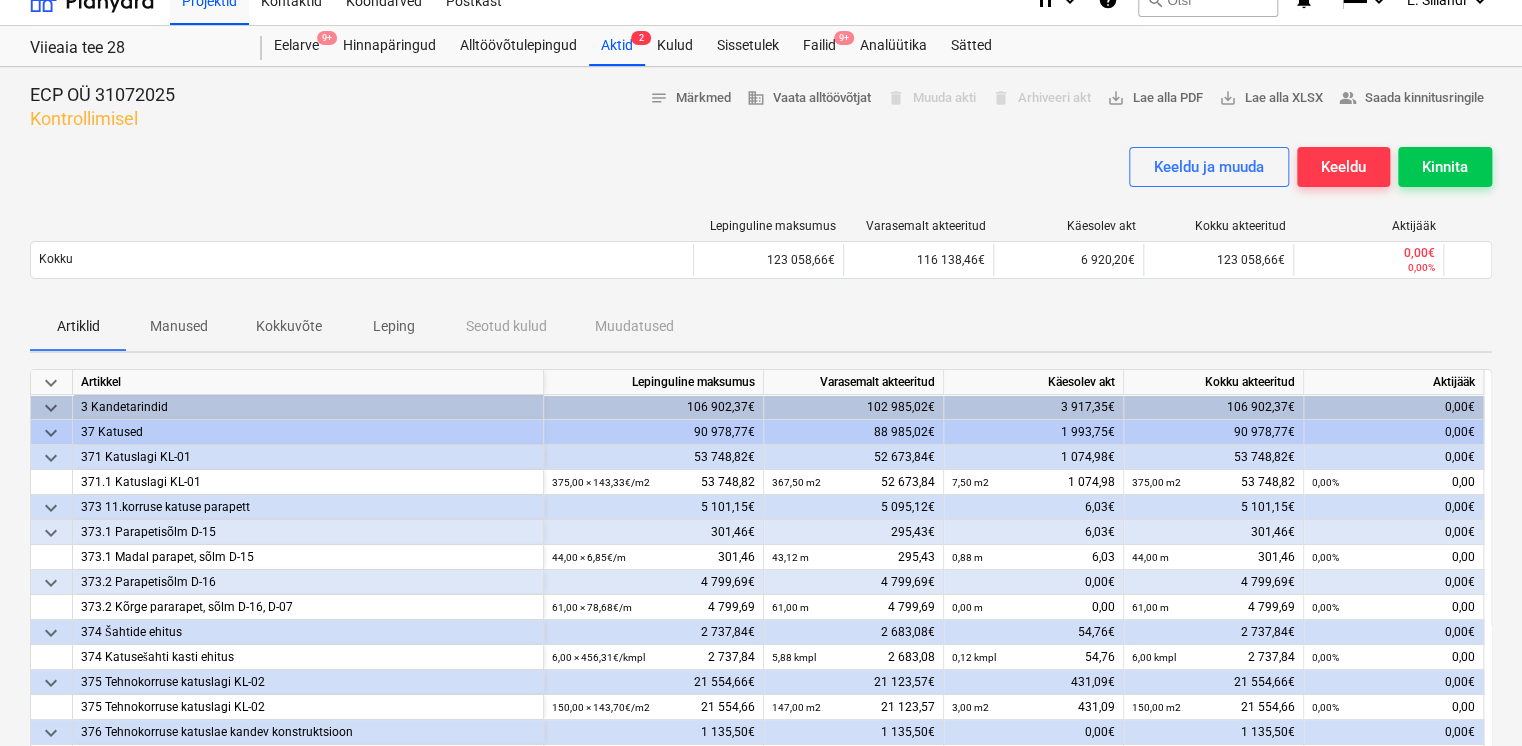 scroll, scrollTop: 0, scrollLeft: 0, axis: both 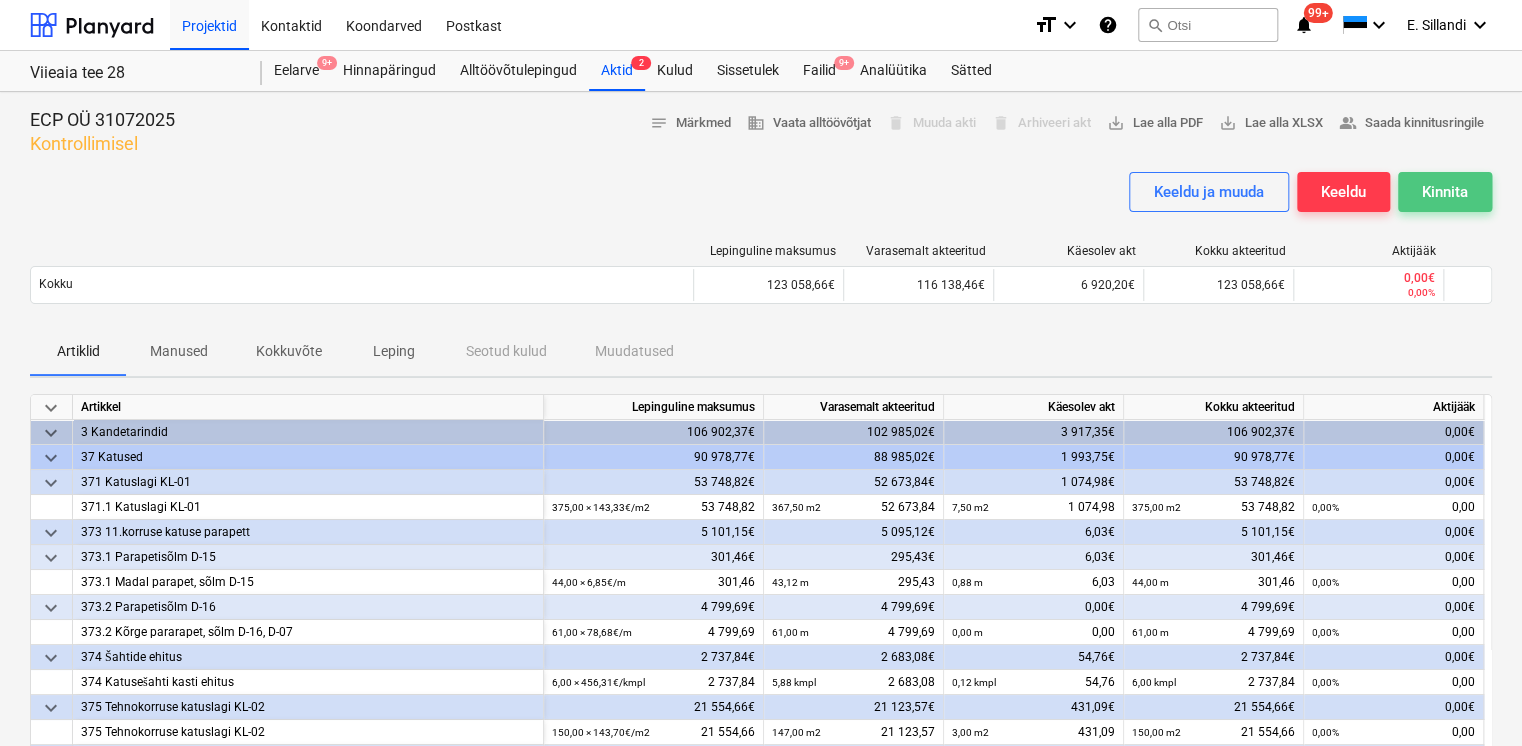 click on "Kinnita" at bounding box center [1445, 192] 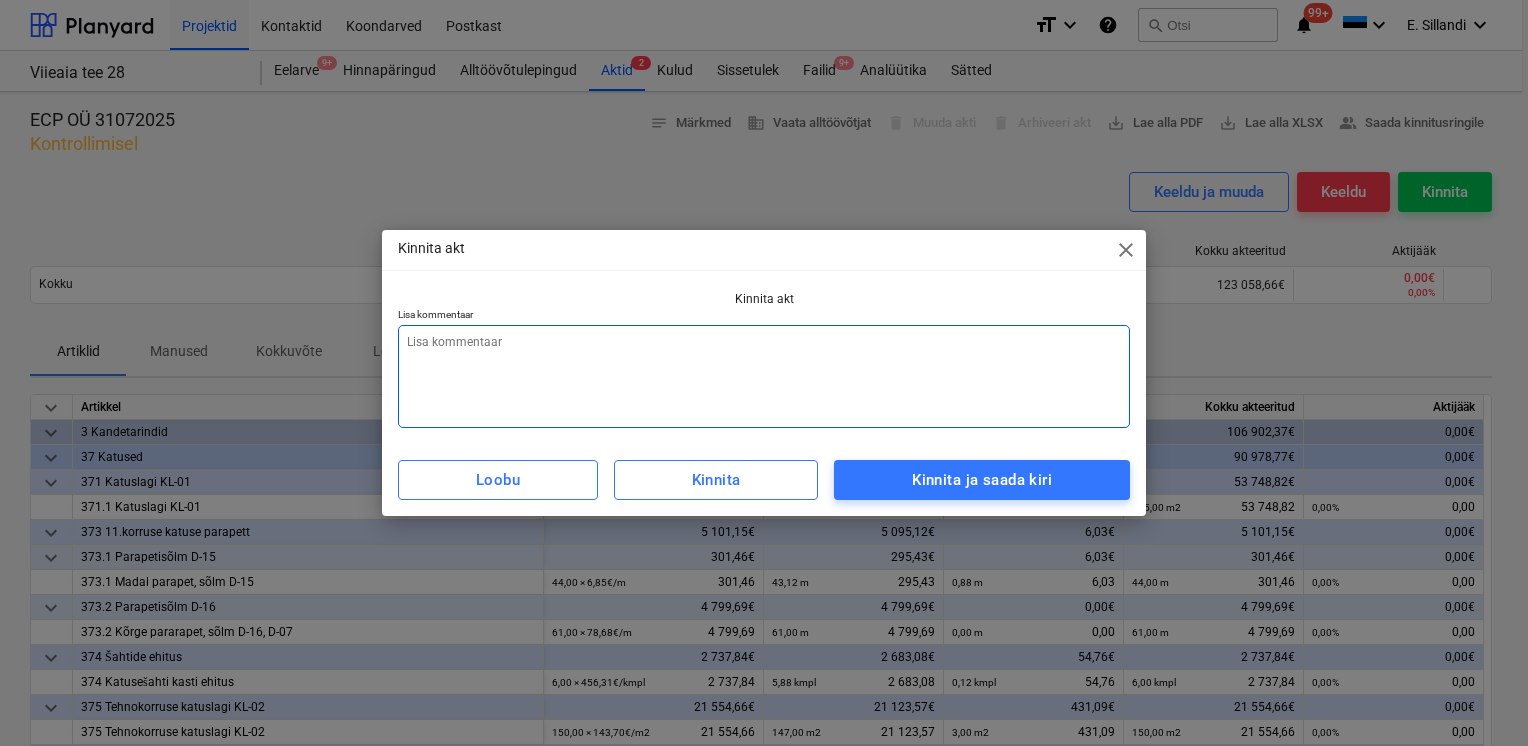 click at bounding box center [764, 376] 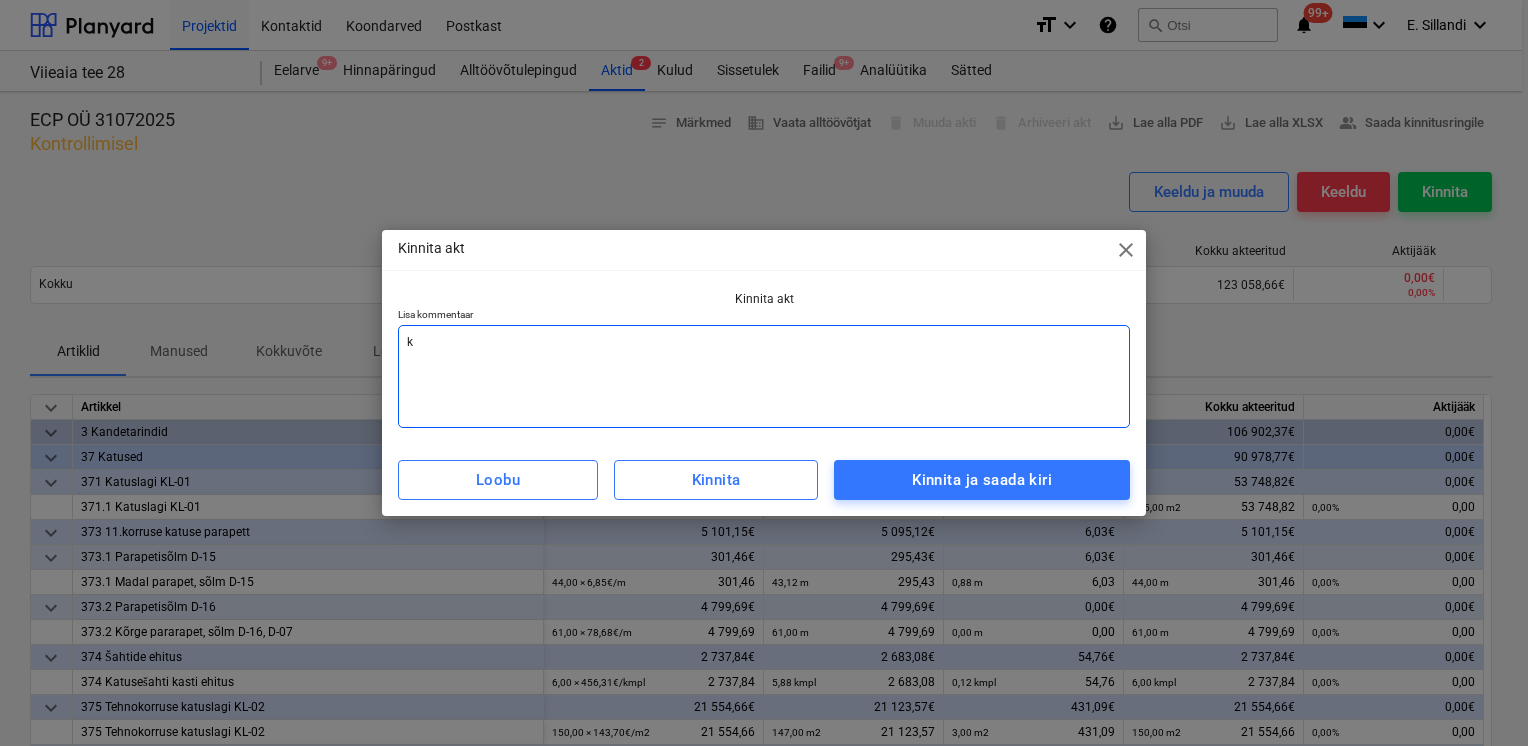 type on "ke" 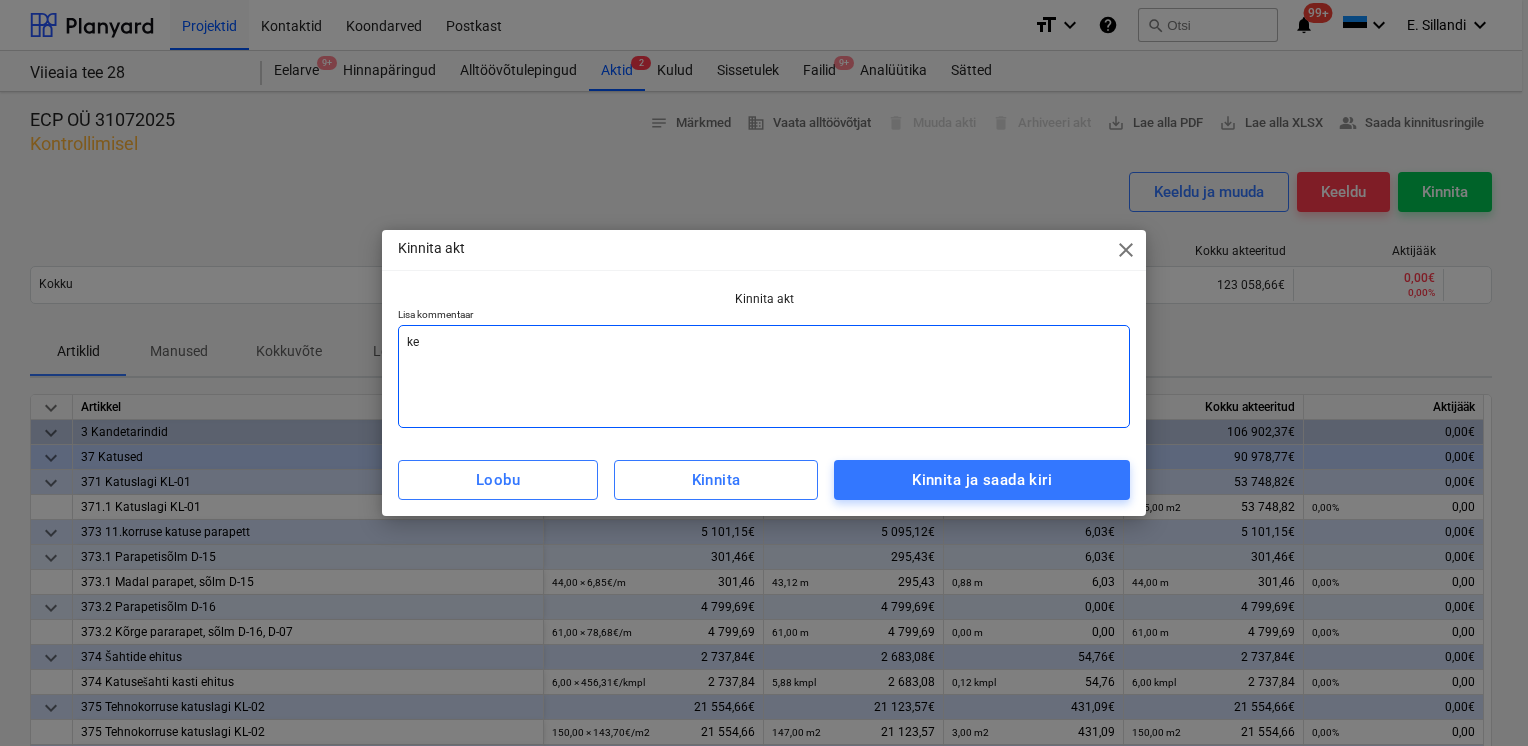type on "x" 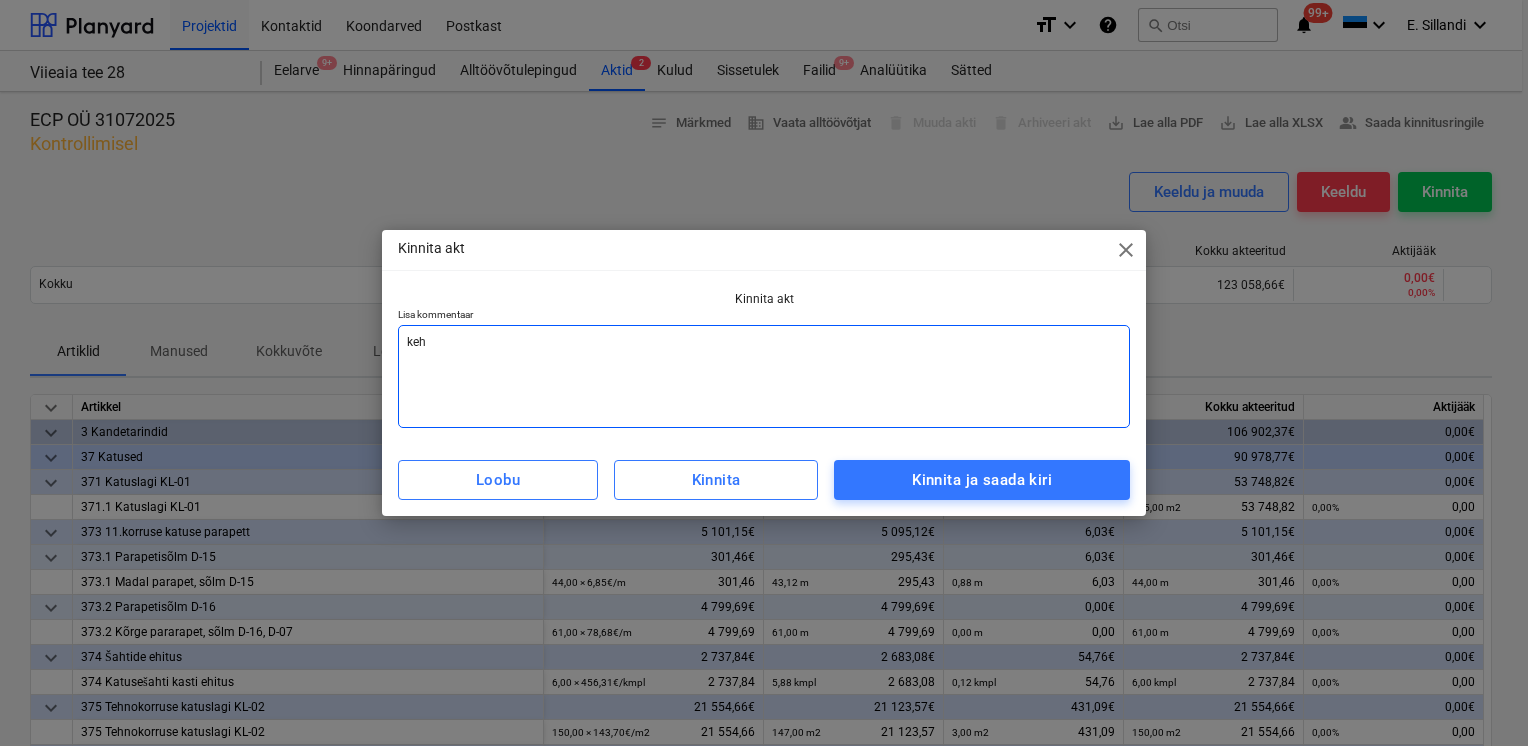 type on "x" 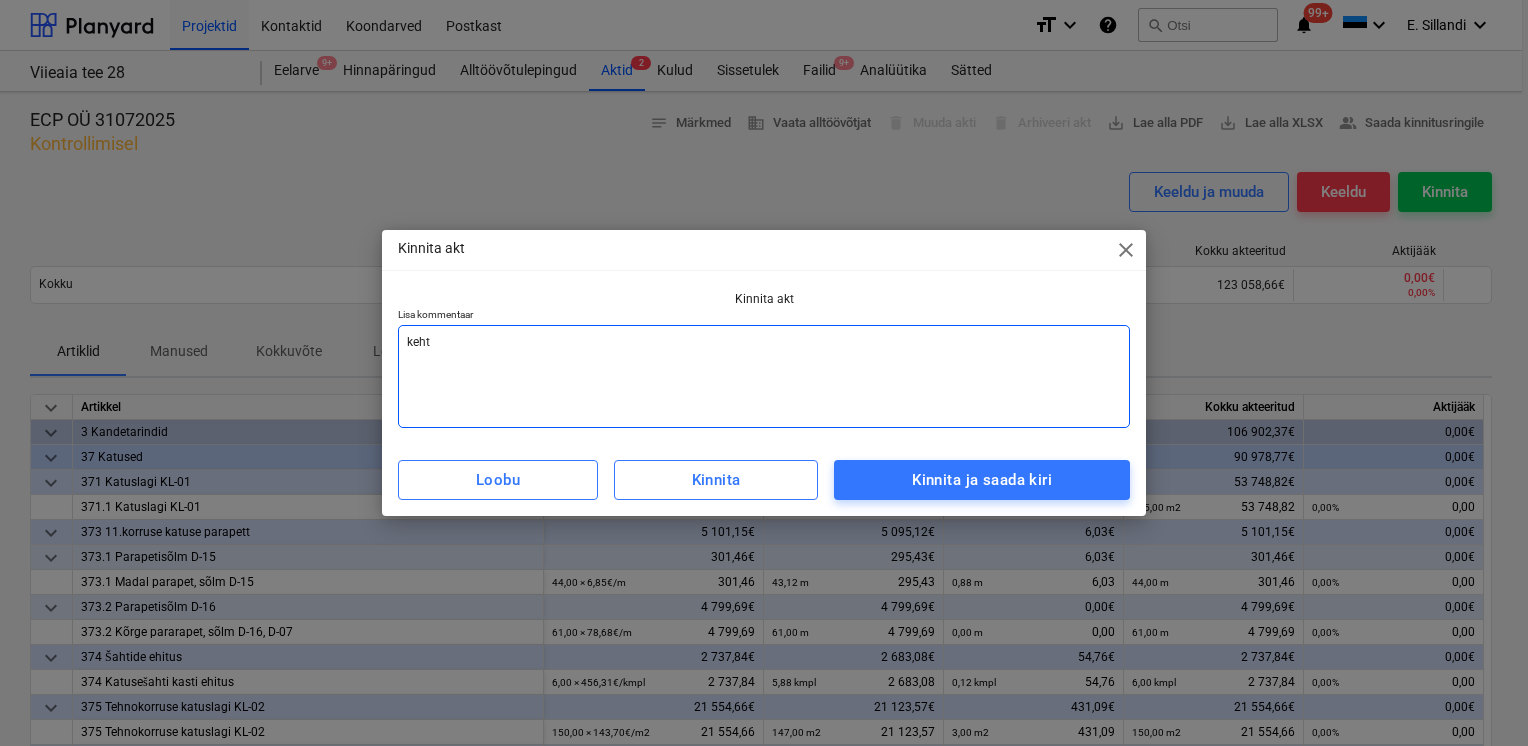type on "x" 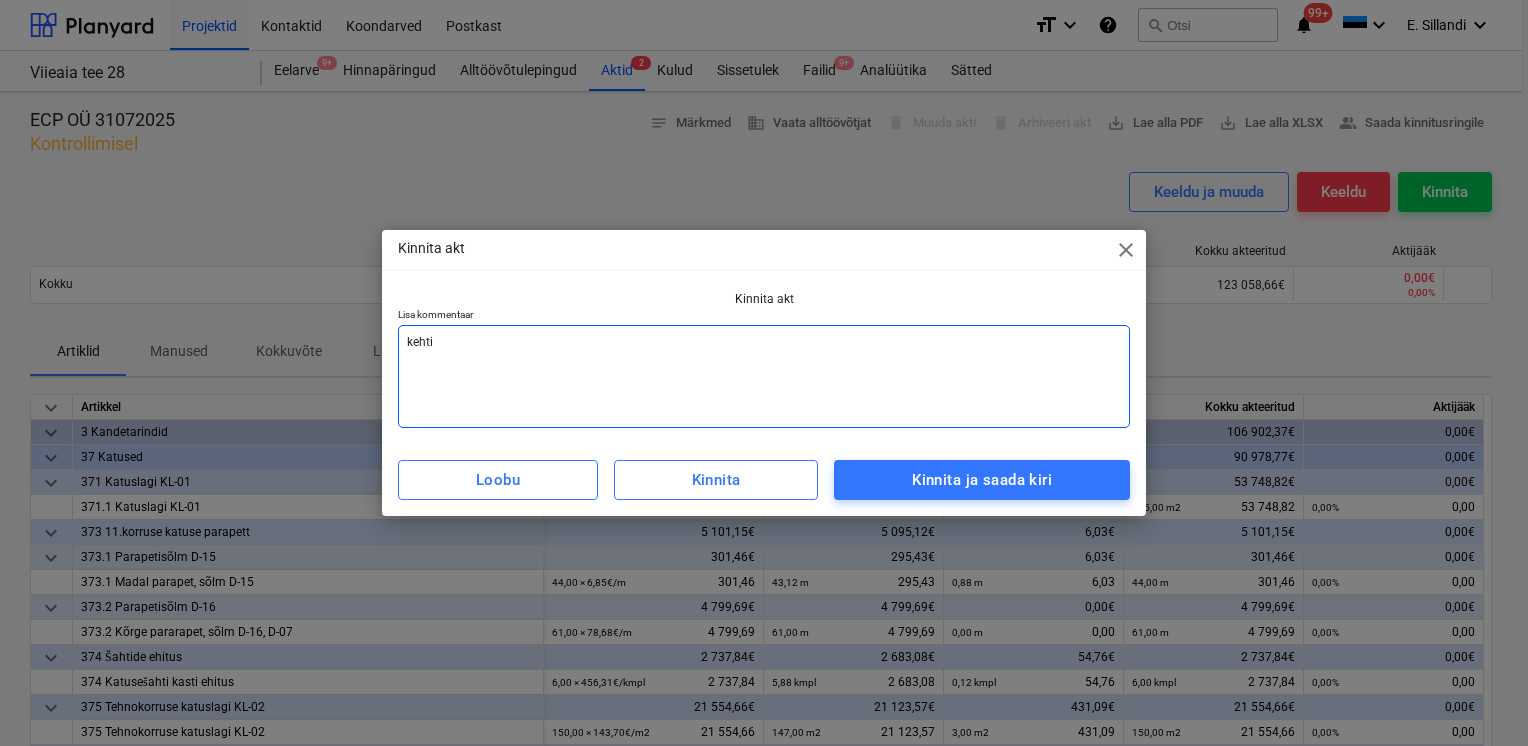 type on "x" 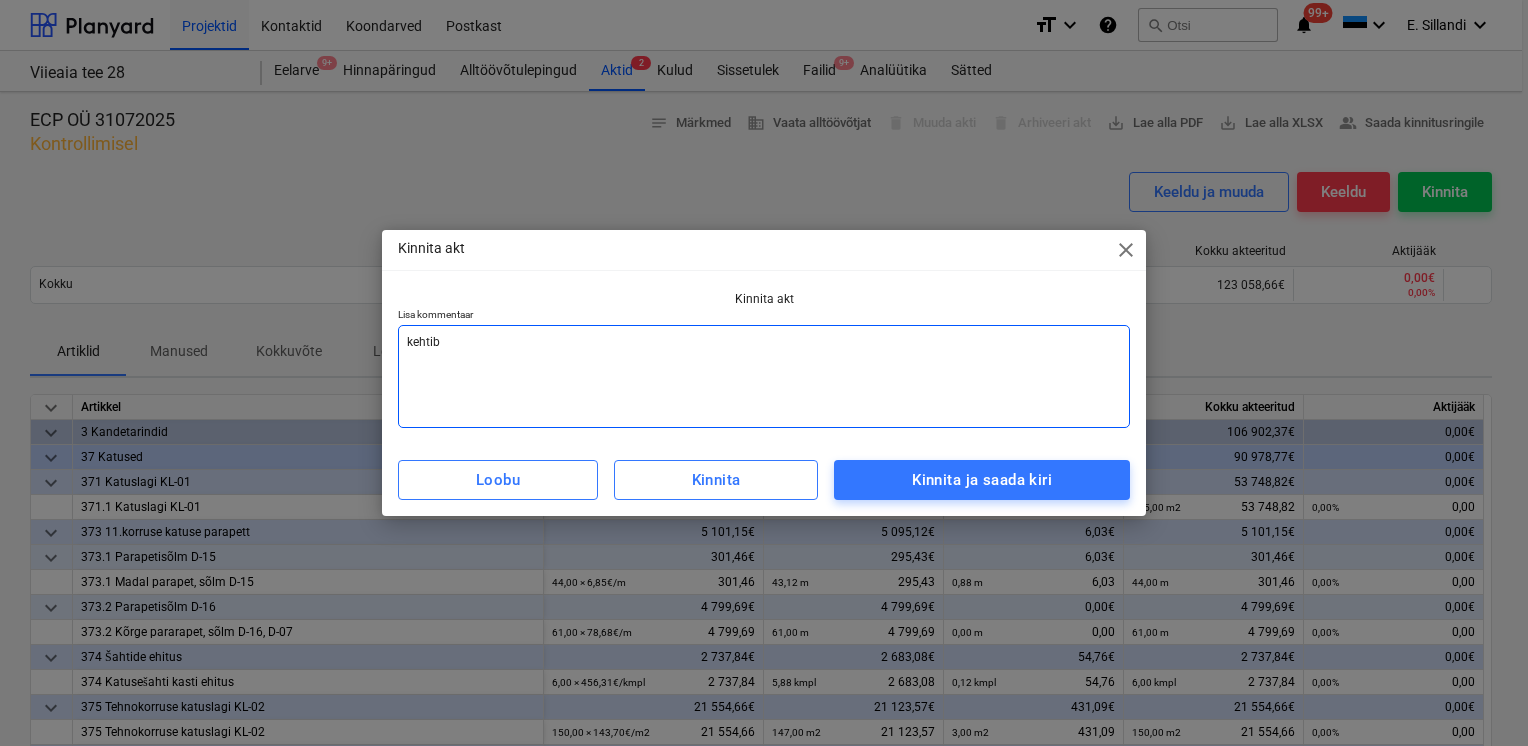 type on "x" 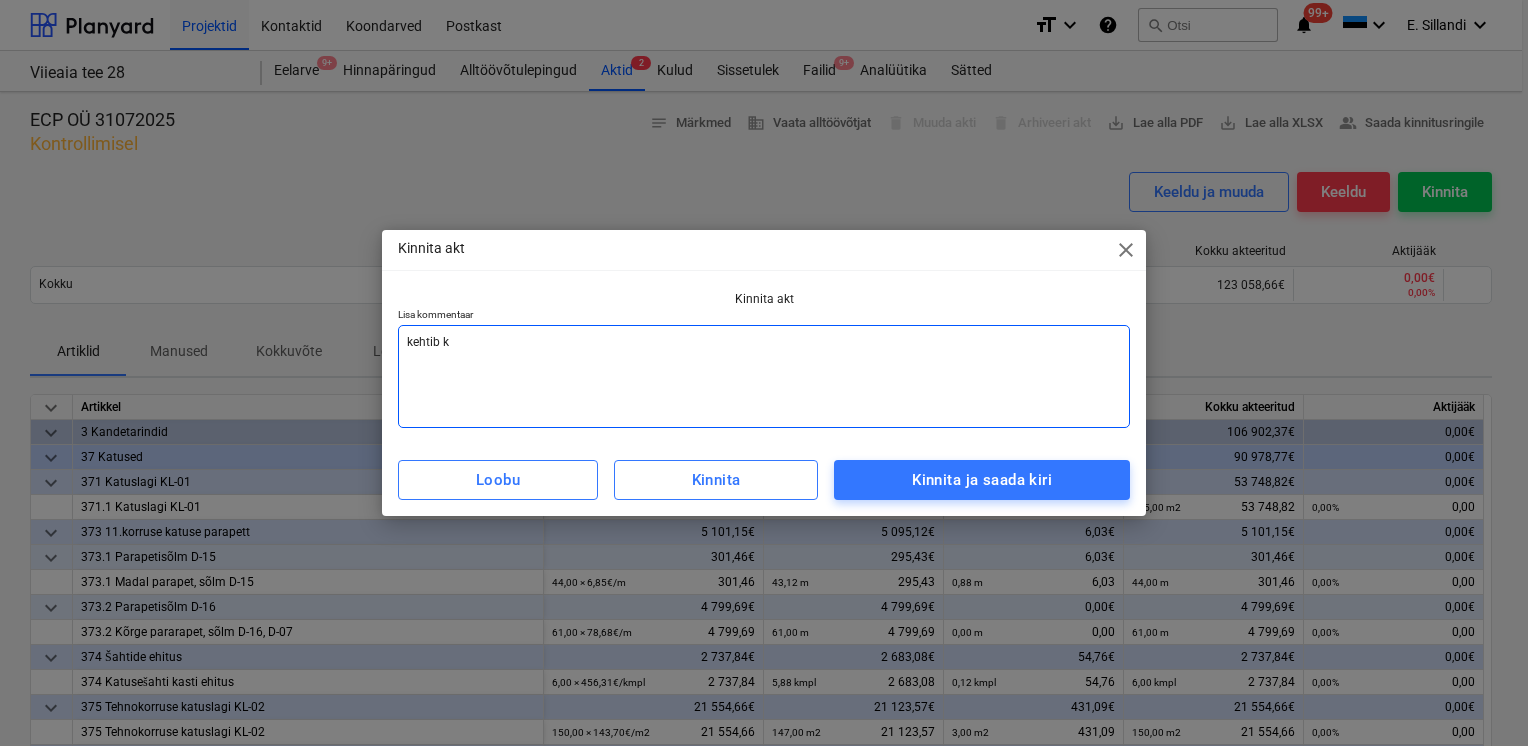 type on "kehtib ko" 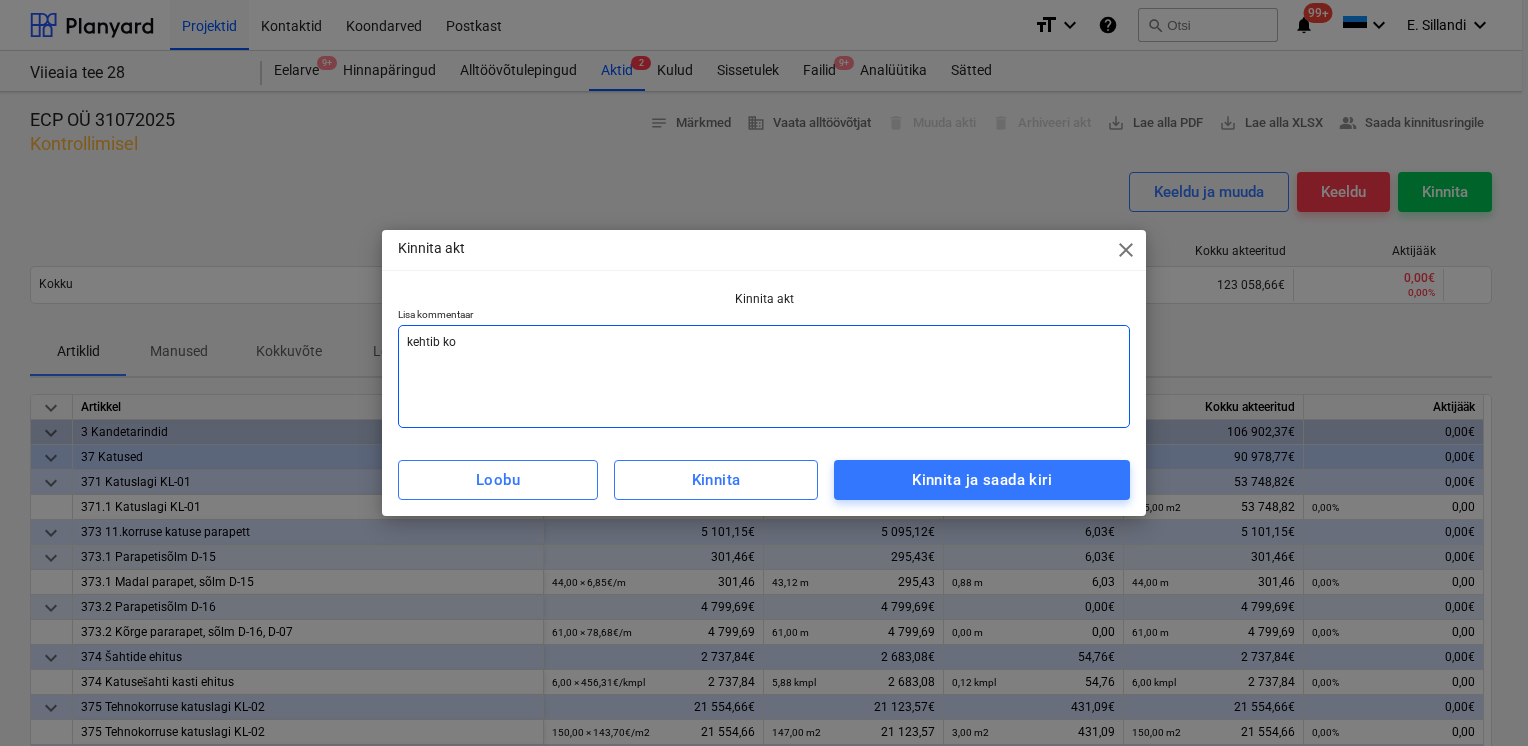 type on "x" 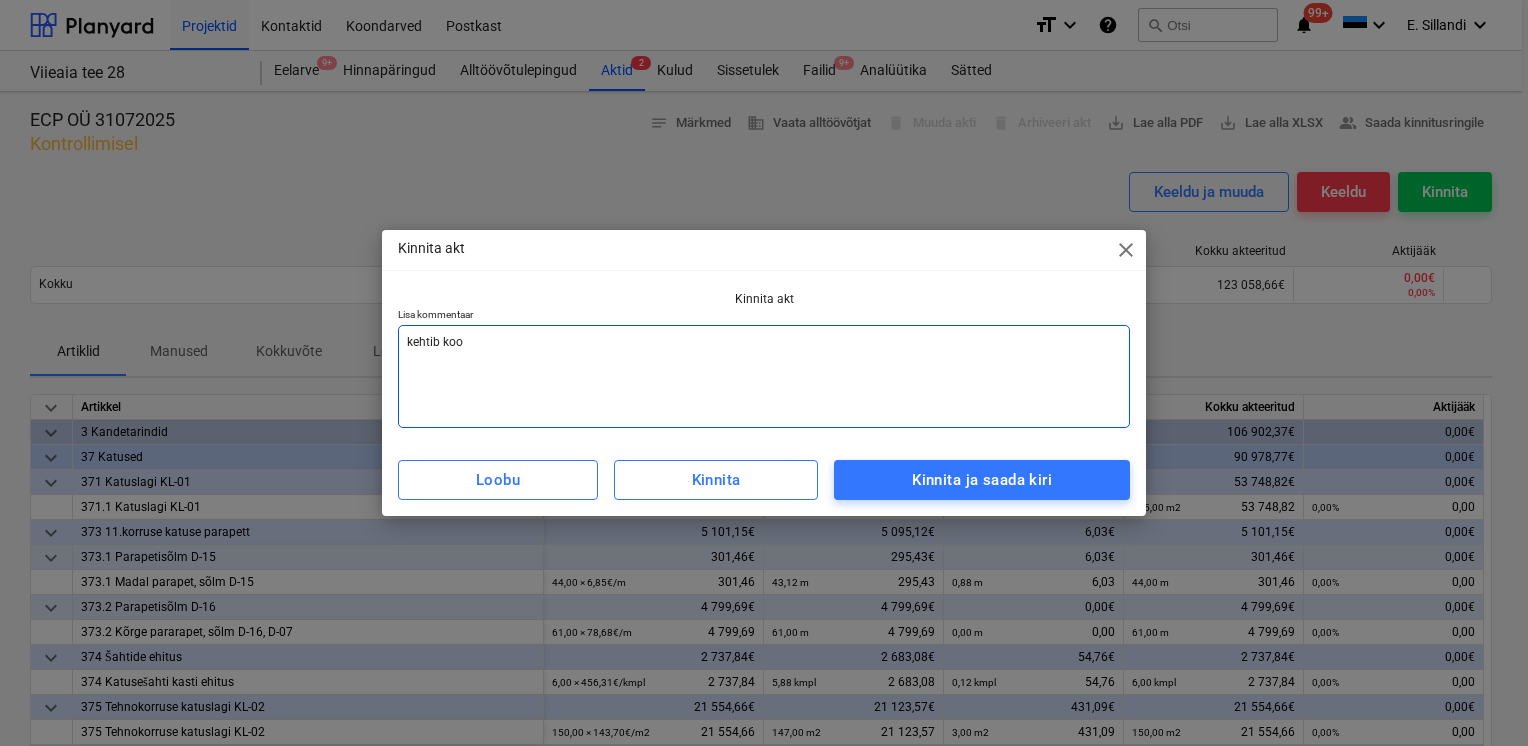 type on "x" 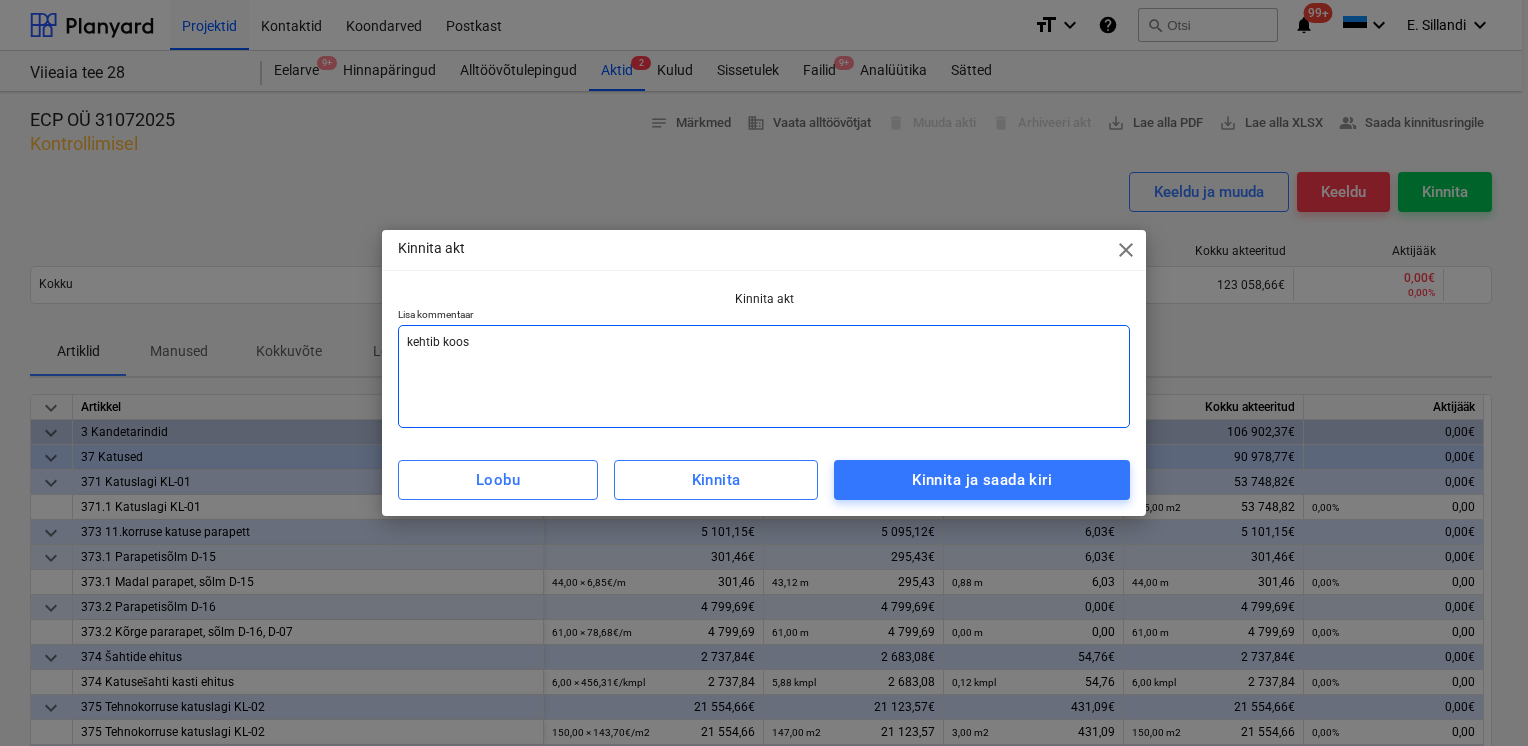 type on "x" 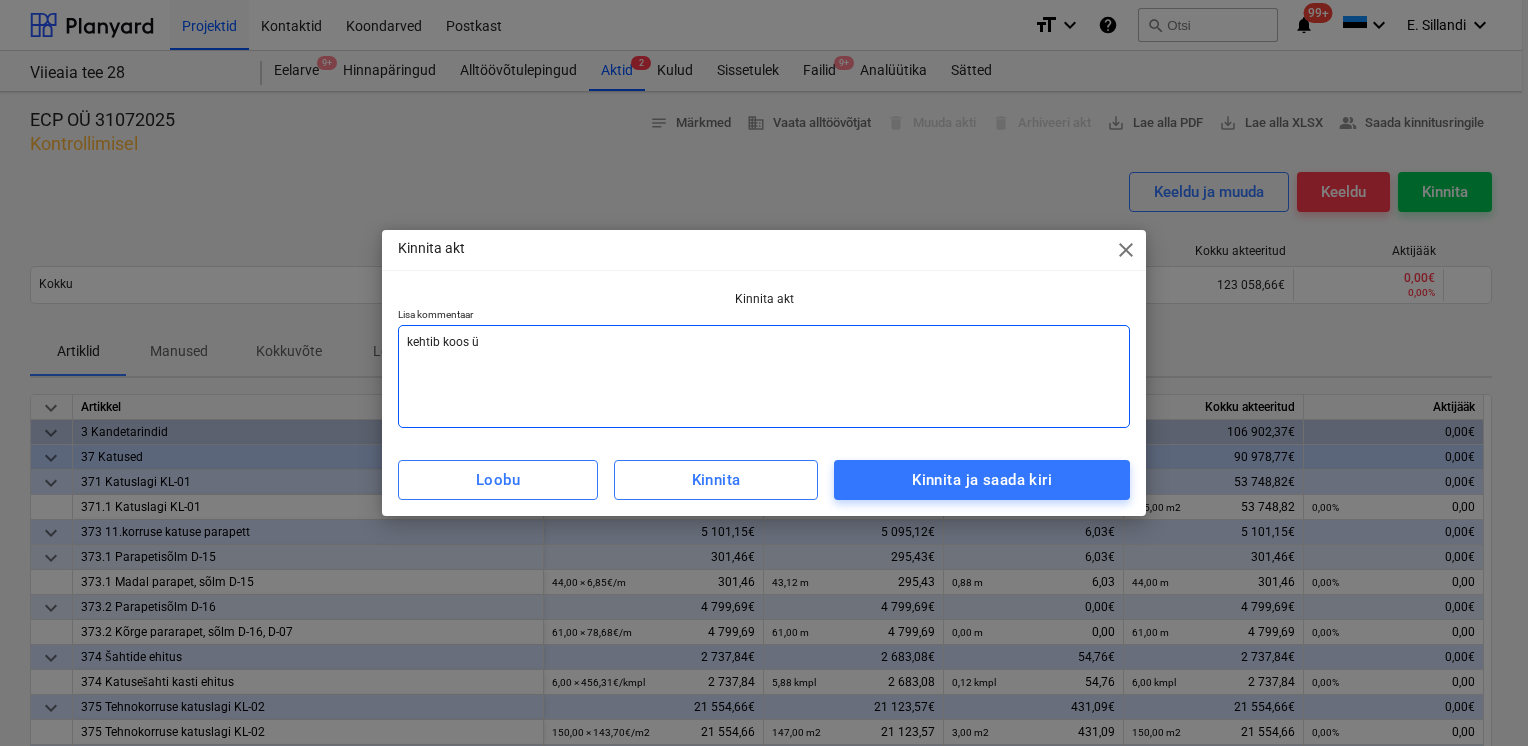 type on "x" 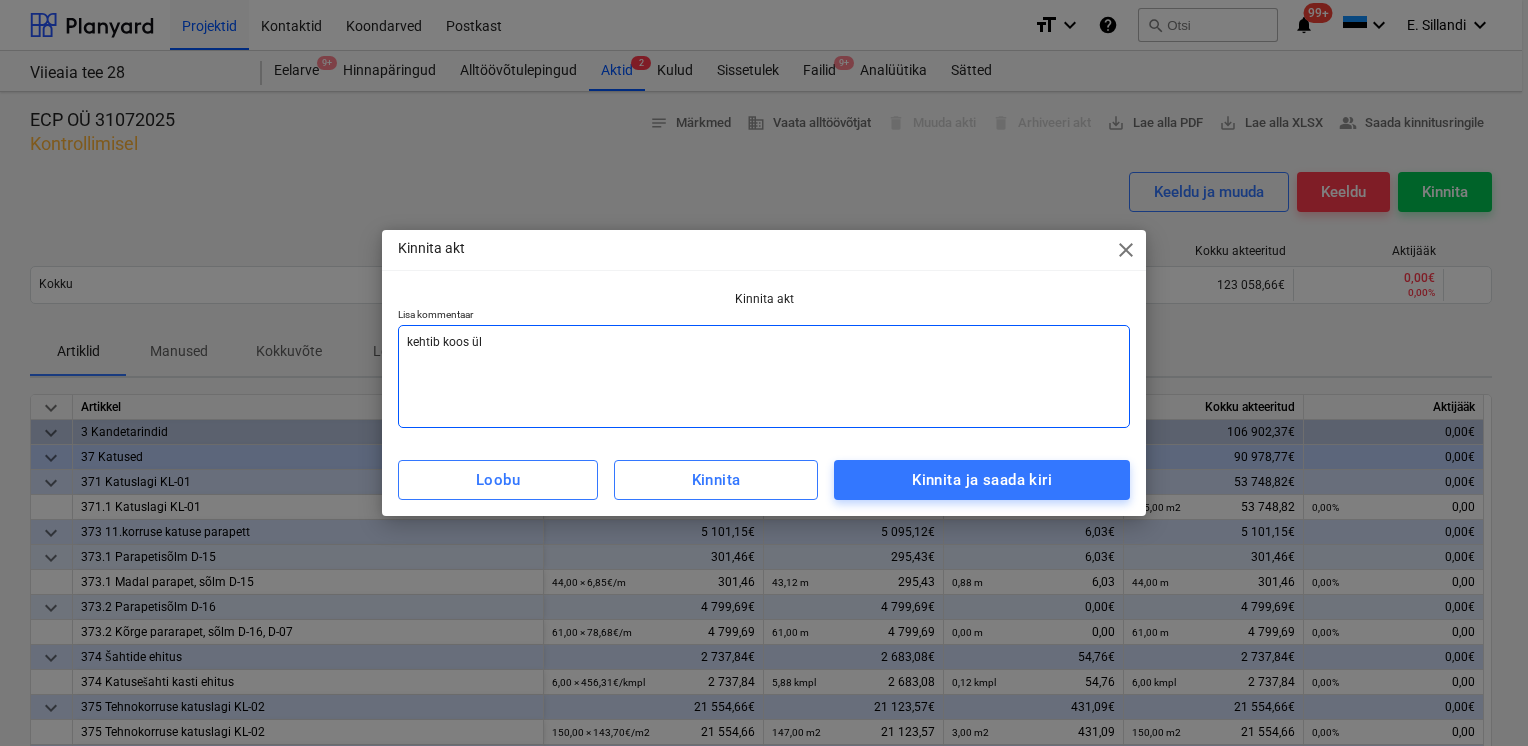 type on "x" 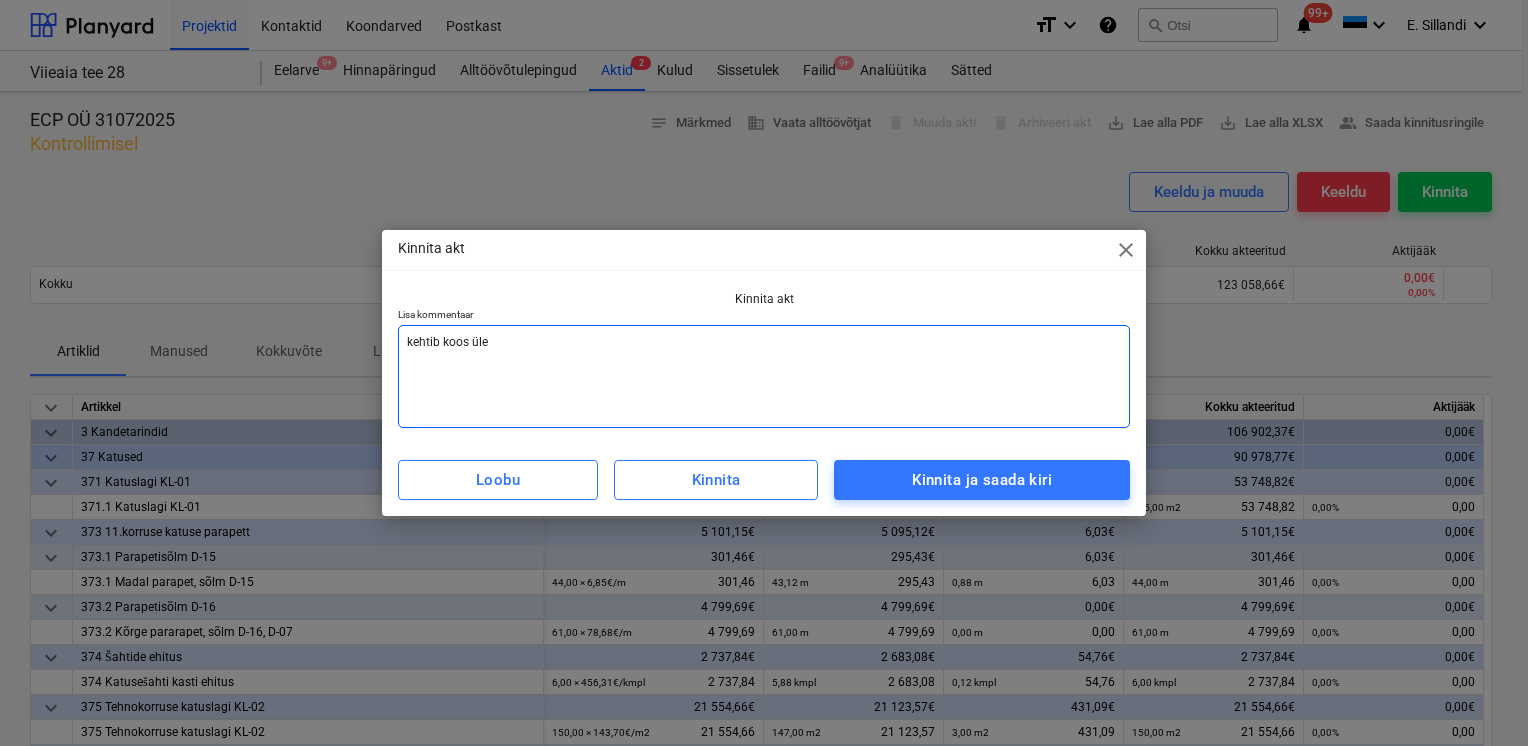 type on "x" 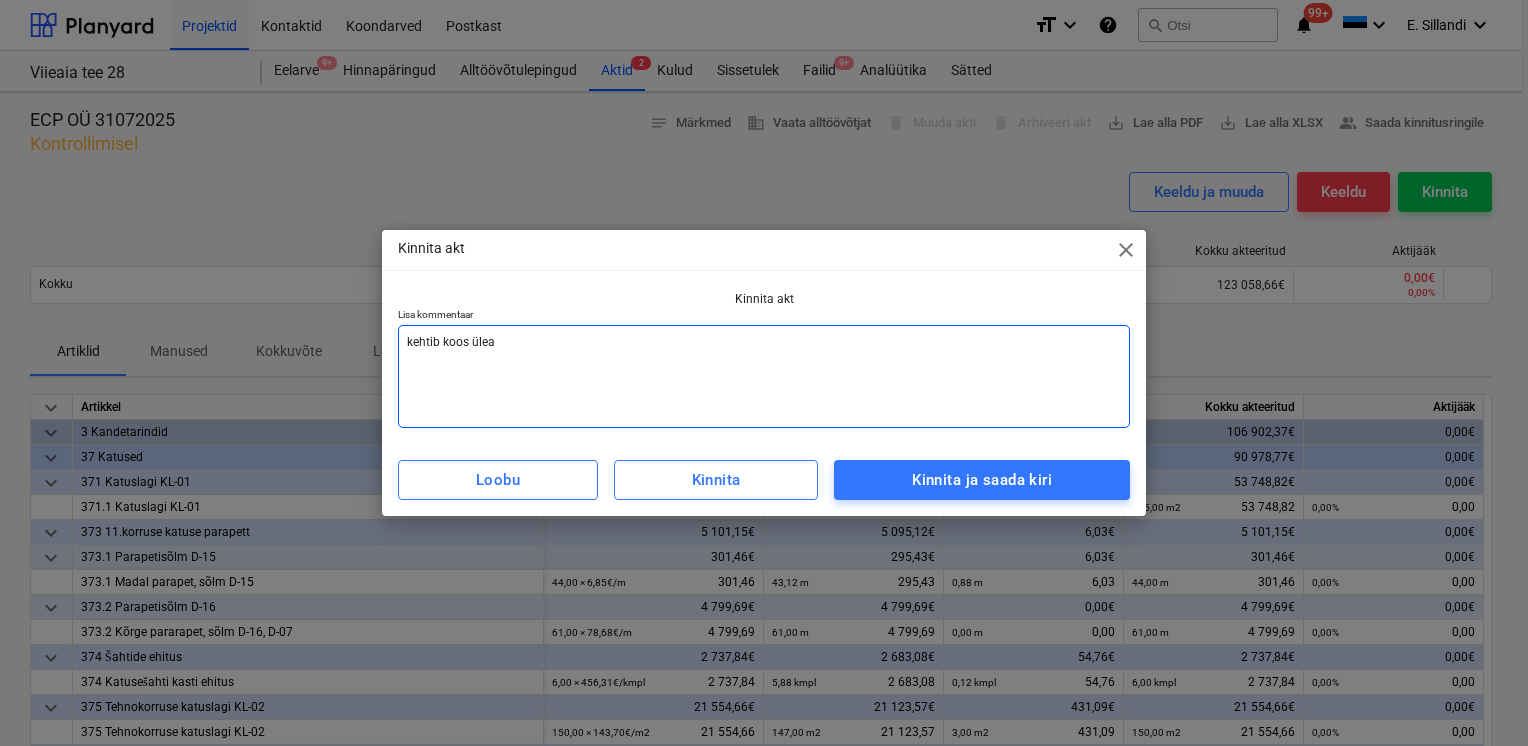 type on "x" 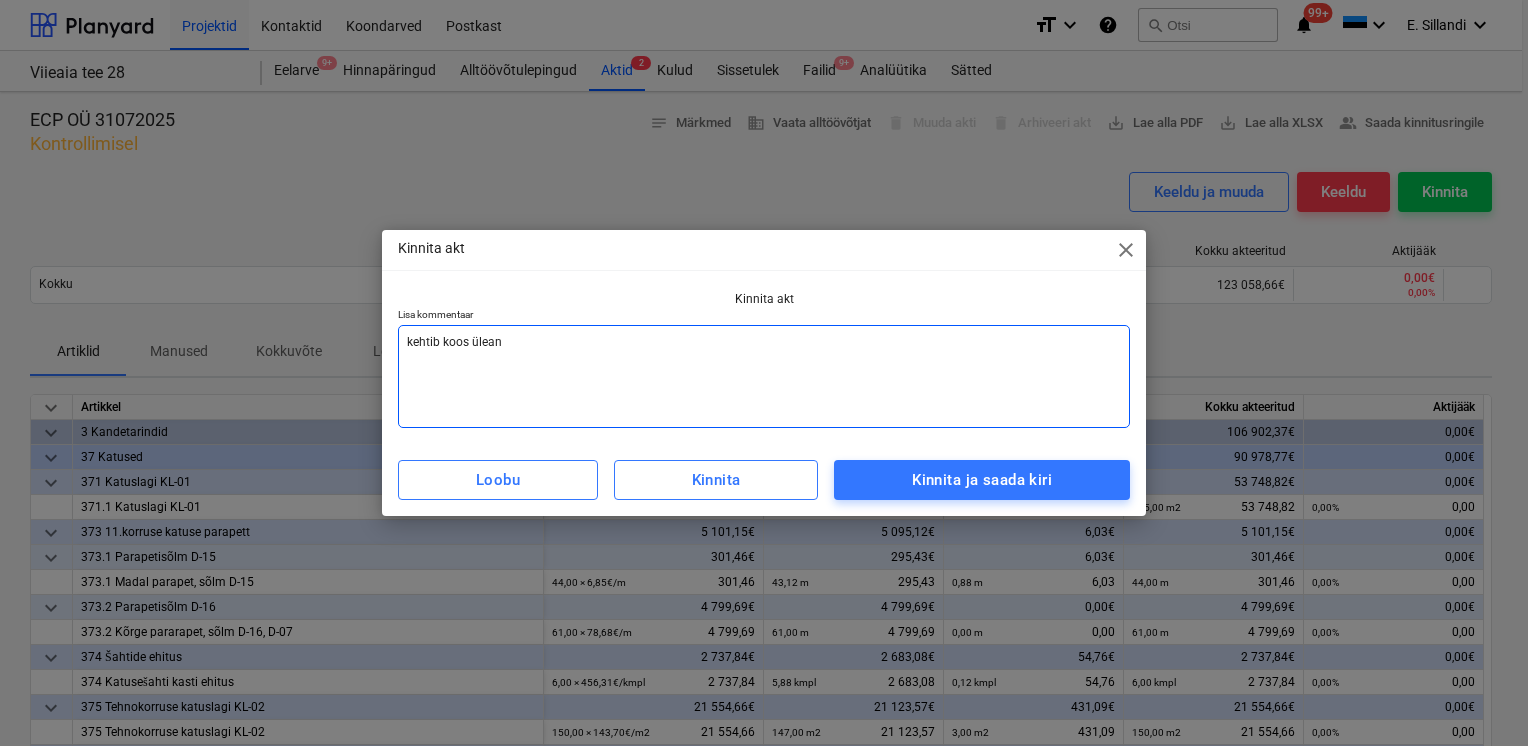 type on "x" 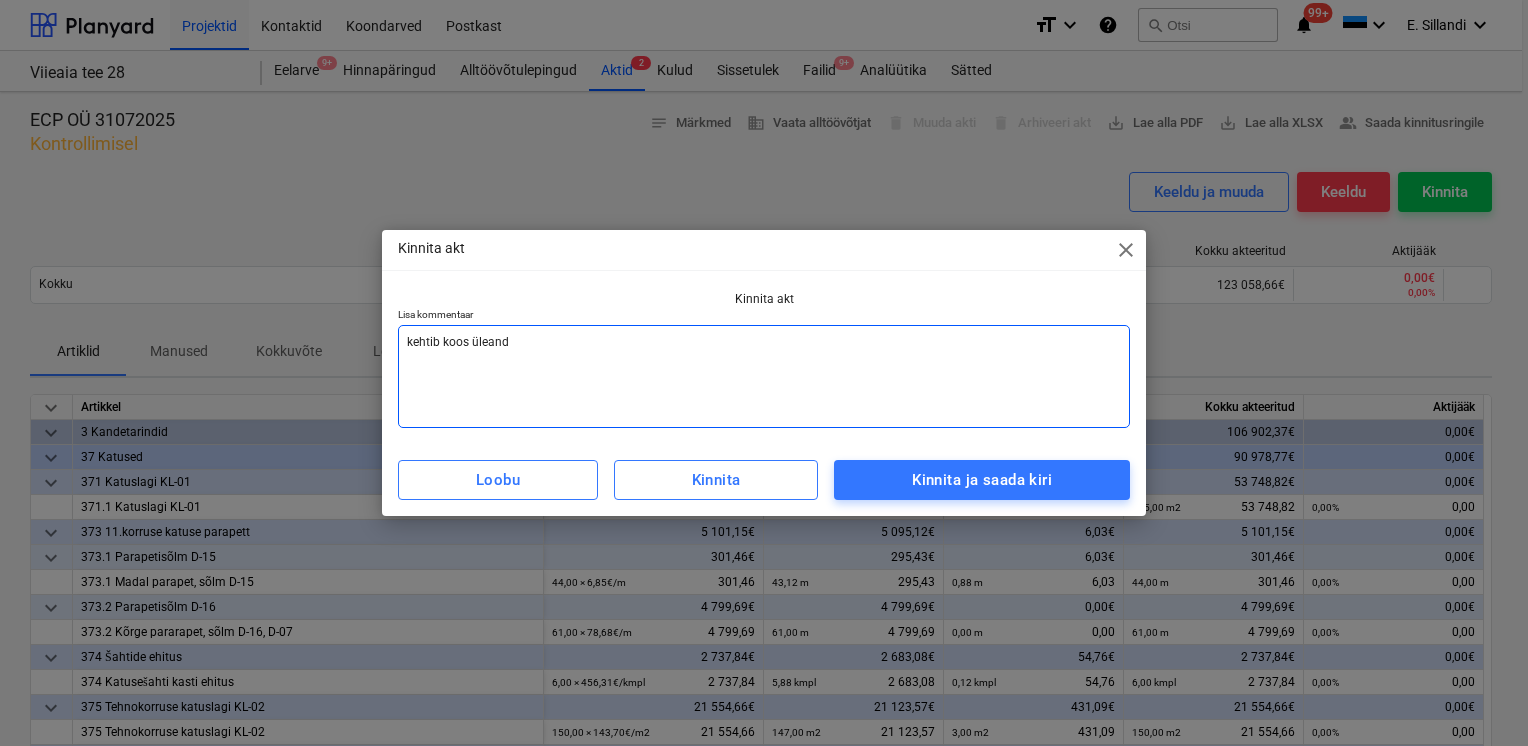 type on "x" 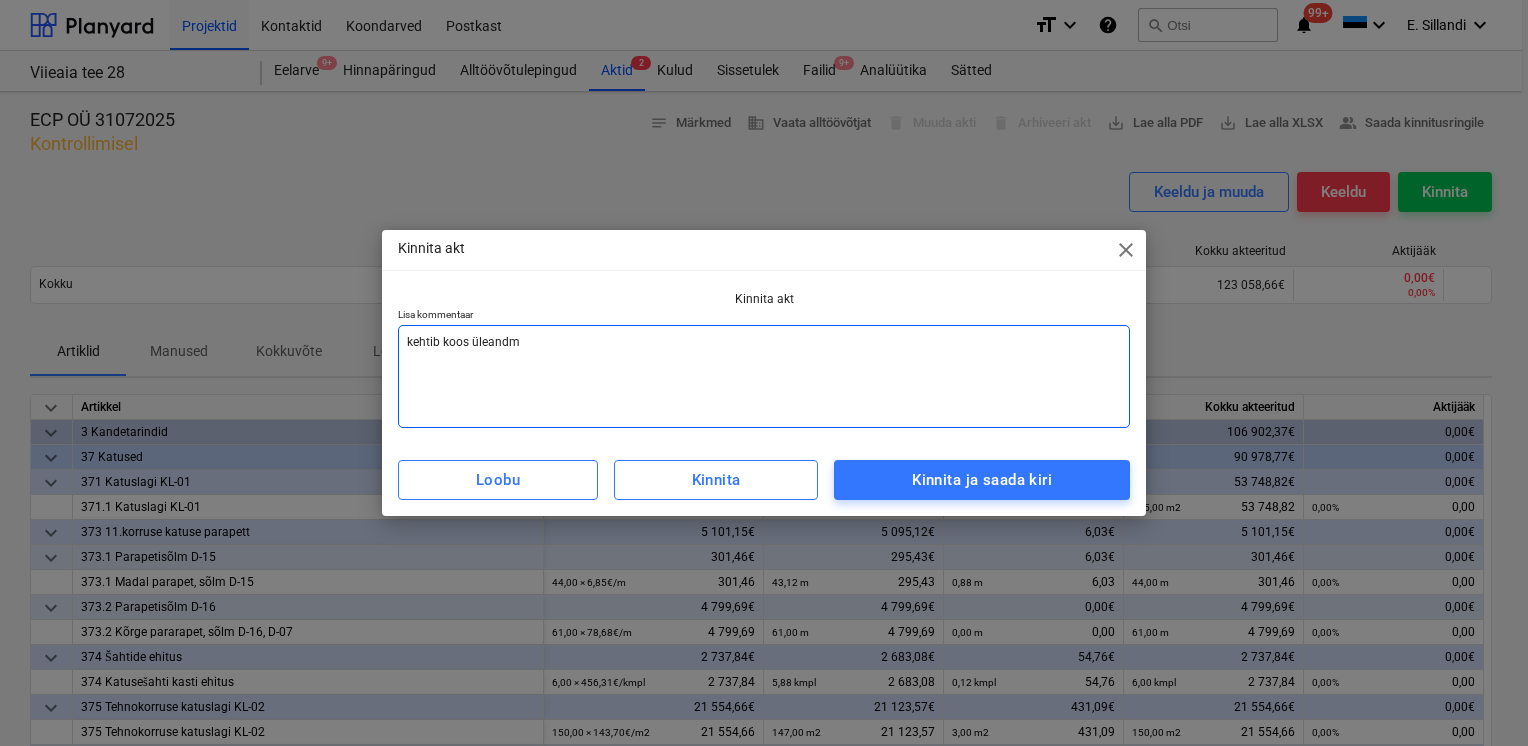 type on "x" 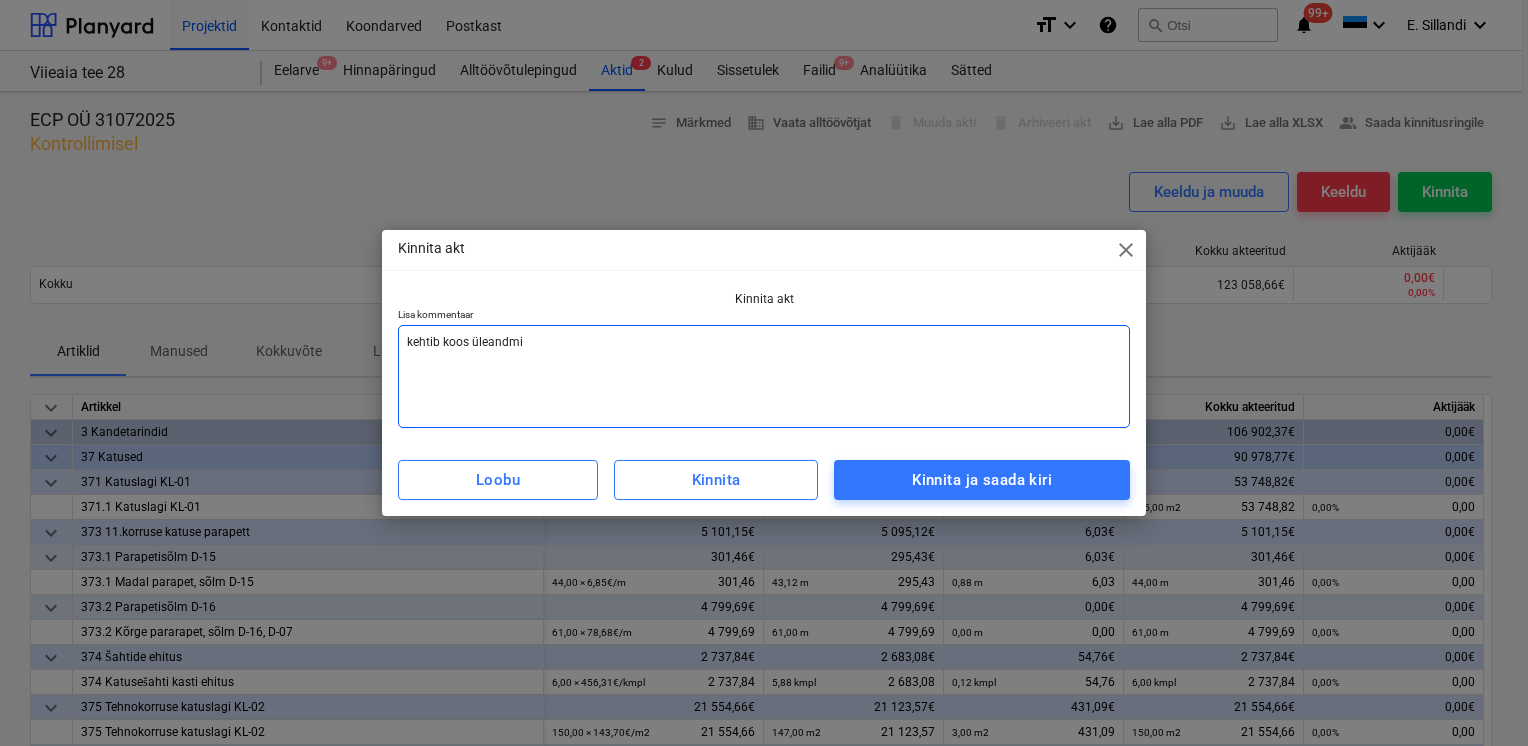 type on "x" 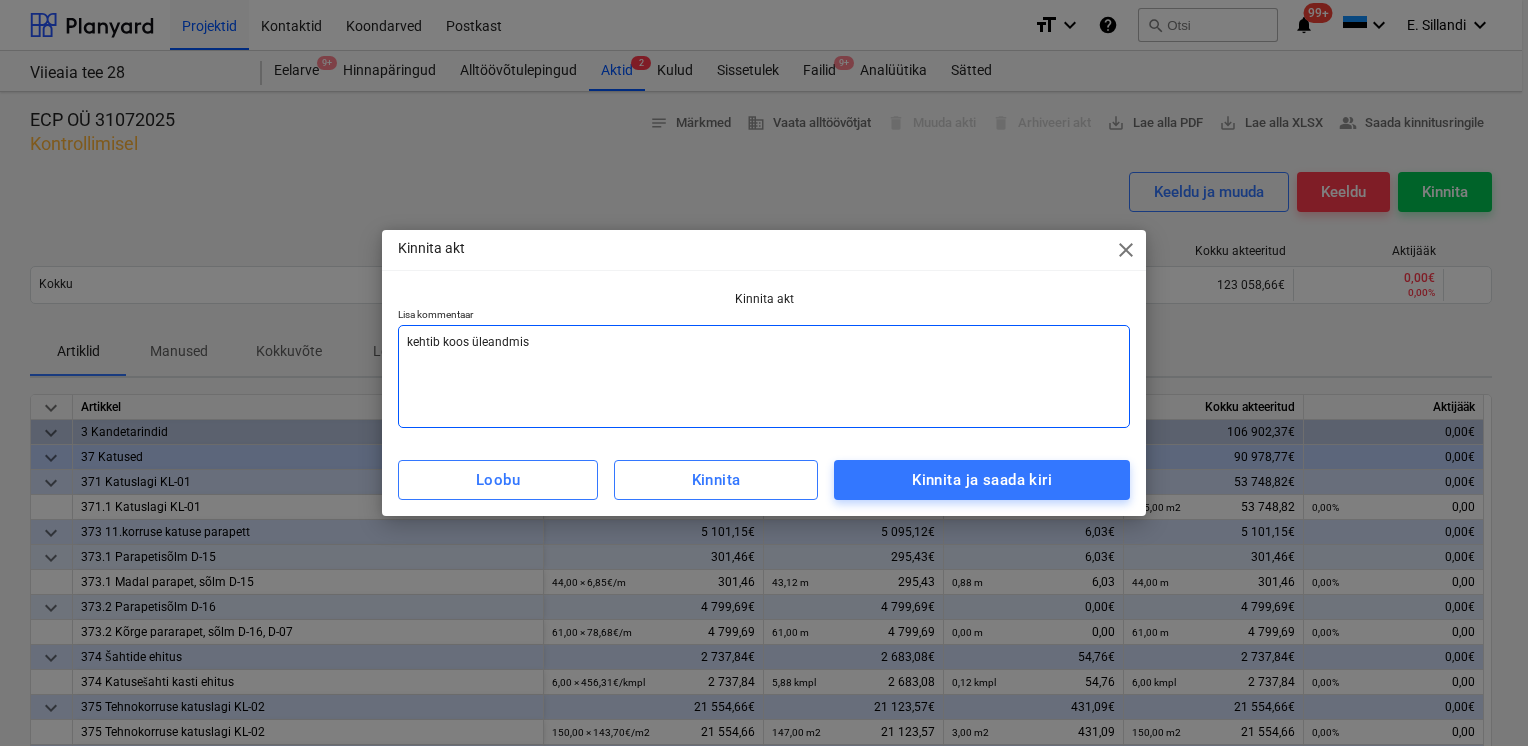 type on "x" 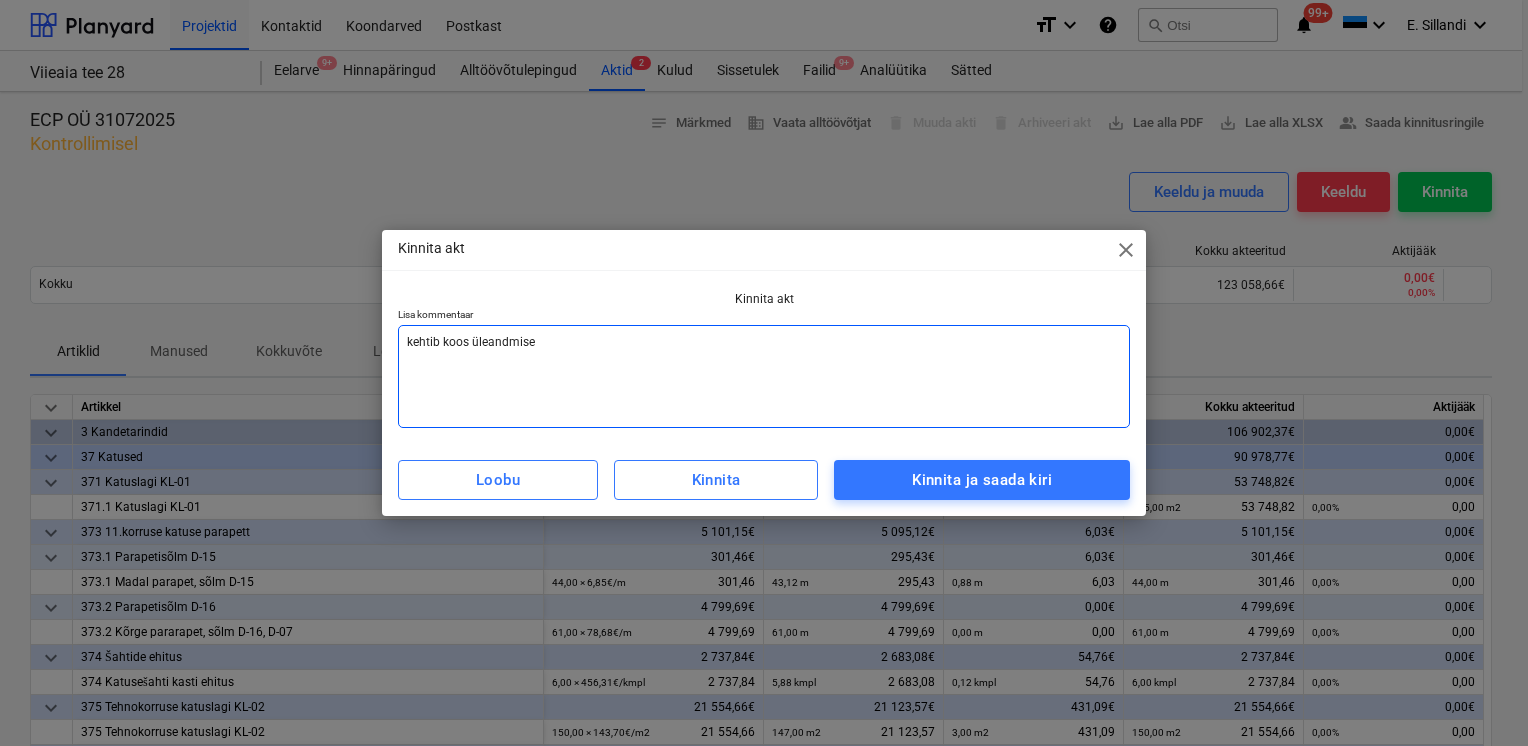 type on "x" 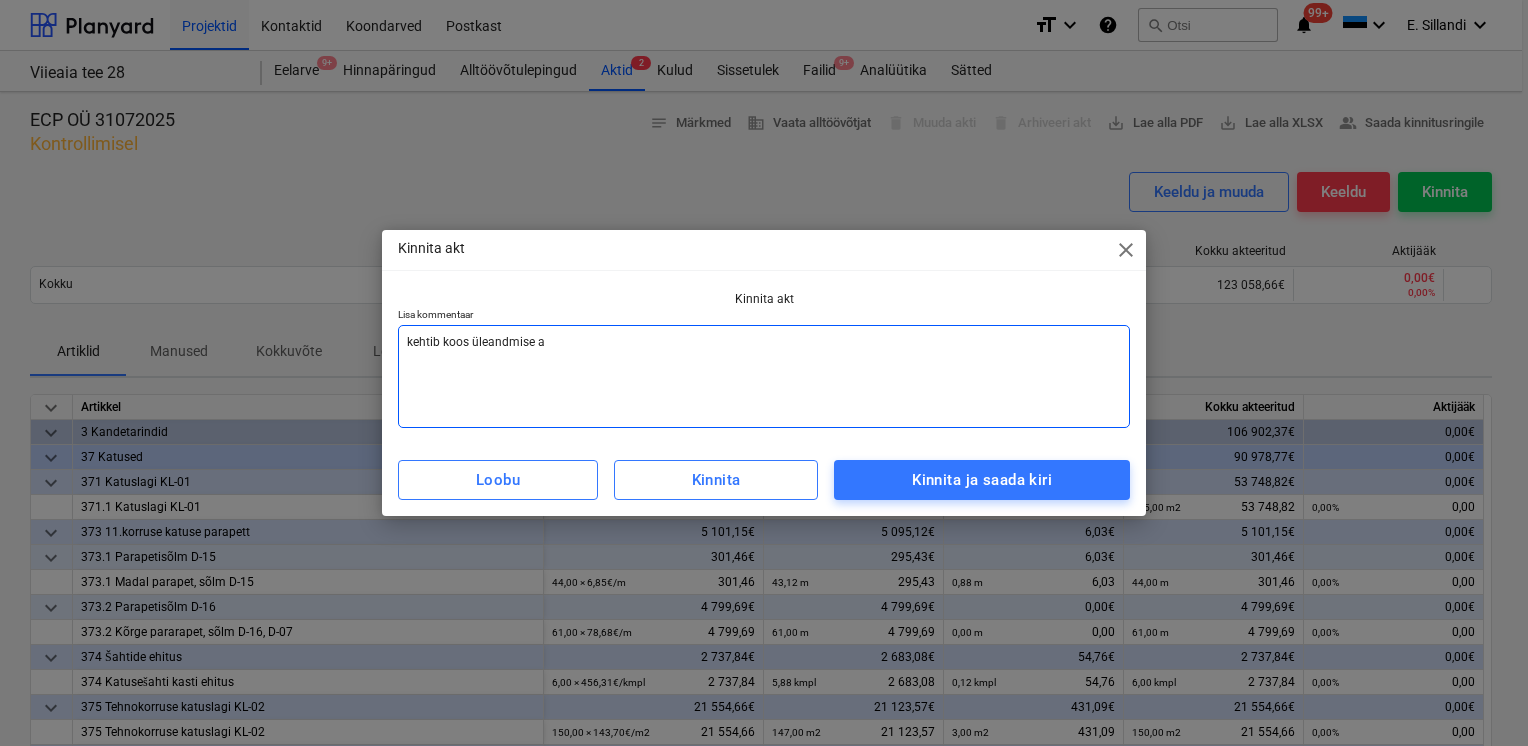 type on "x" 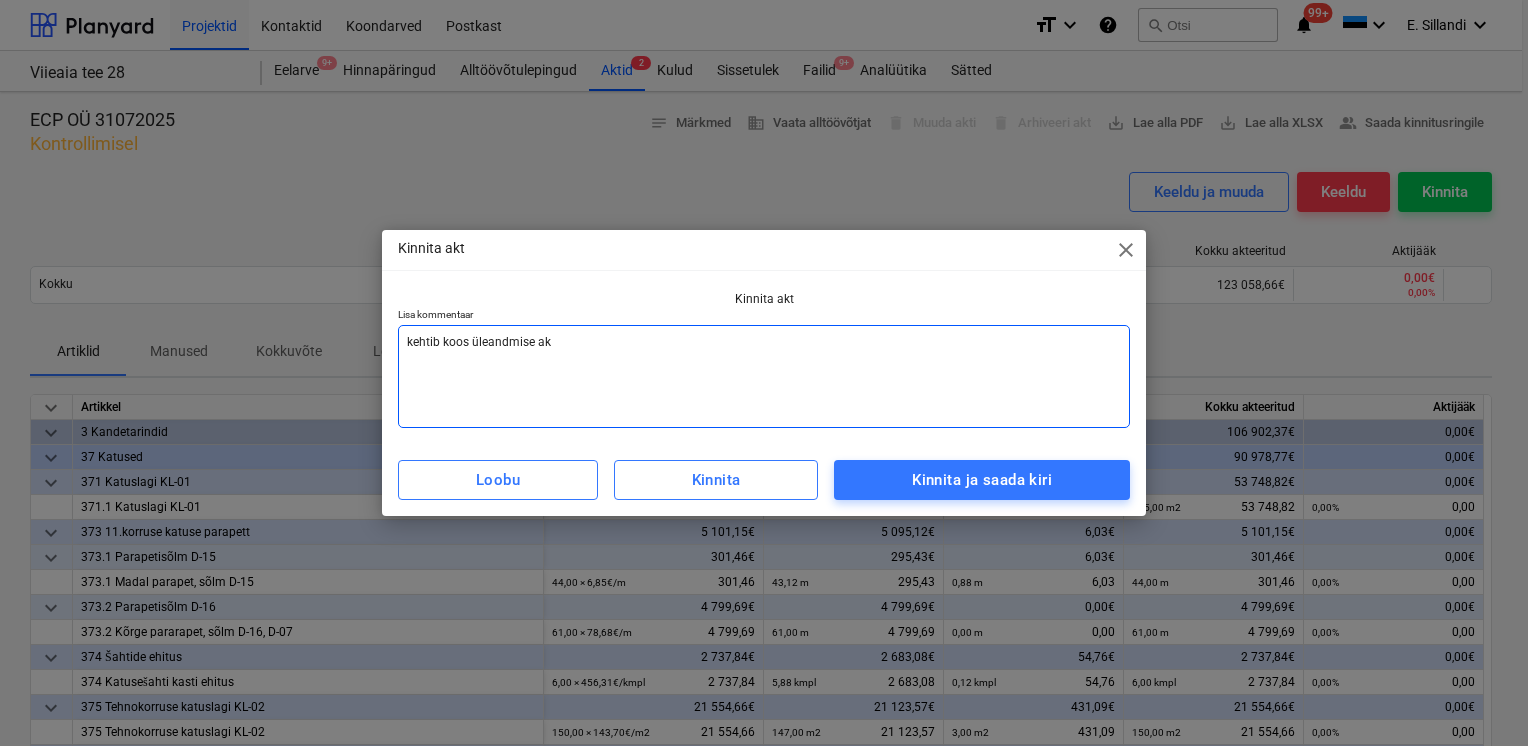 type on "x" 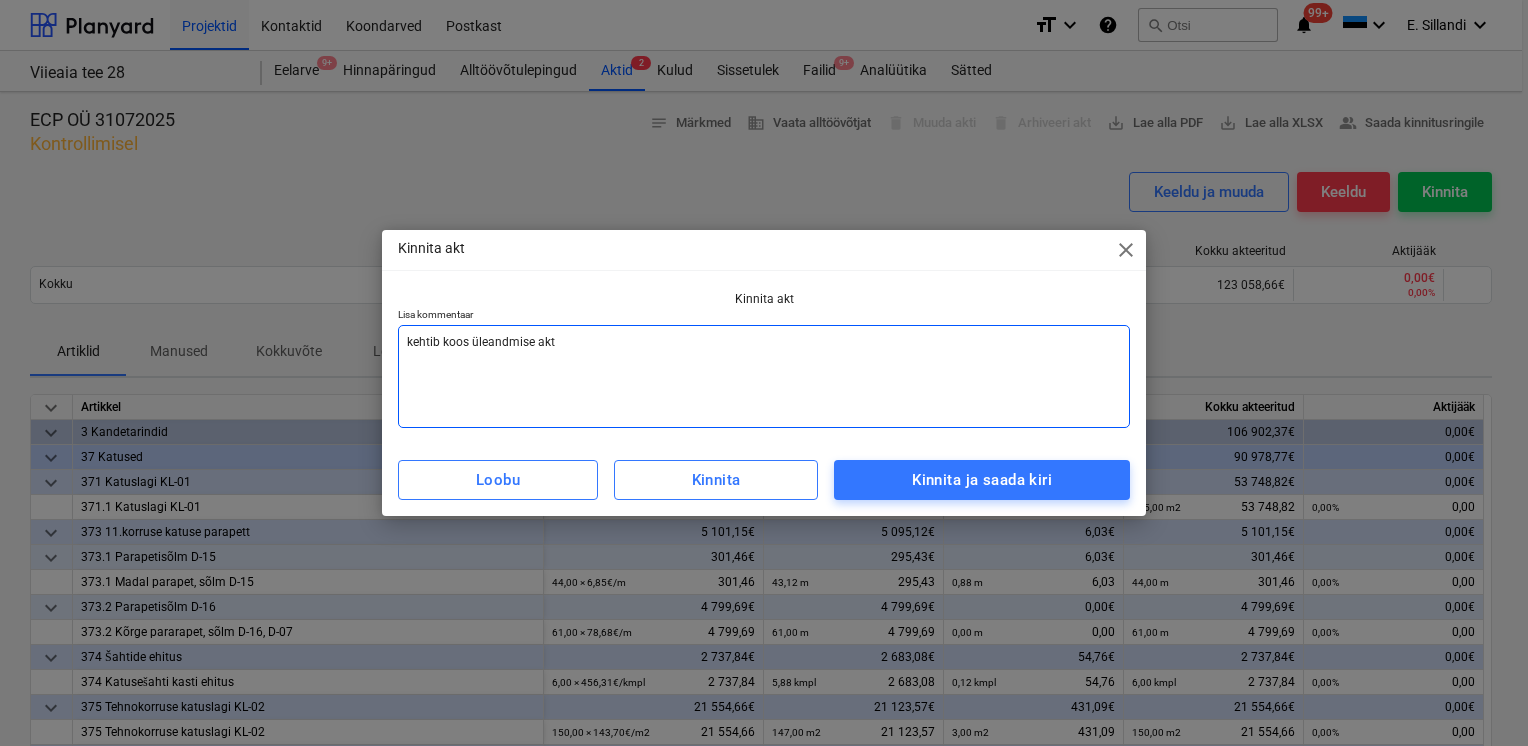 type on "kehtib koos üleandmise akti" 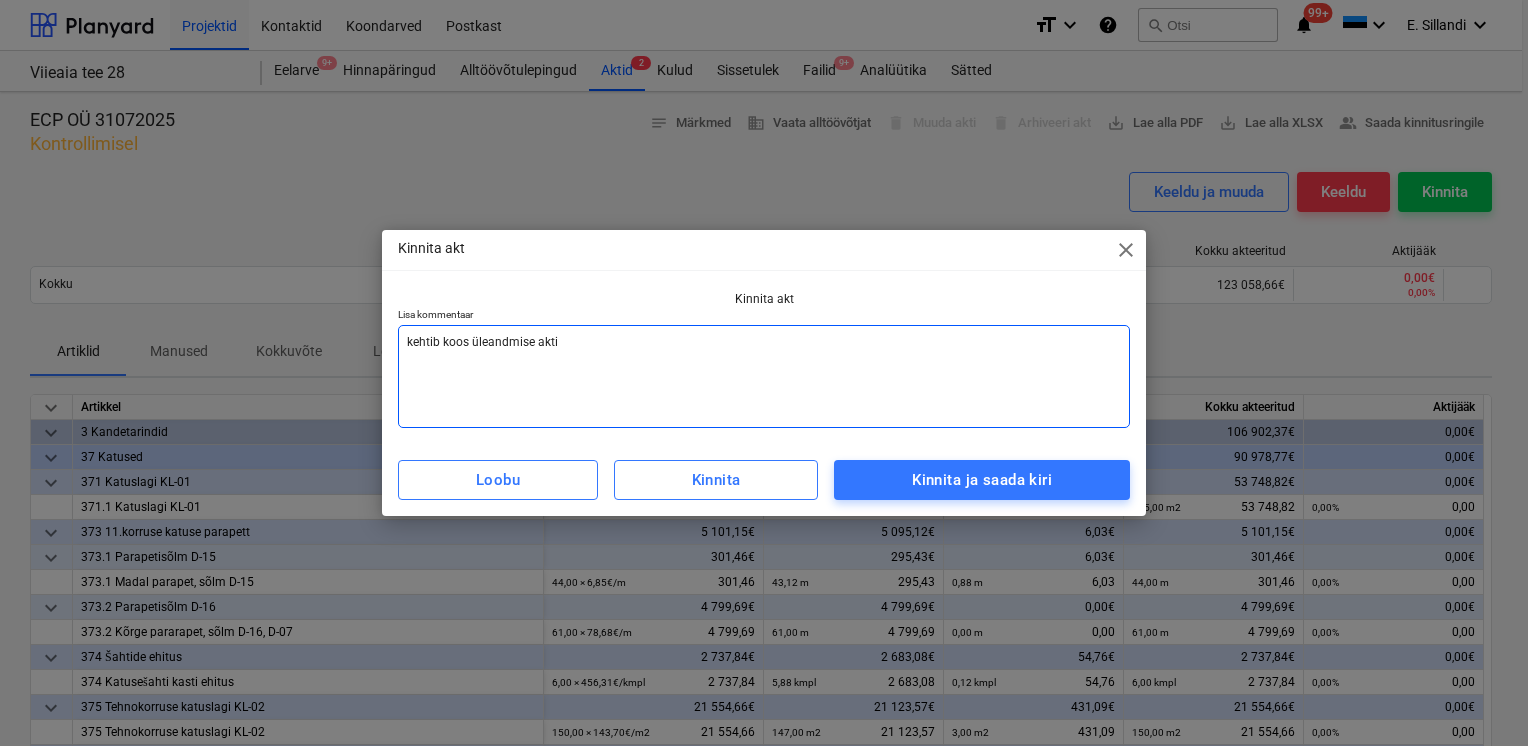 type on "x" 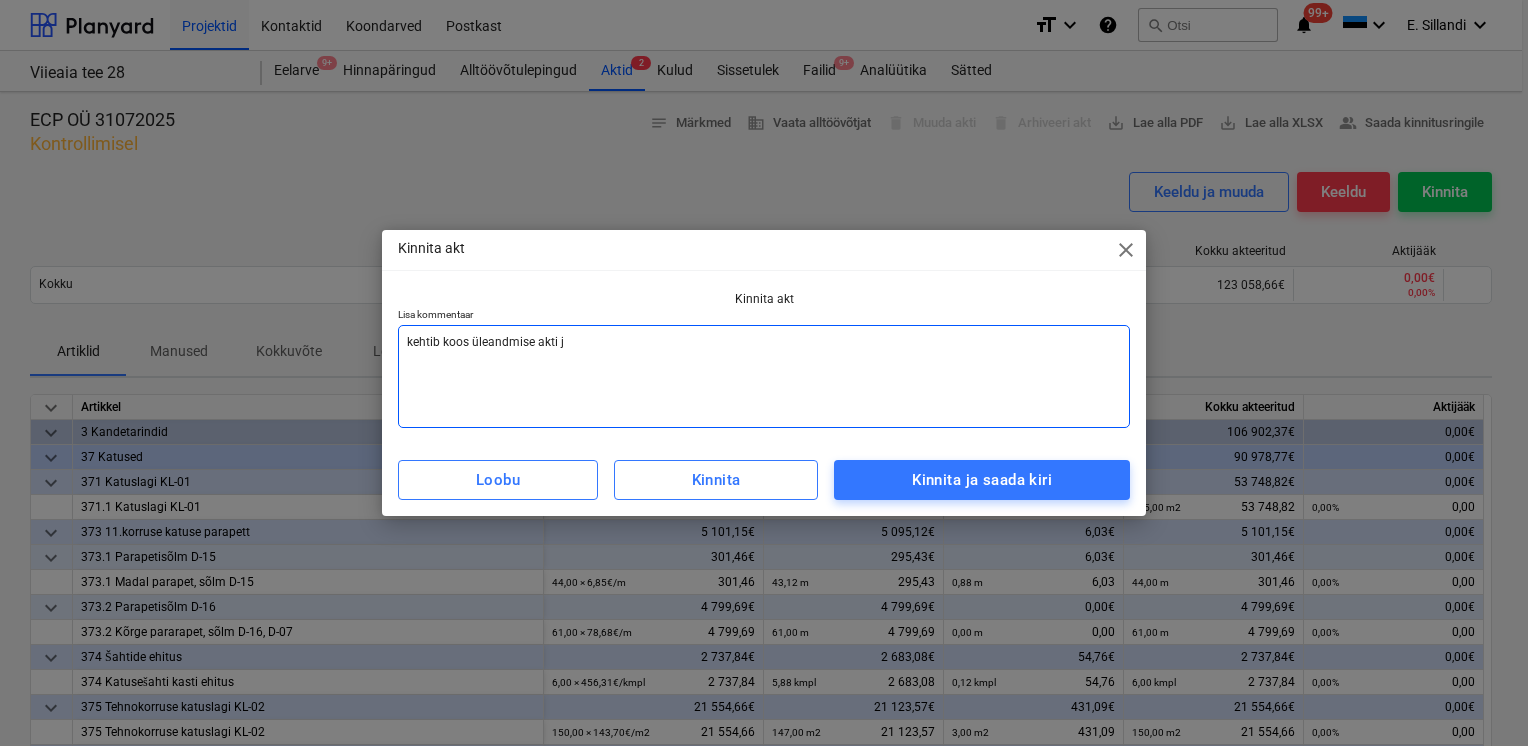 type on "x" 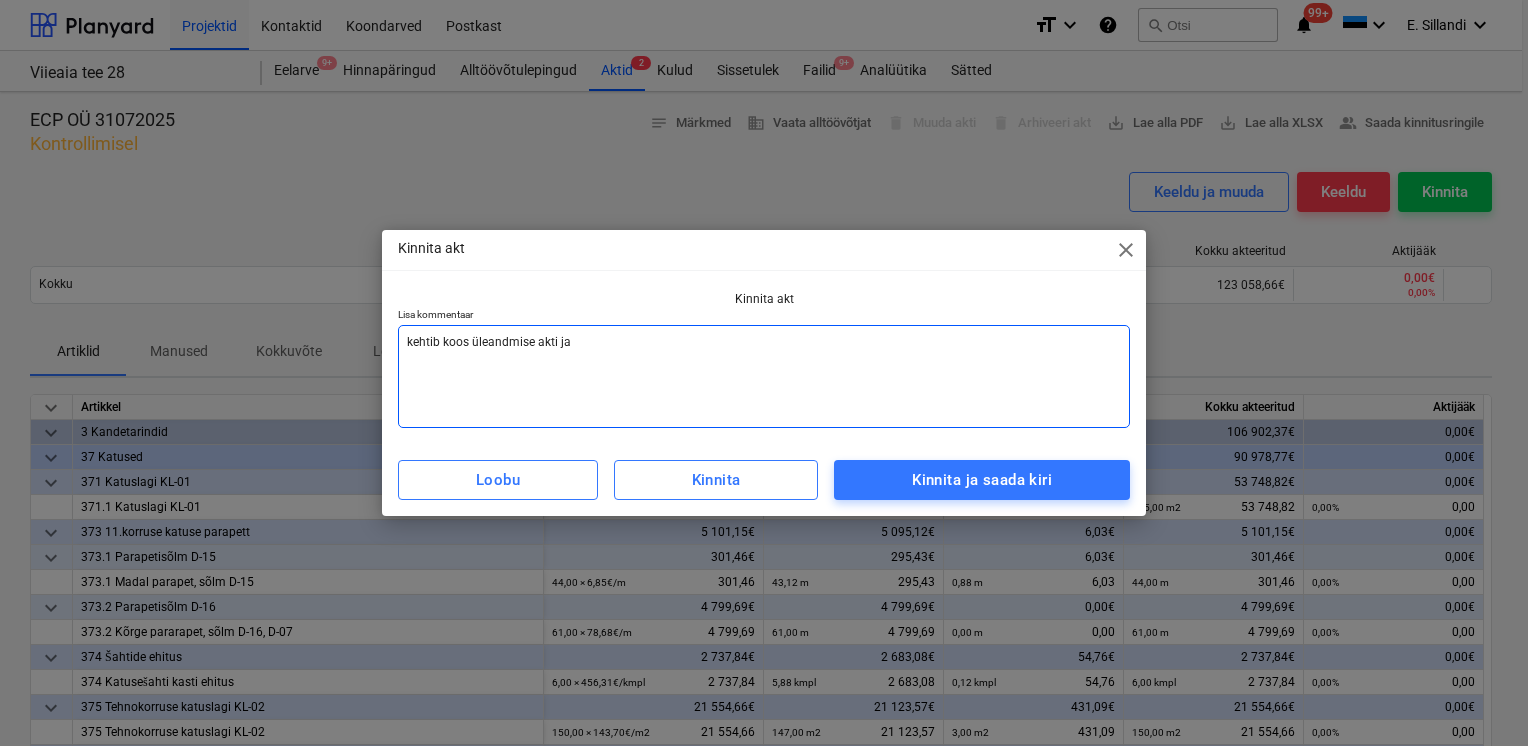 type on "x" 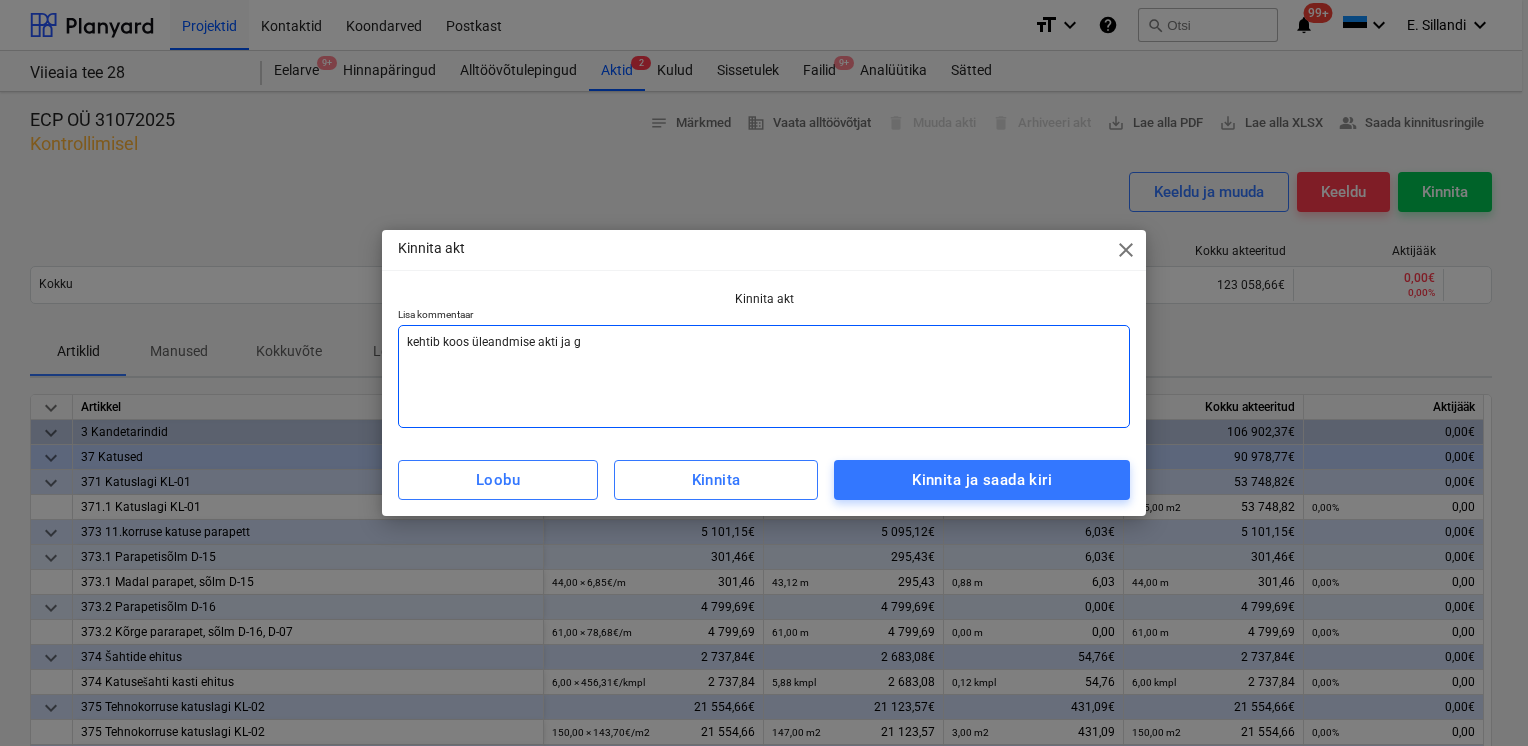 type on "x" 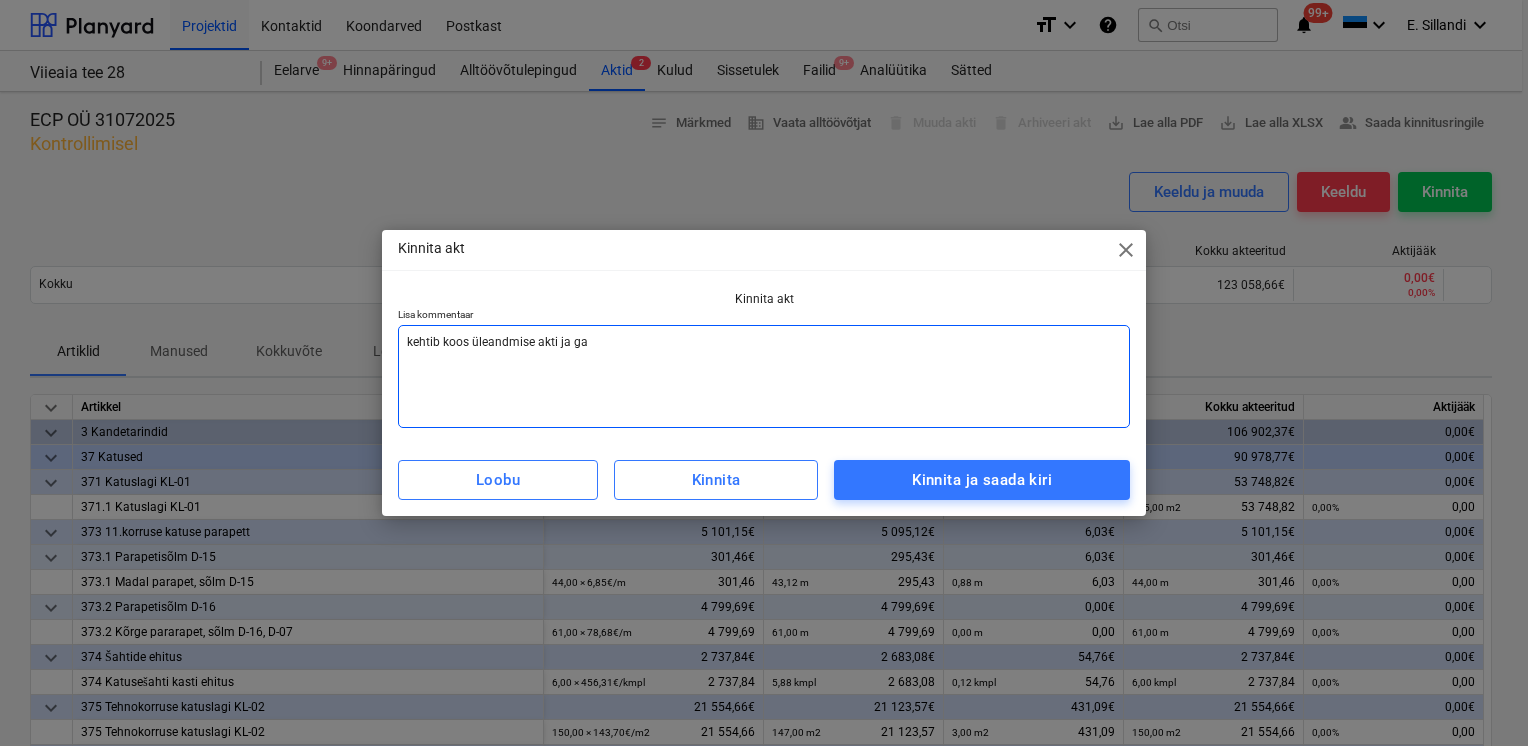 type on "x" 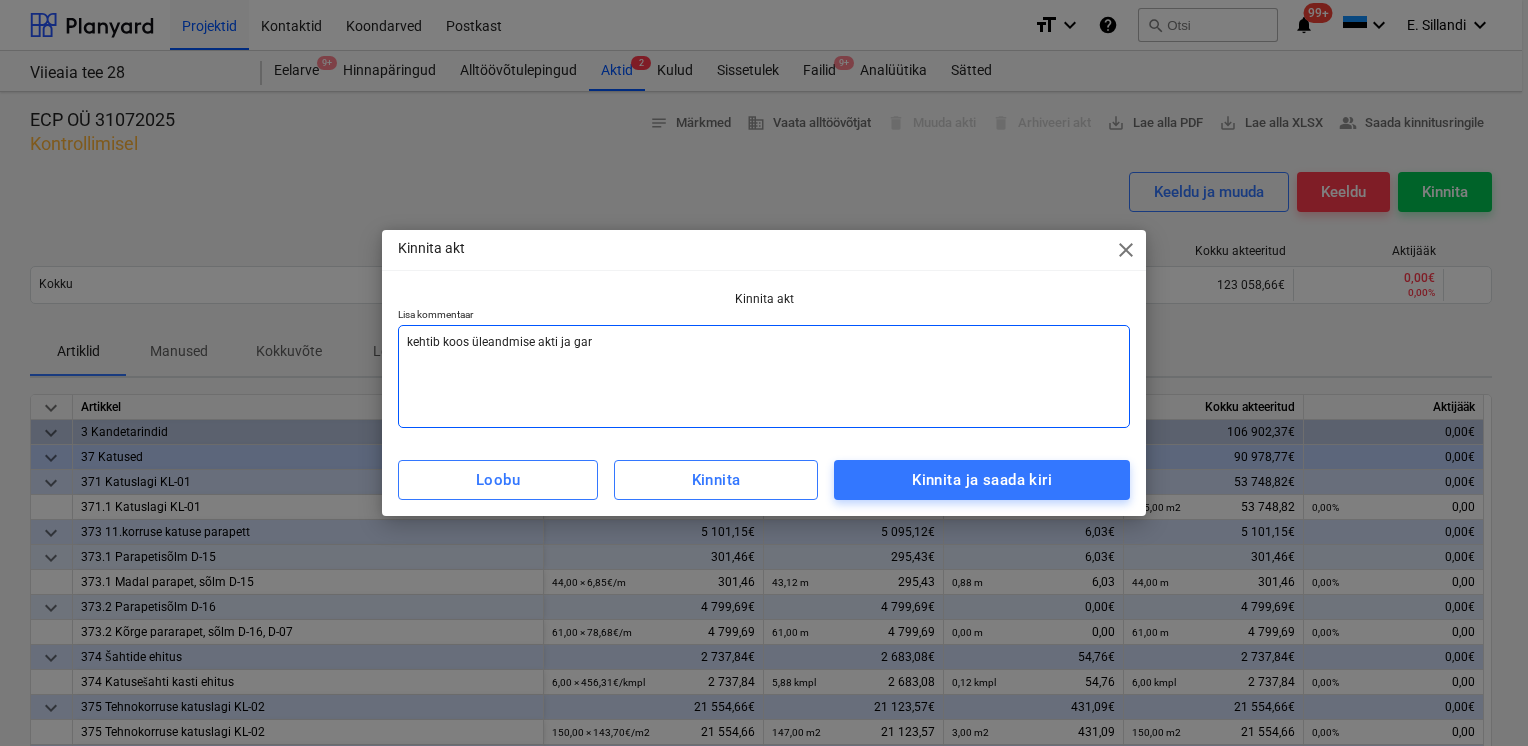 type on "x" 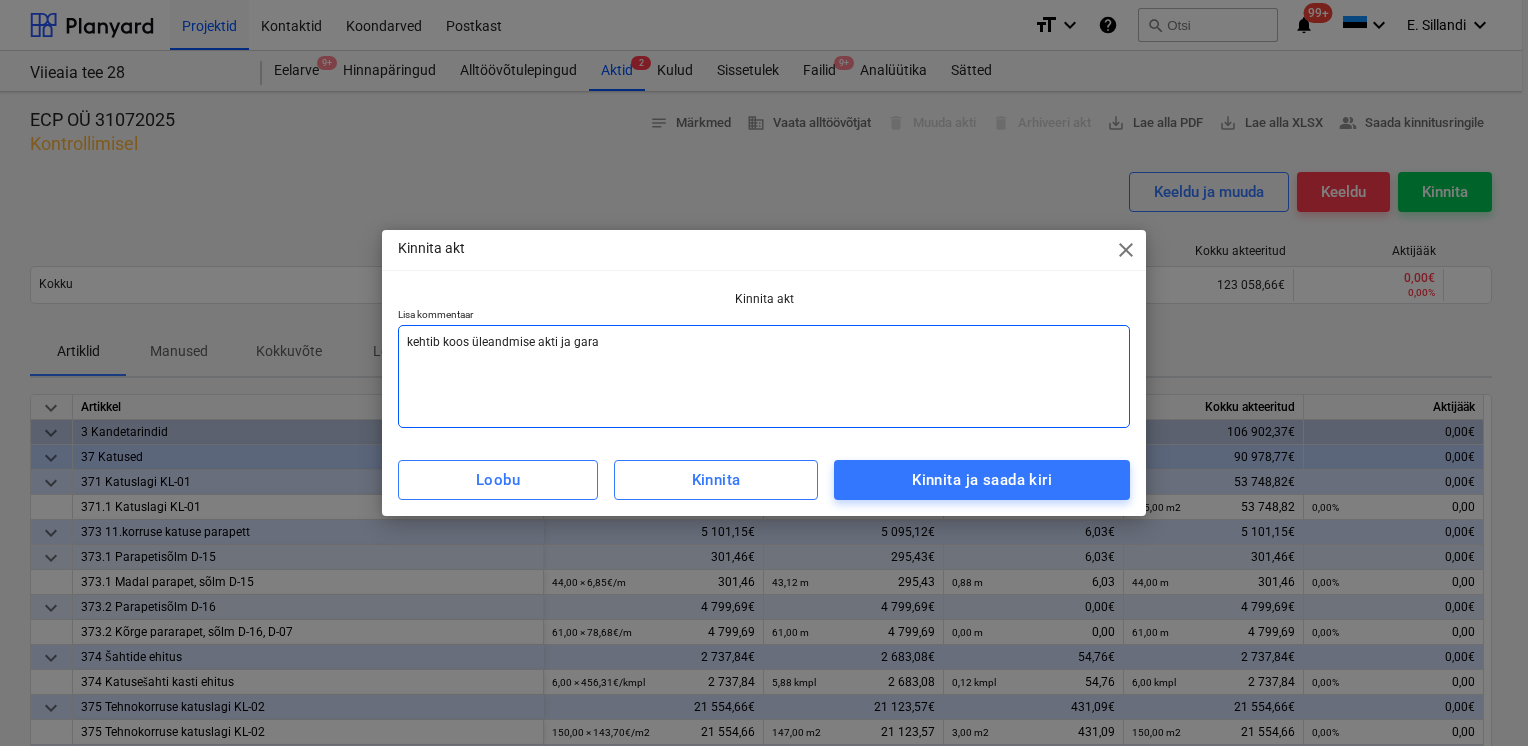 type on "x" 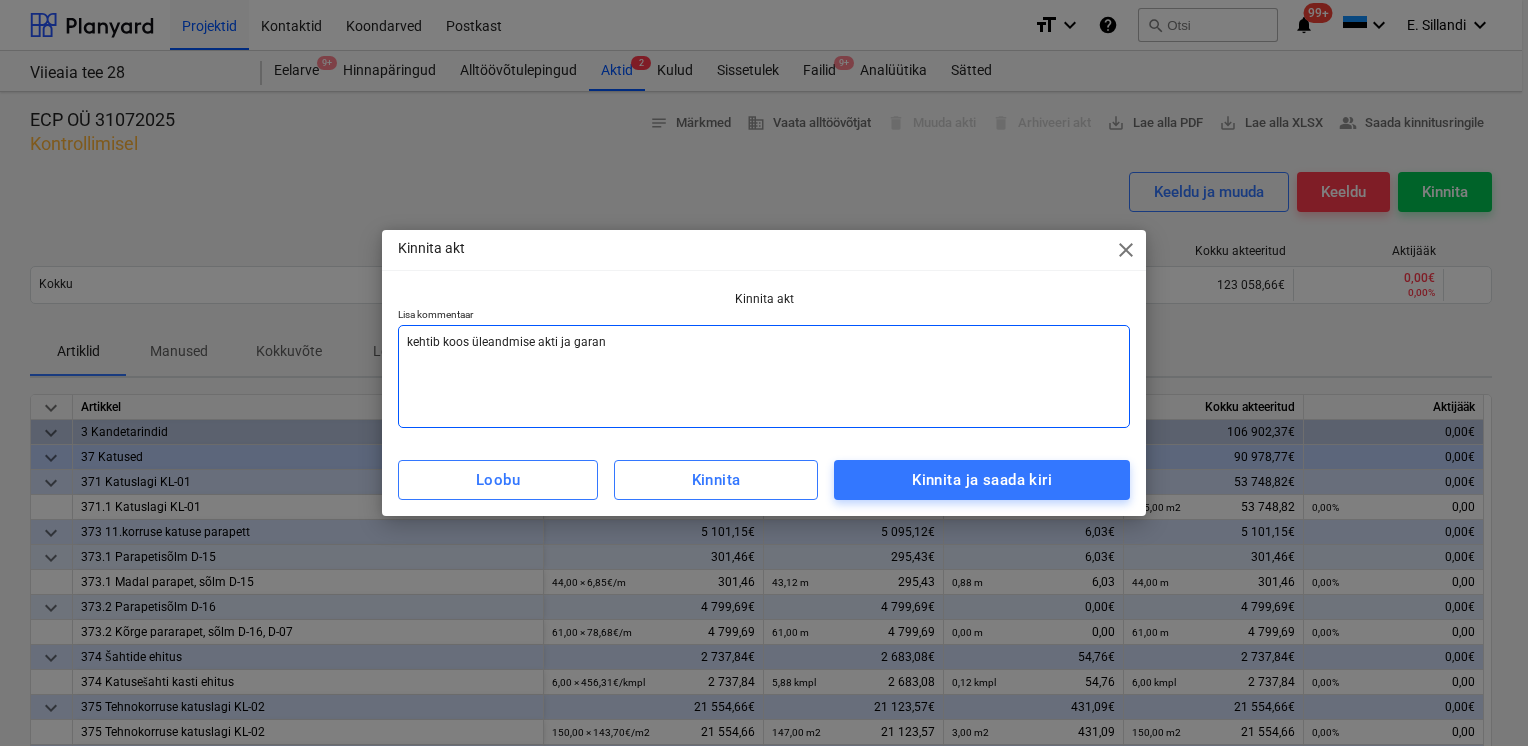 type on "x" 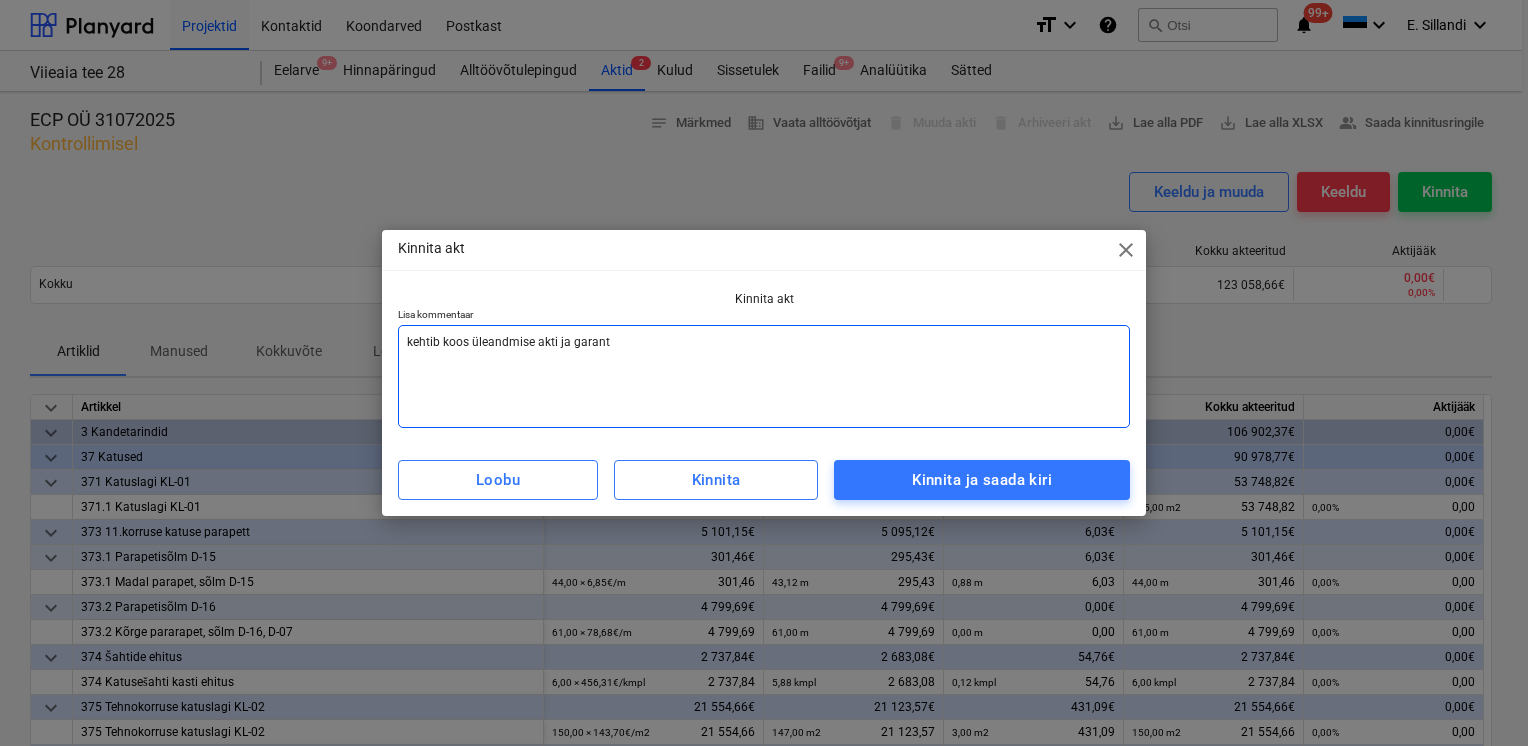 type on "x" 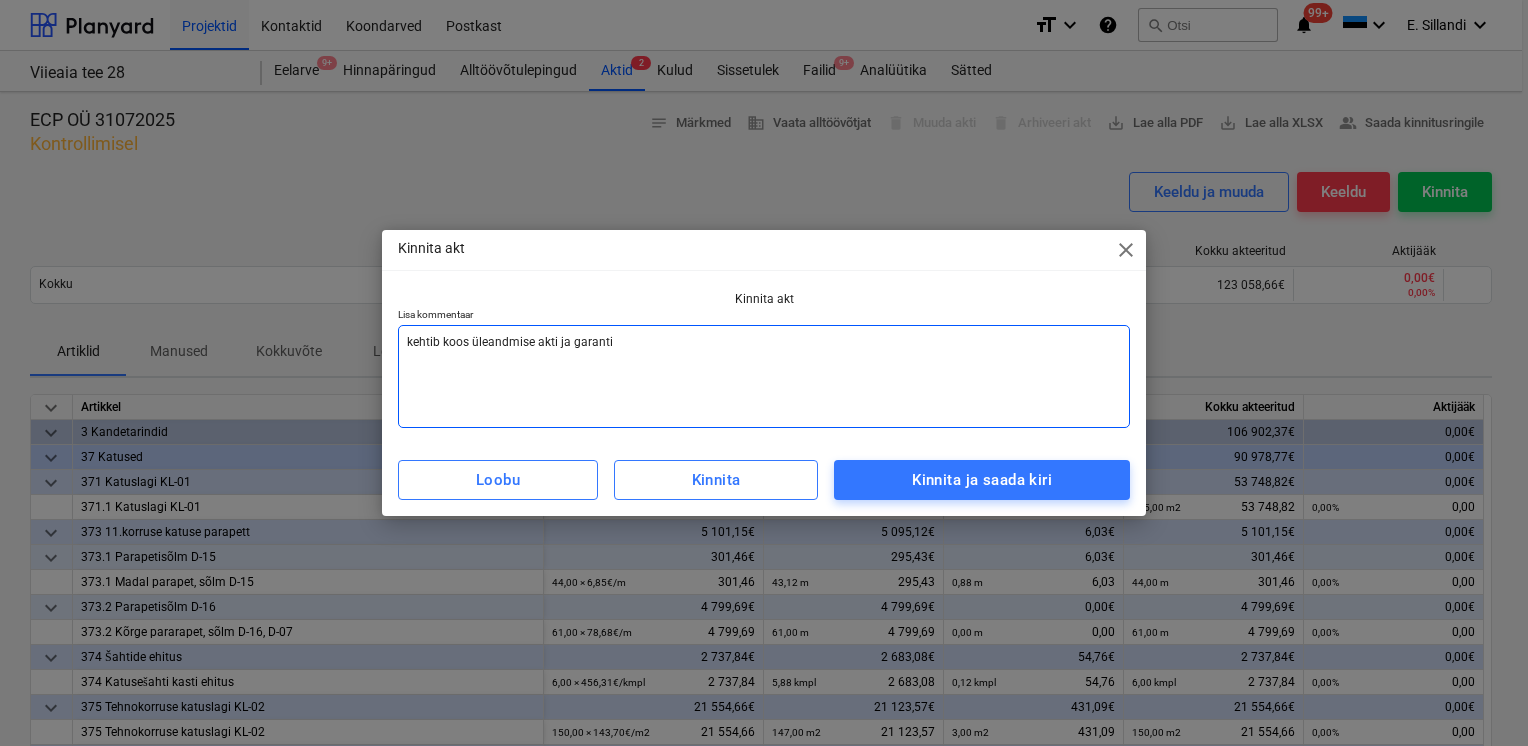 type on "x" 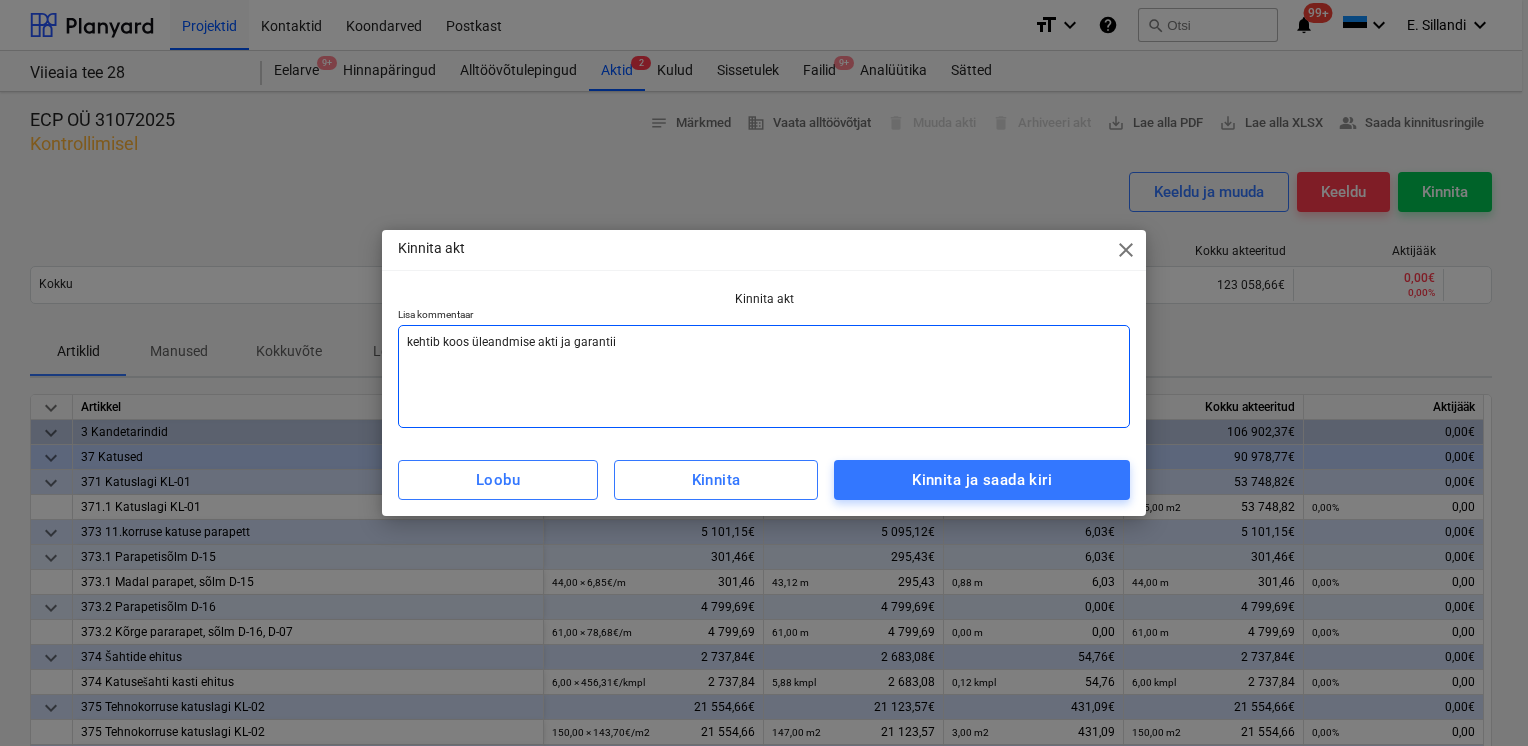 type on "x" 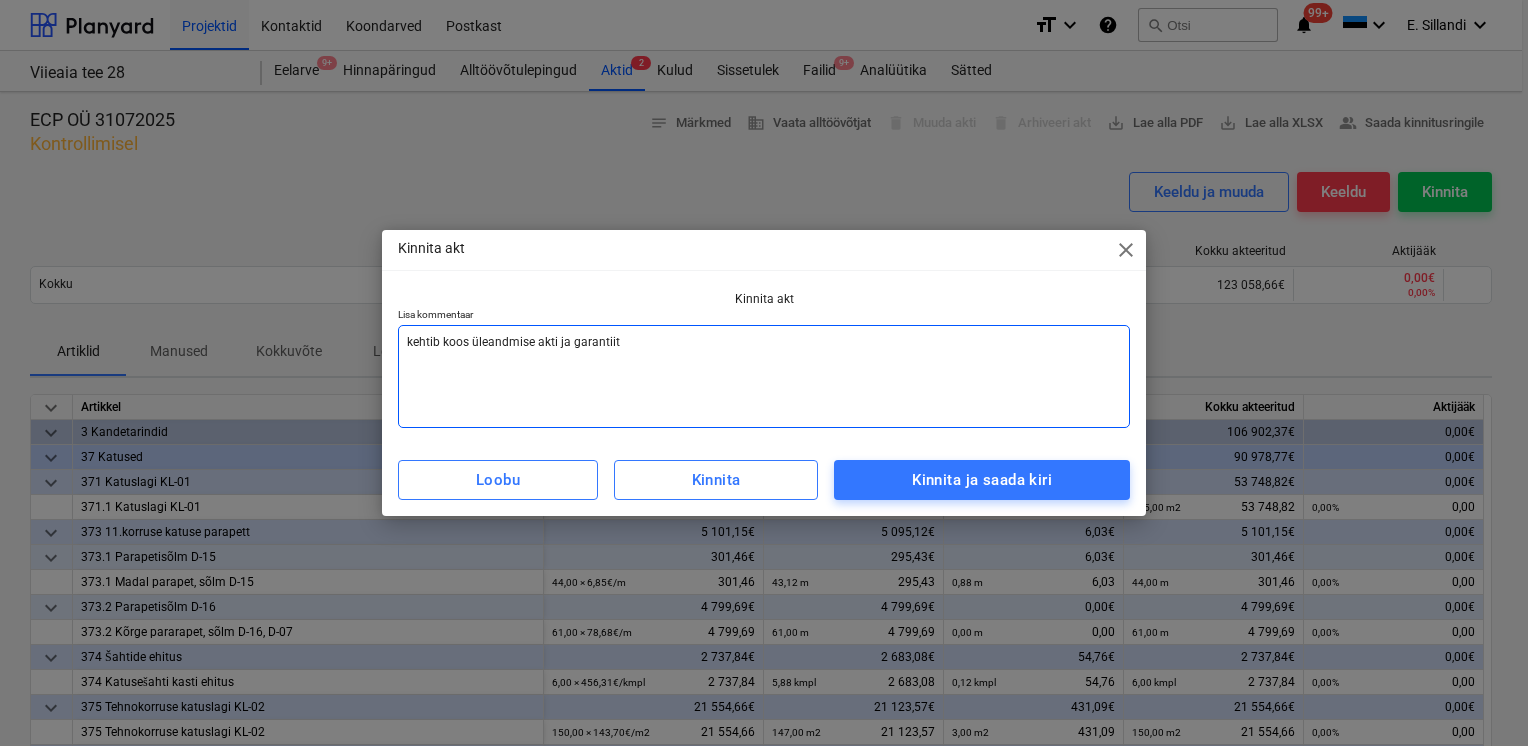 type on "x" 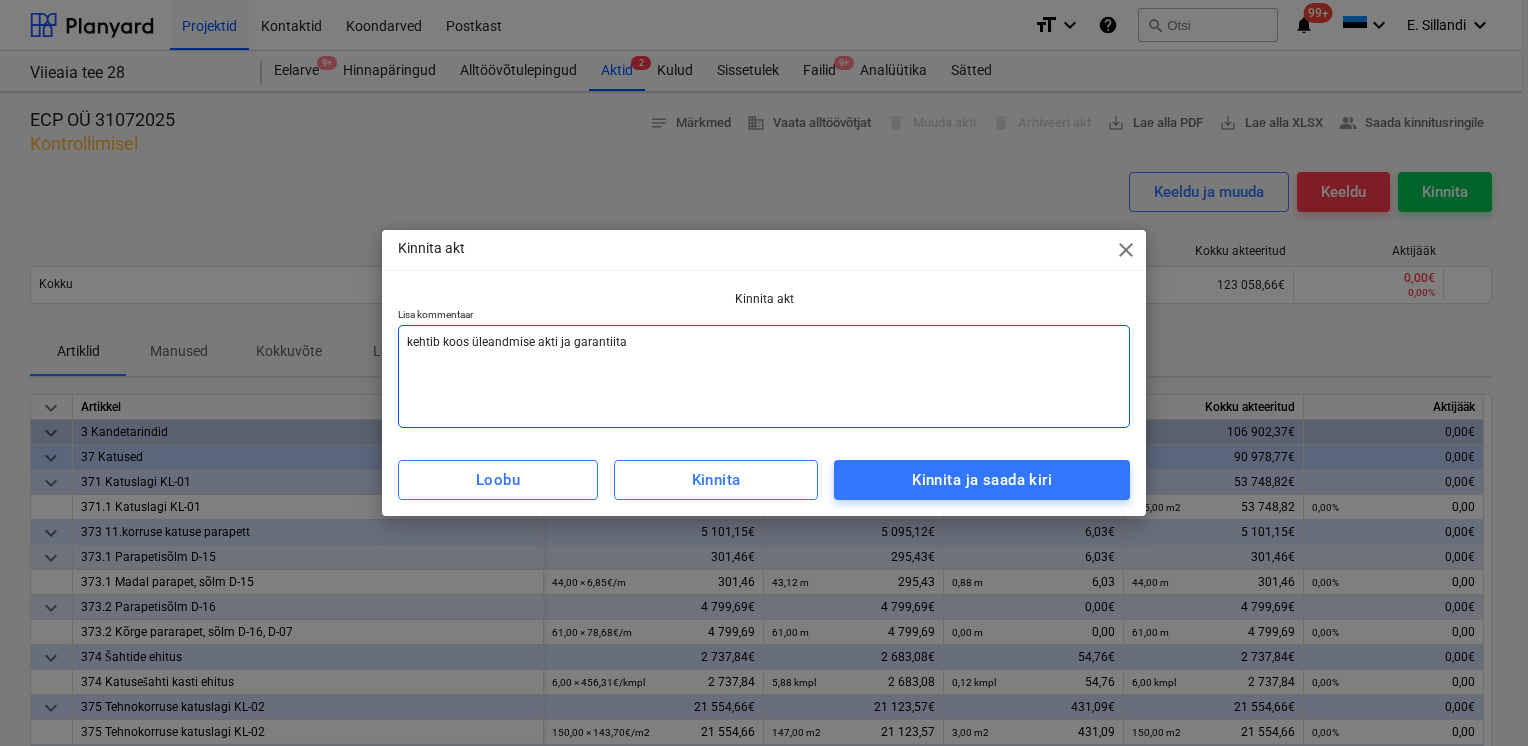 type on "x" 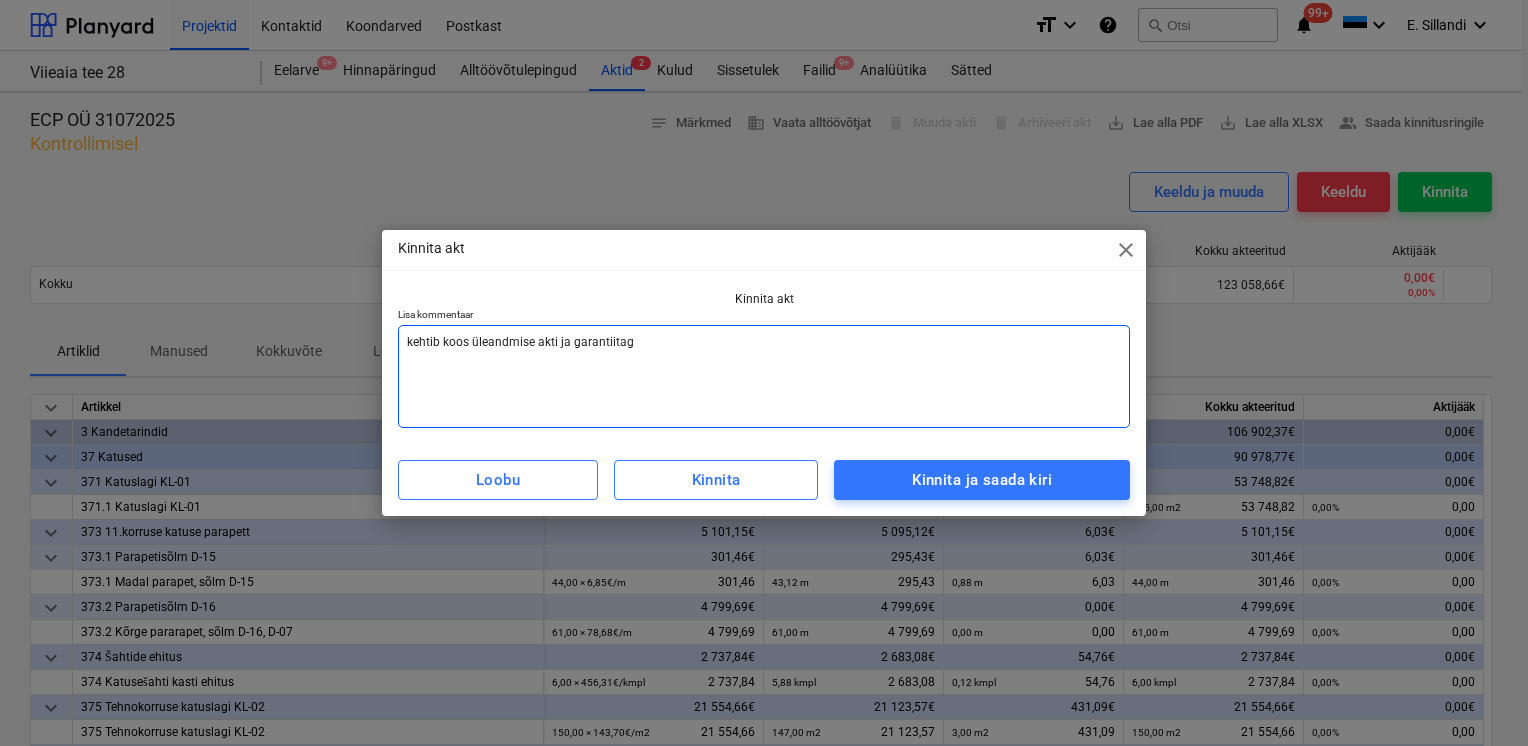 type on "x" 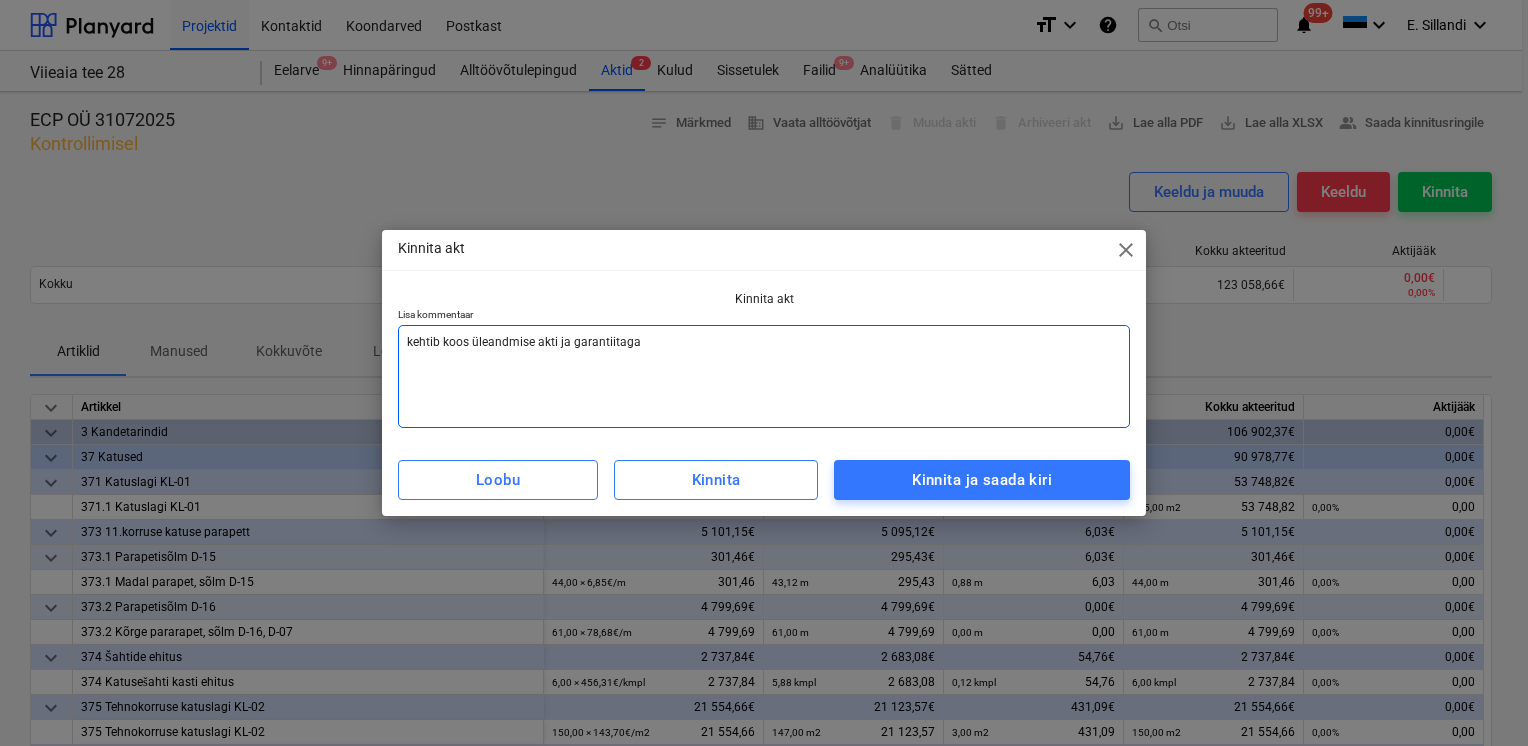 type on "x" 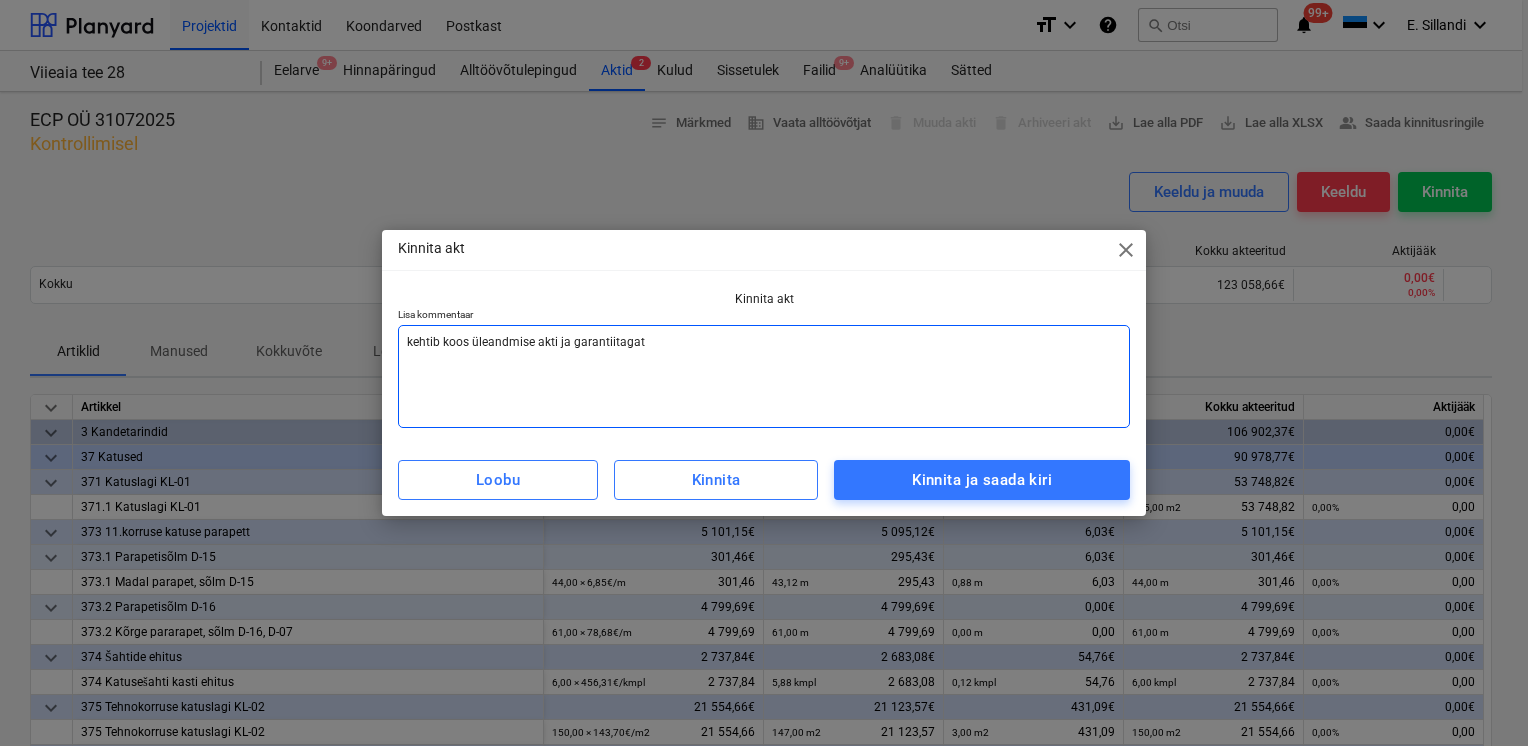 type on "x" 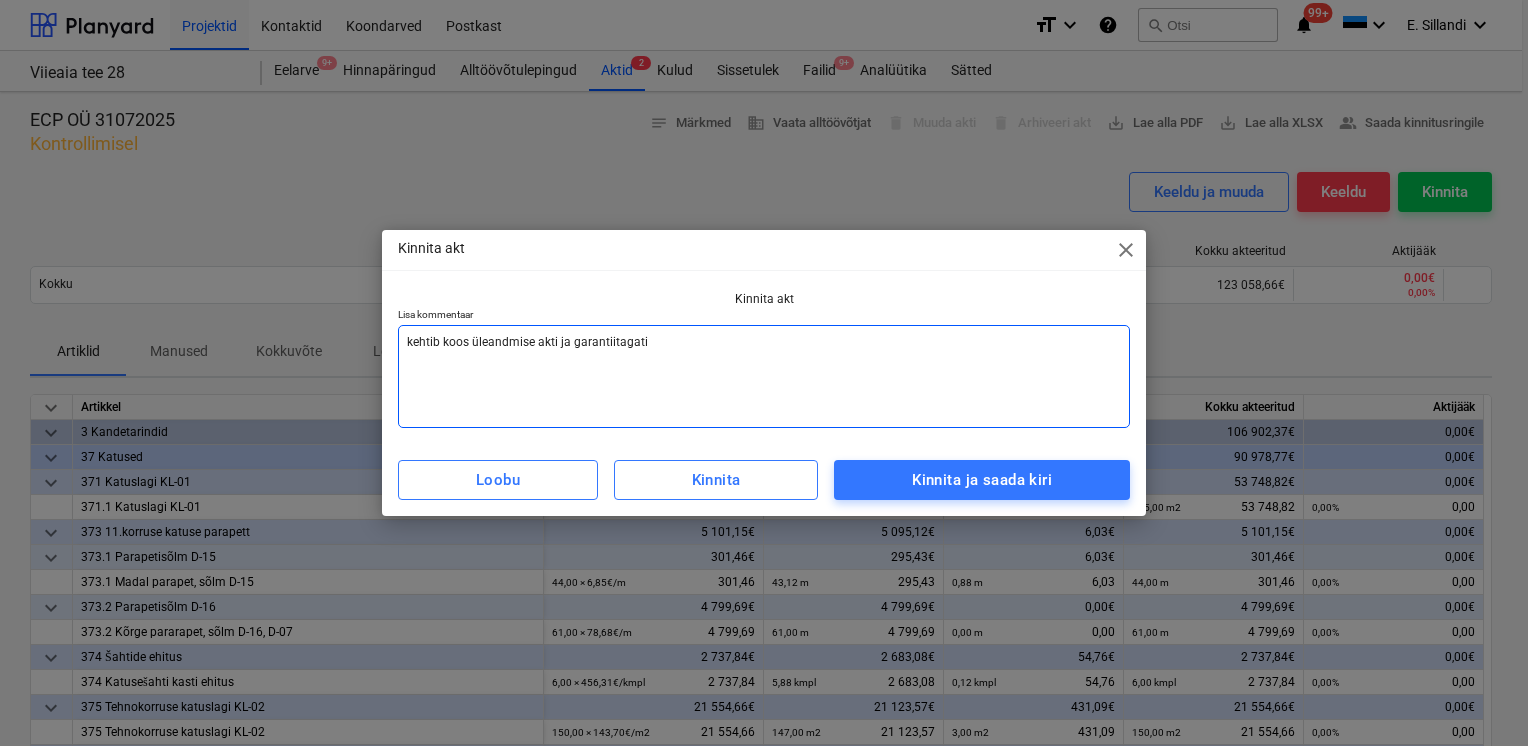 type on "x" 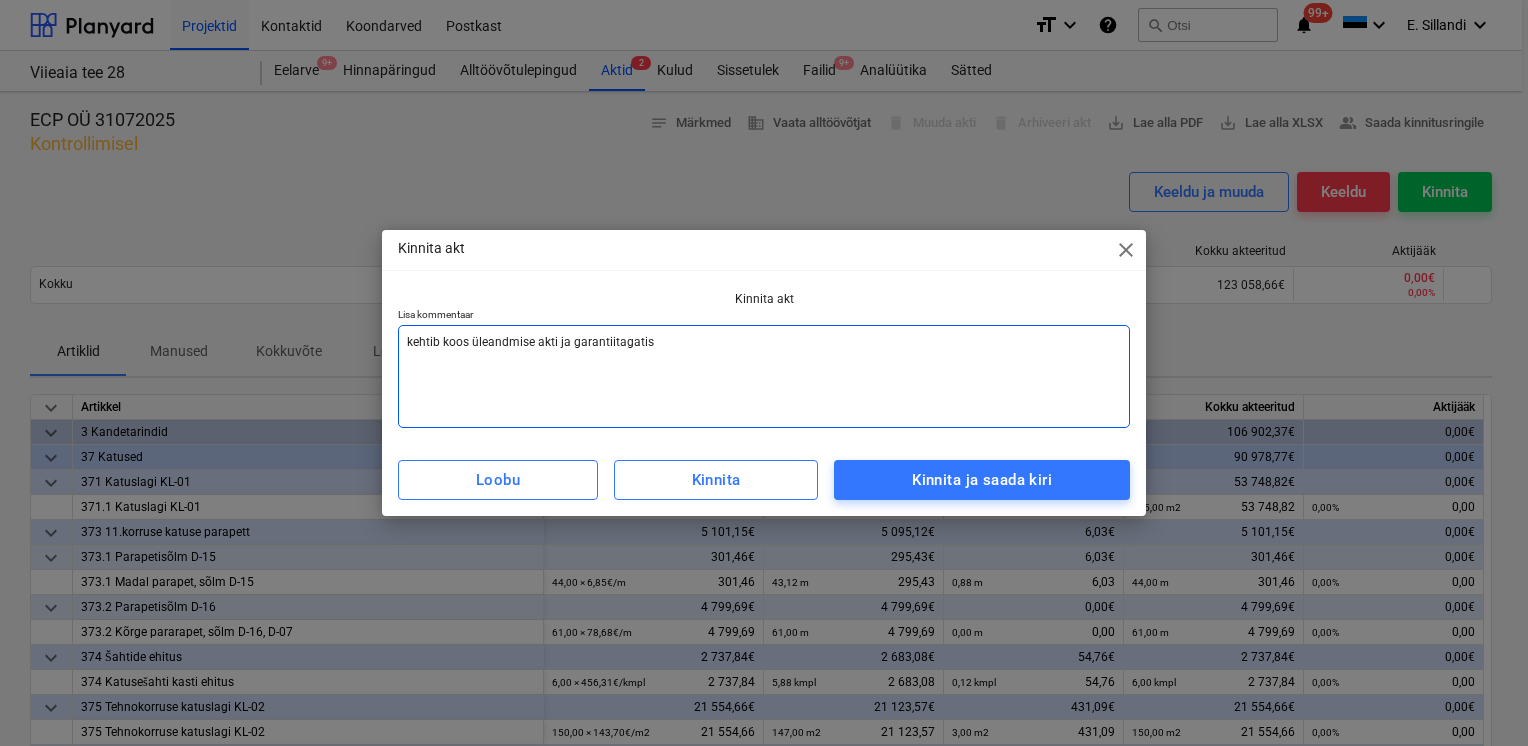 type on "x" 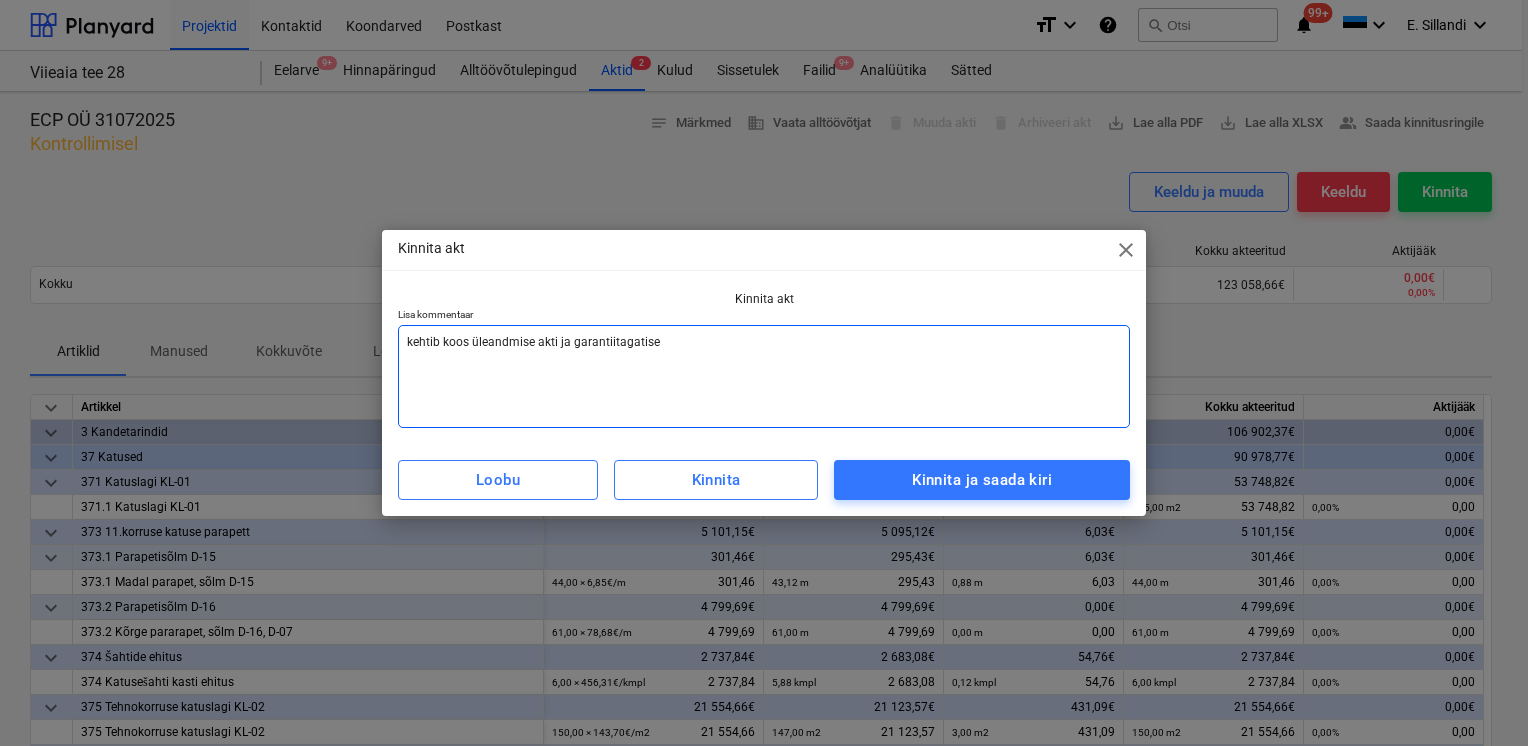 type on "x" 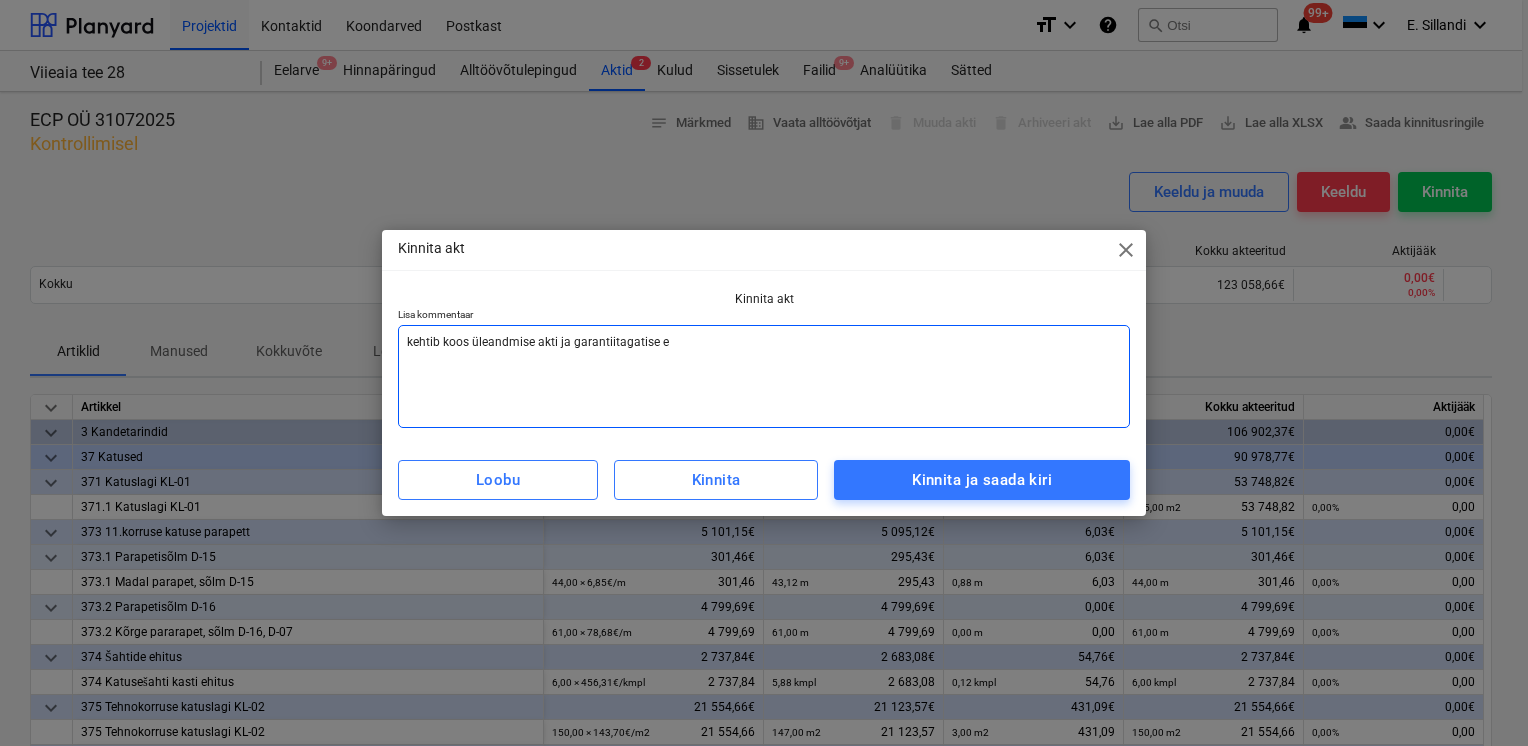 type on "x" 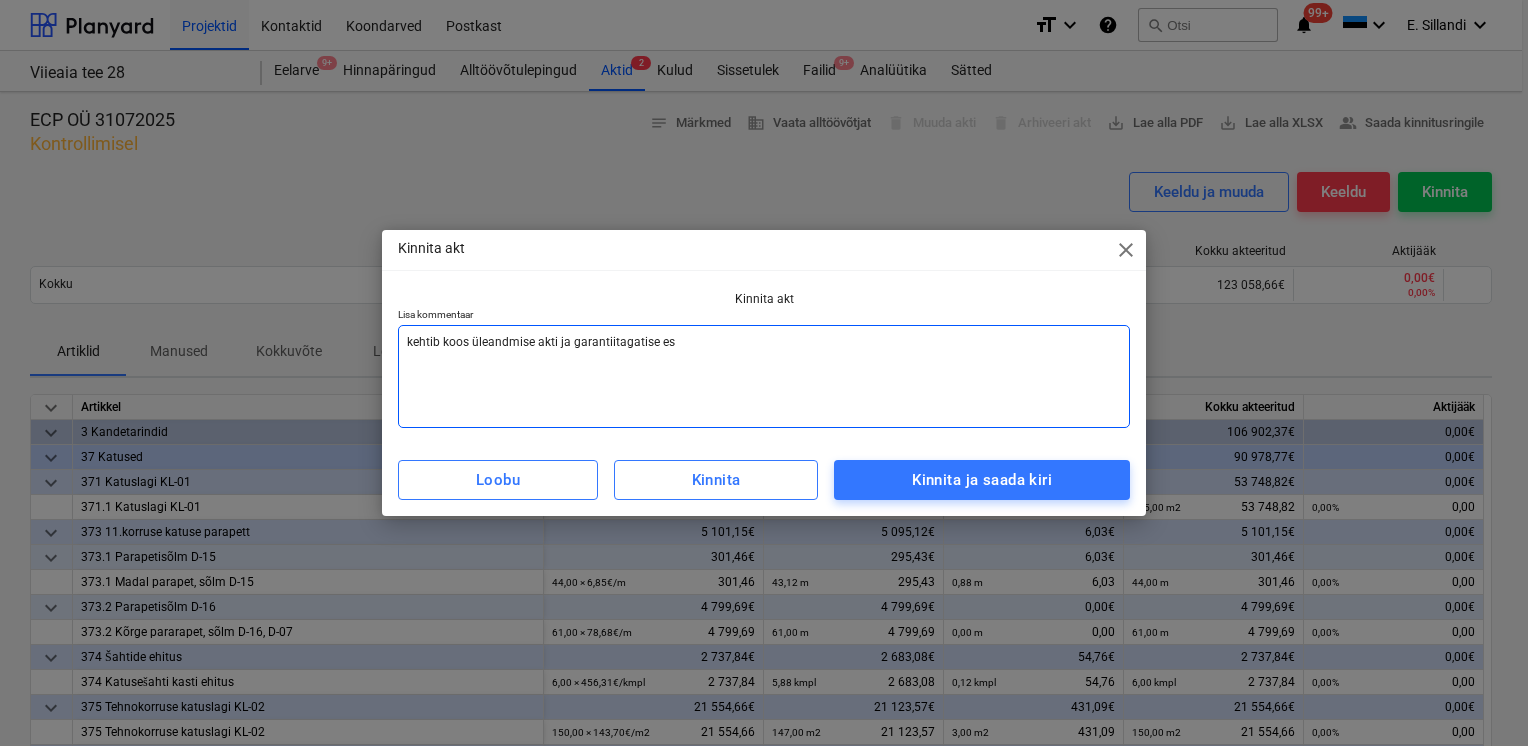 type on "x" 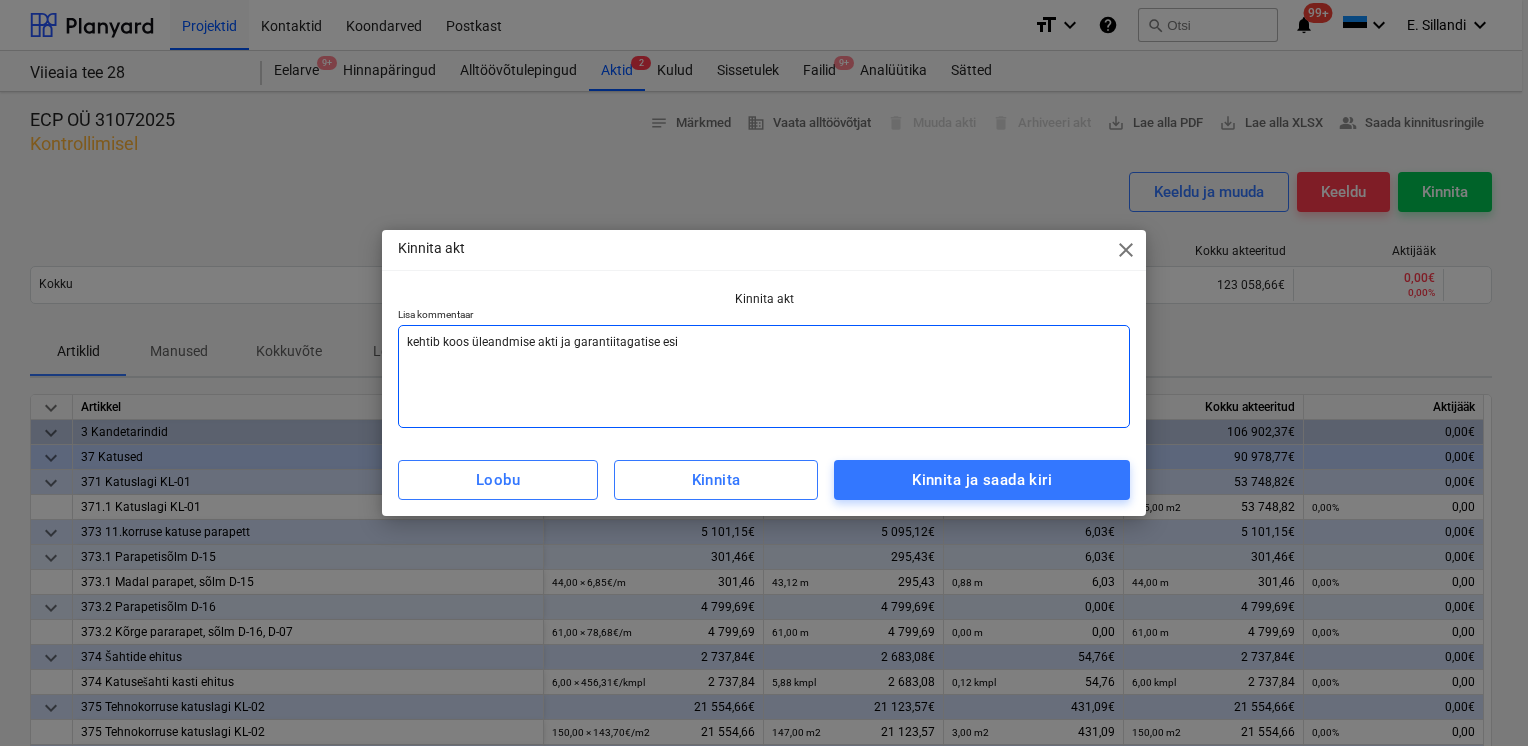 type on "x" 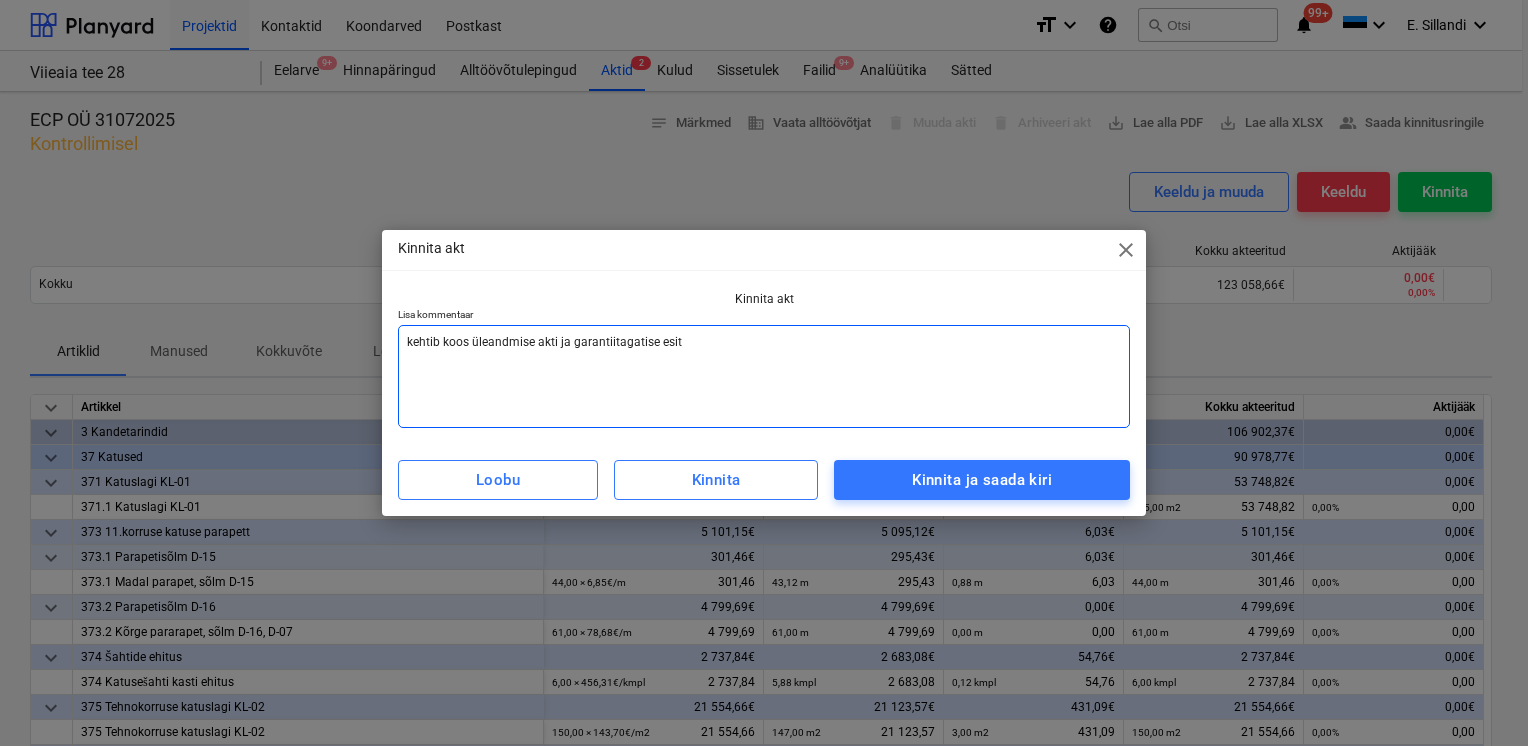 type on "x" 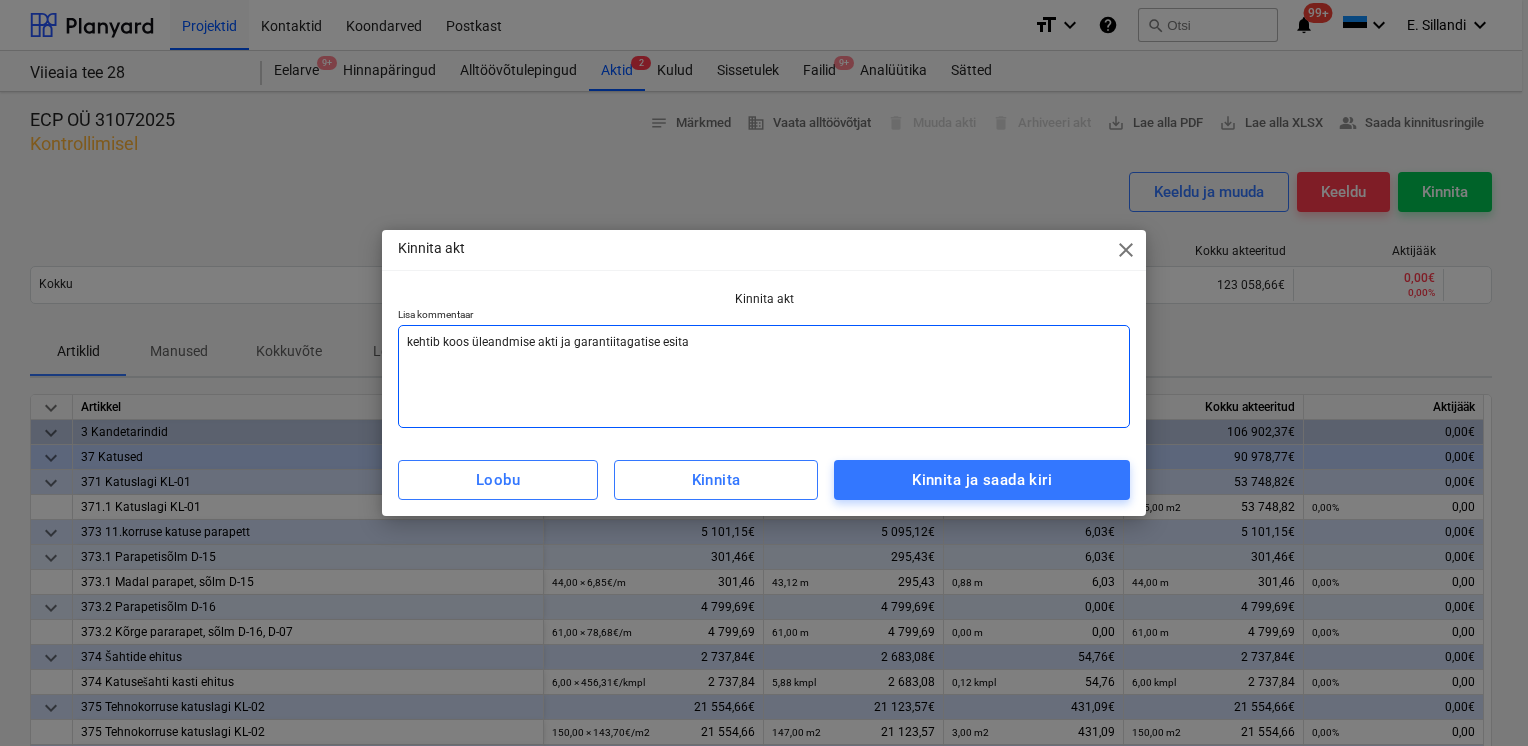 type on "kehtib koos üleandmise akti ja garantiitagatise esitam" 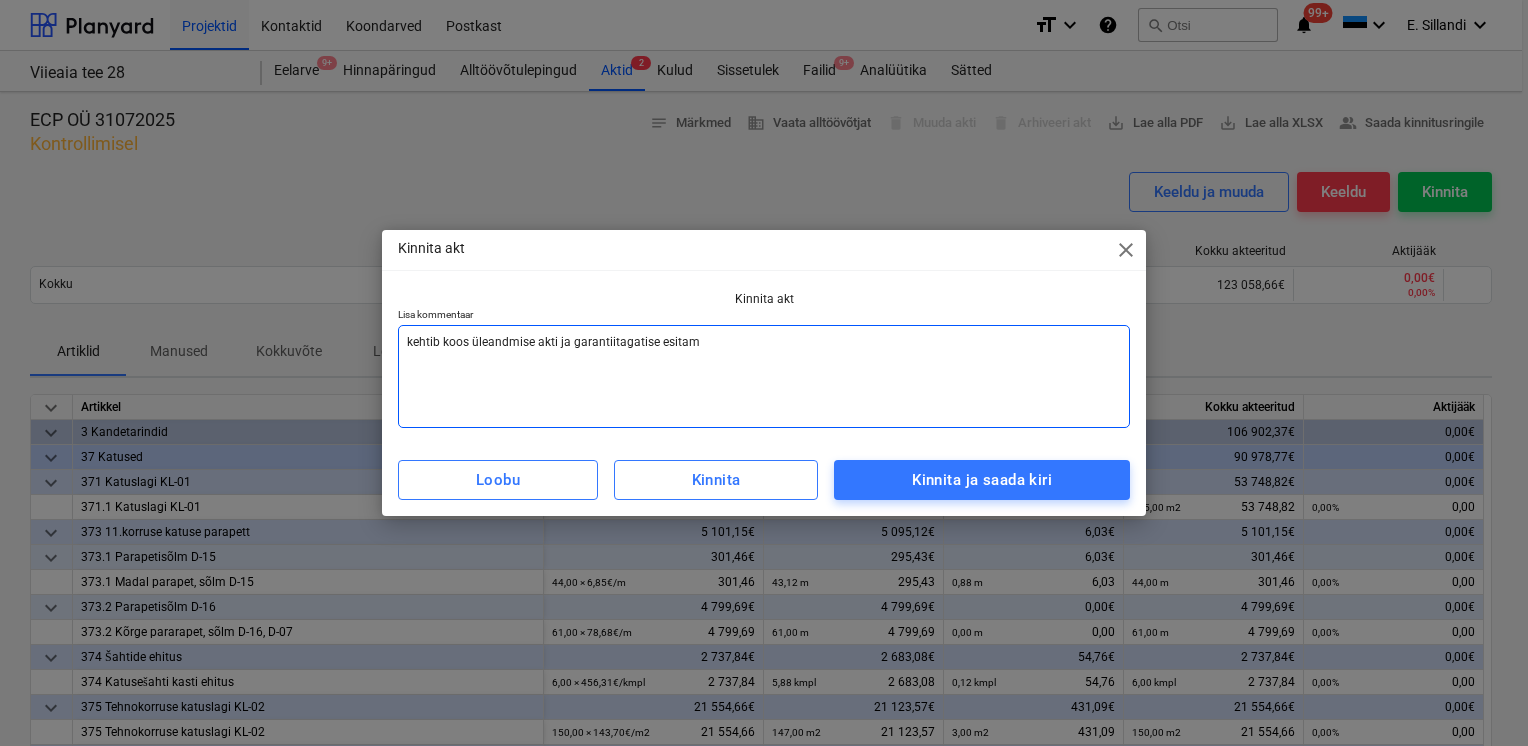type on "x" 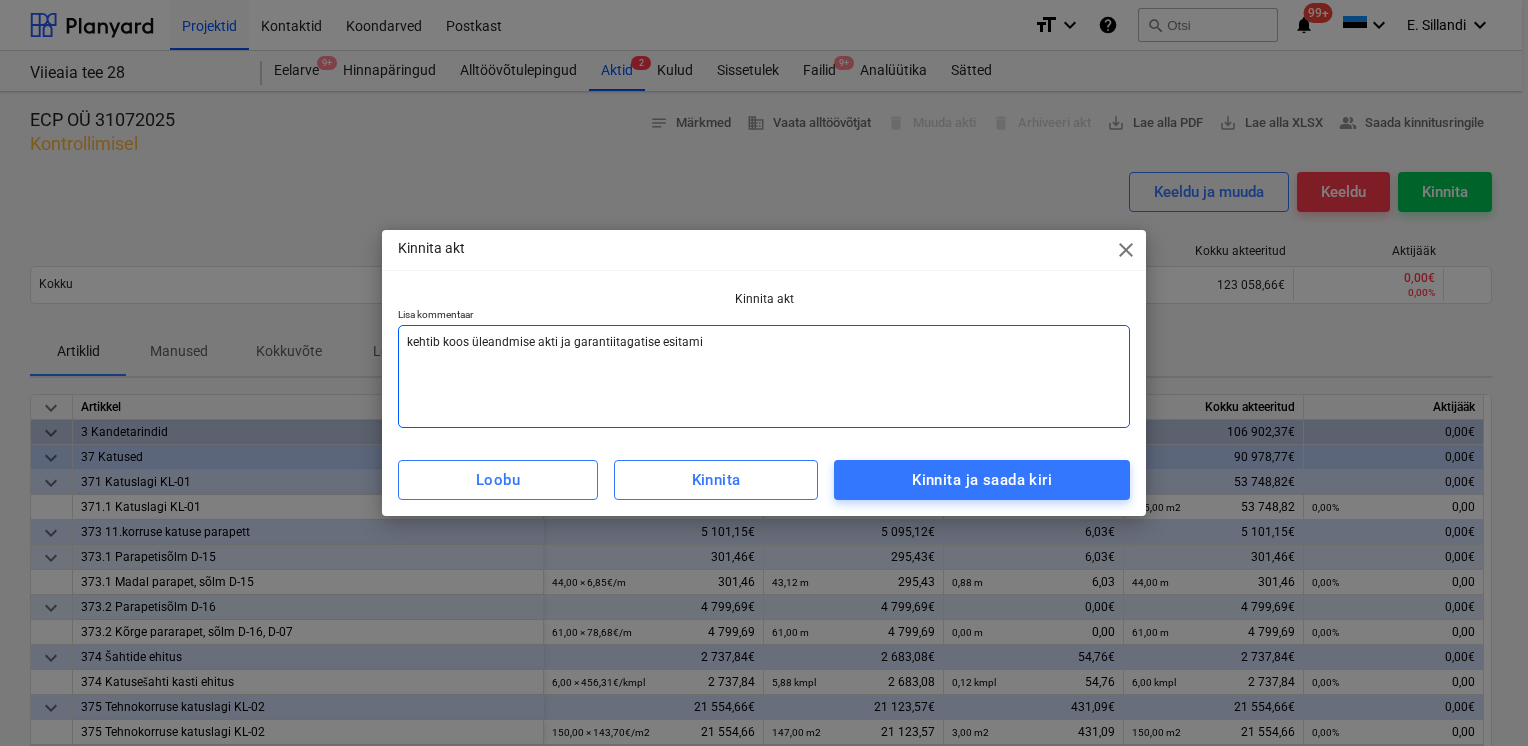type on "kehtib koos üleandmise akti ja garantiitagatise esitamis" 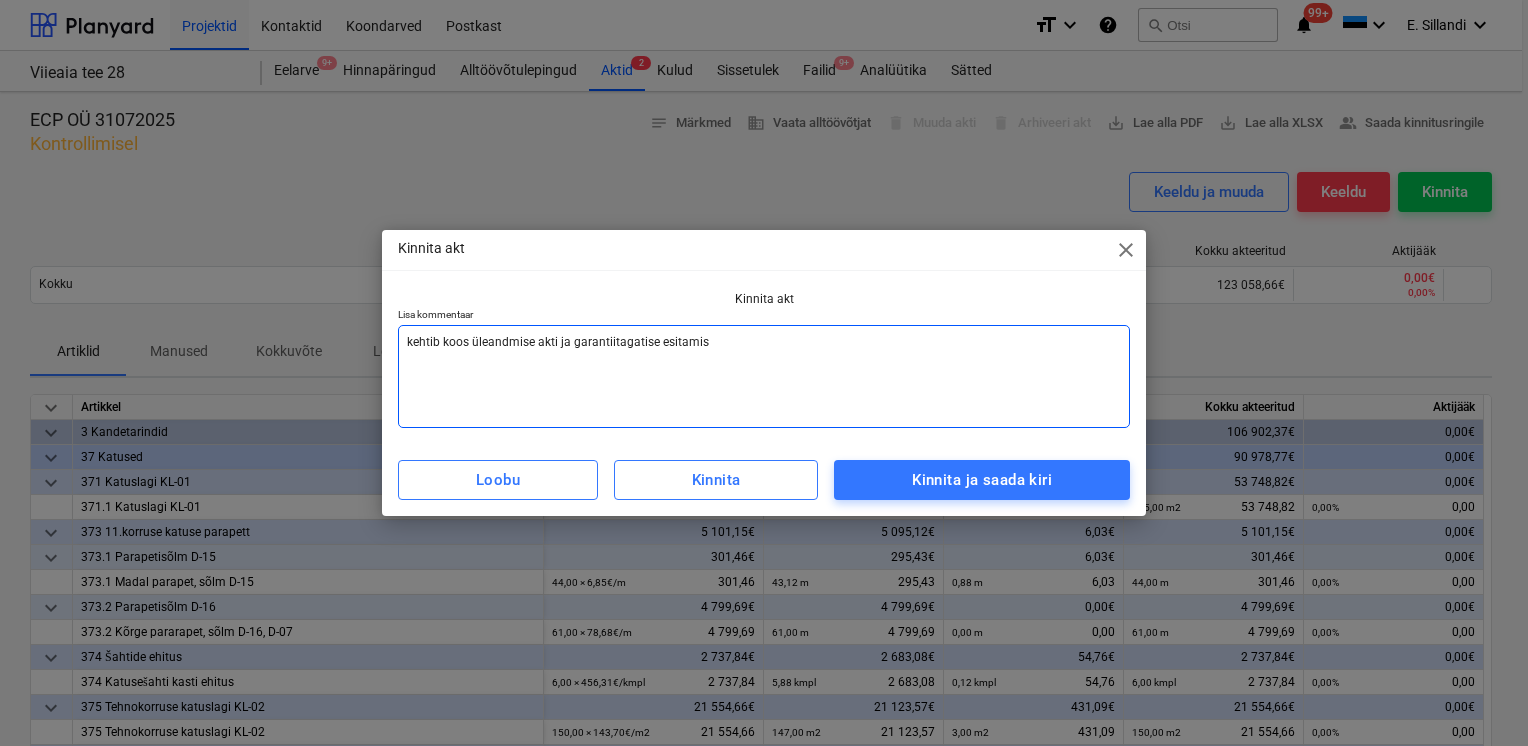 type on "x" 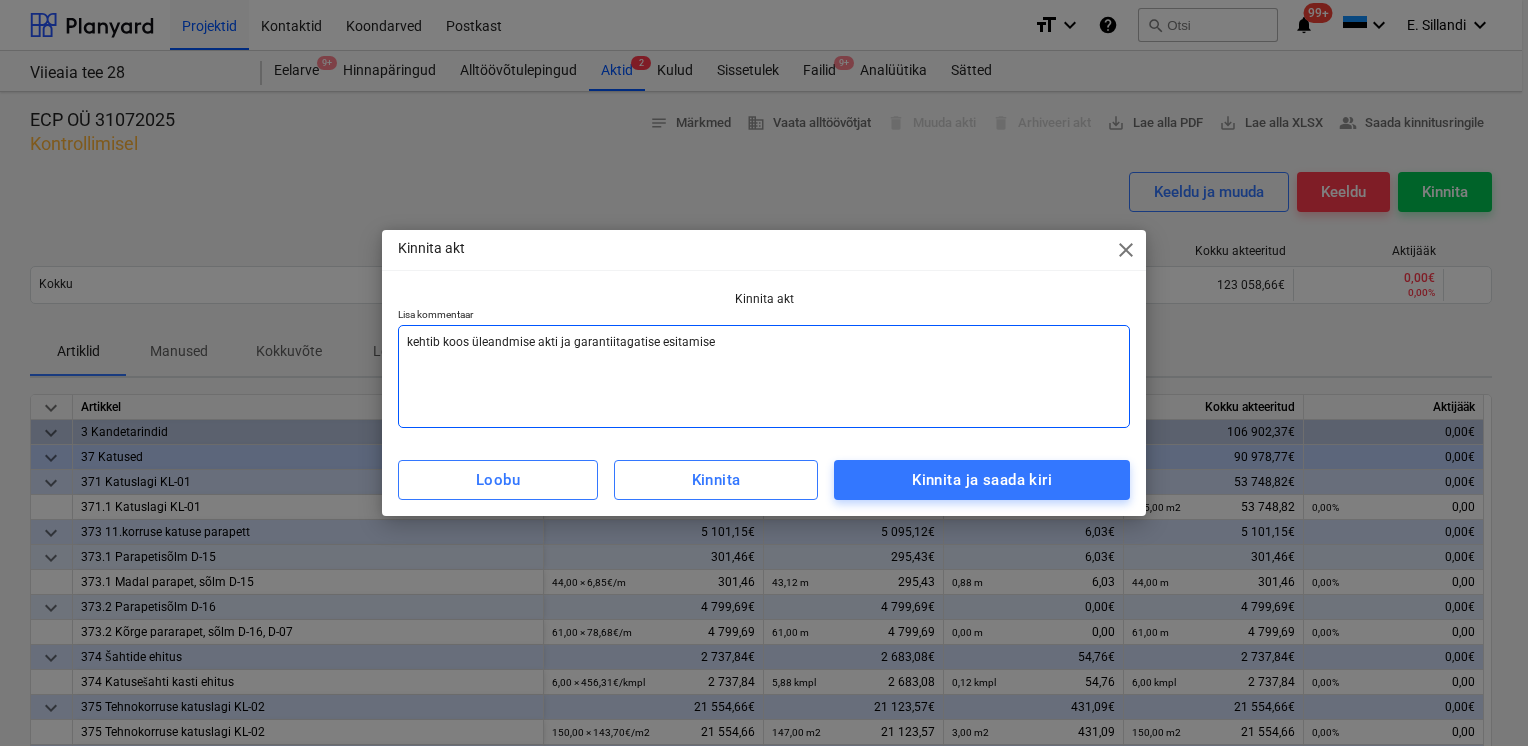 type on "x" 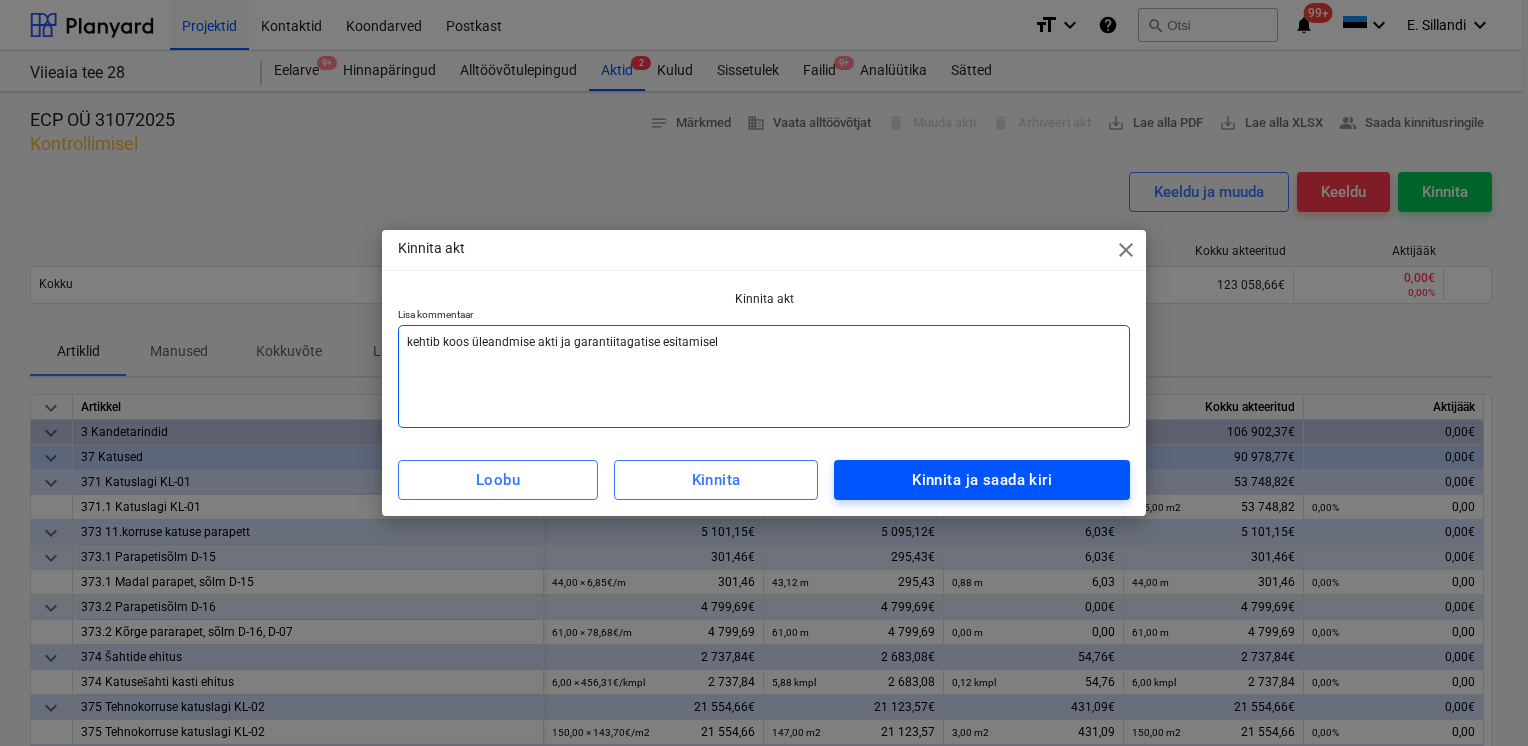 type on "kehtib koos üleandmise akti ja garantiitagatise esitamisel" 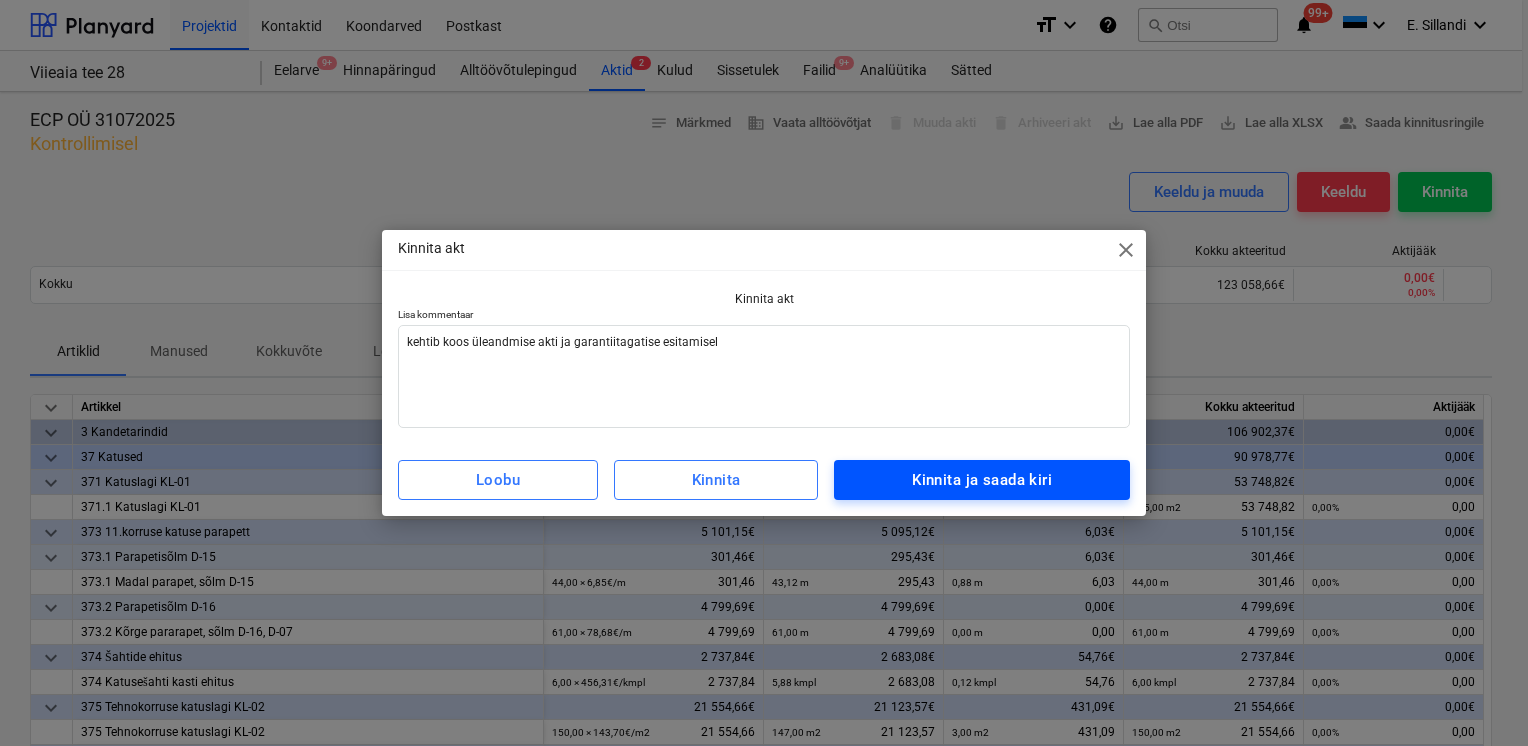 click on "Kinnita ja saada kiri" at bounding box center [982, 480] 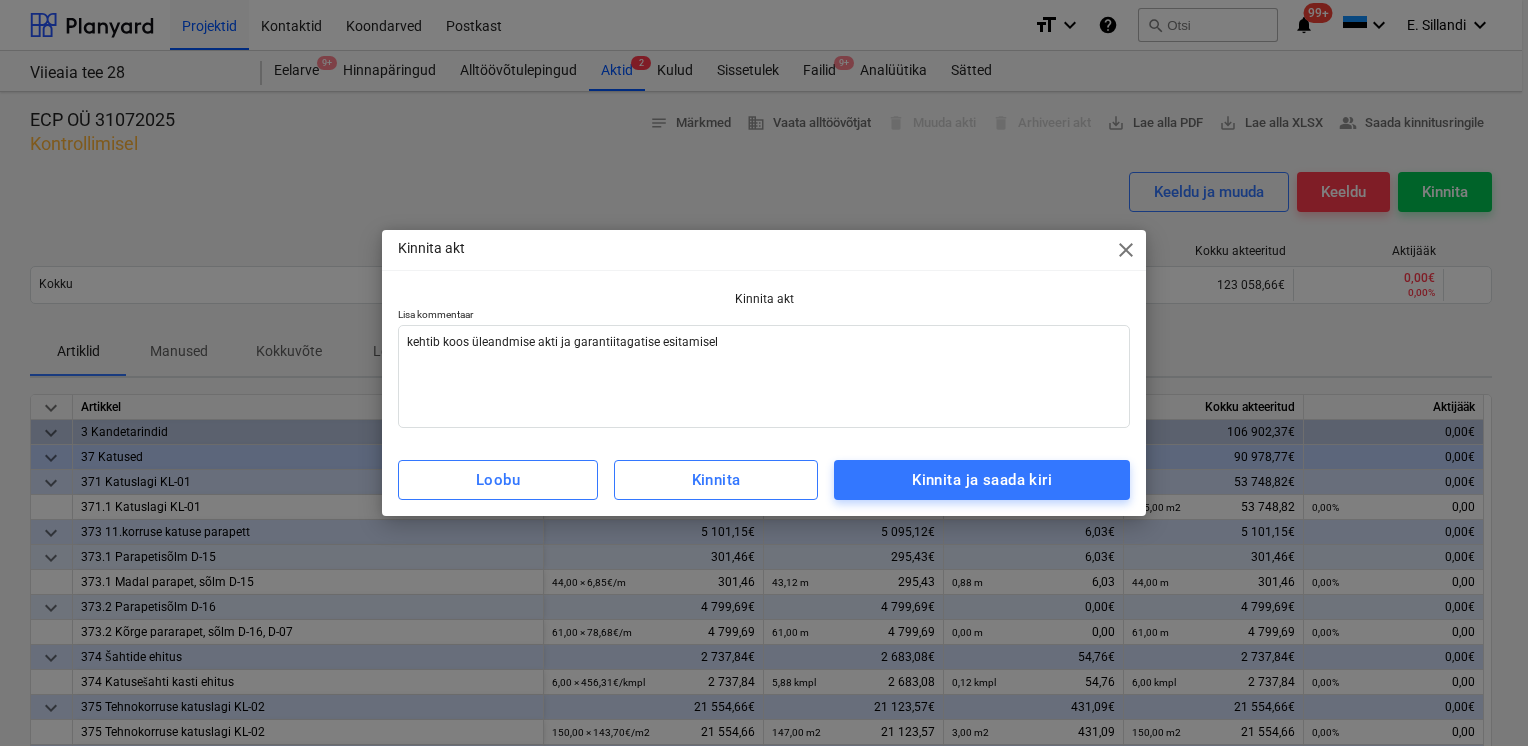 type on "x" 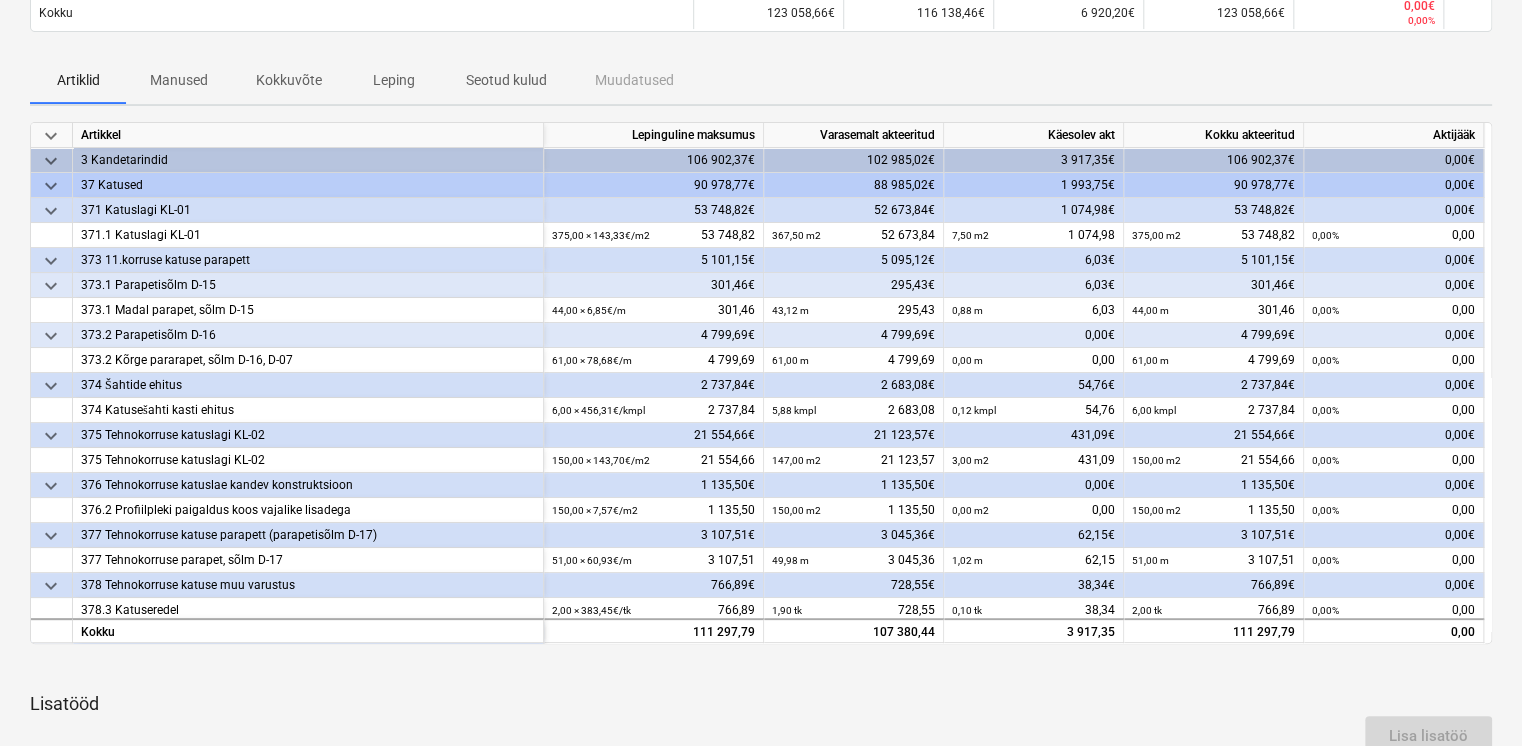 scroll, scrollTop: 0, scrollLeft: 0, axis: both 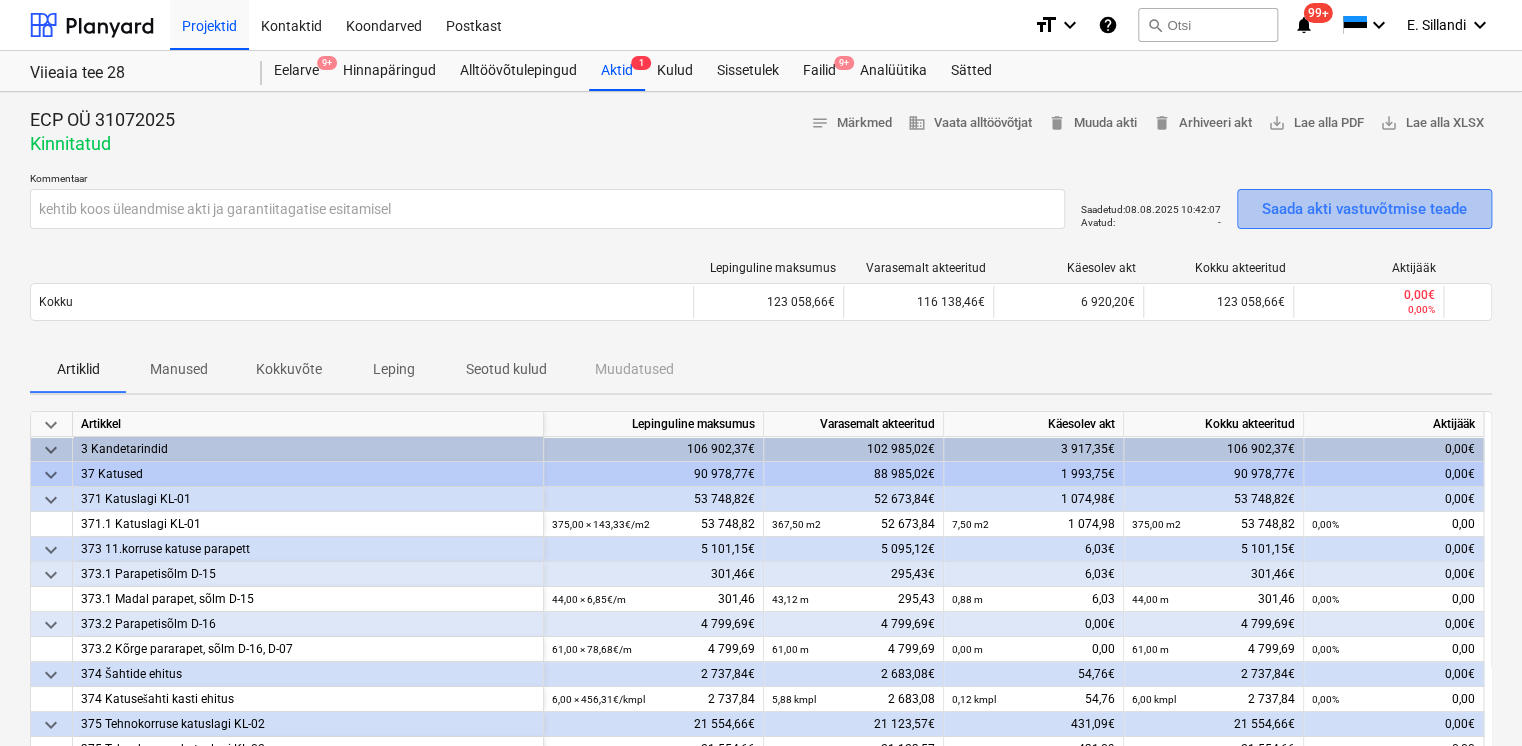 click on "Saada akti vastuvõtmise teade" at bounding box center (1364, 209) 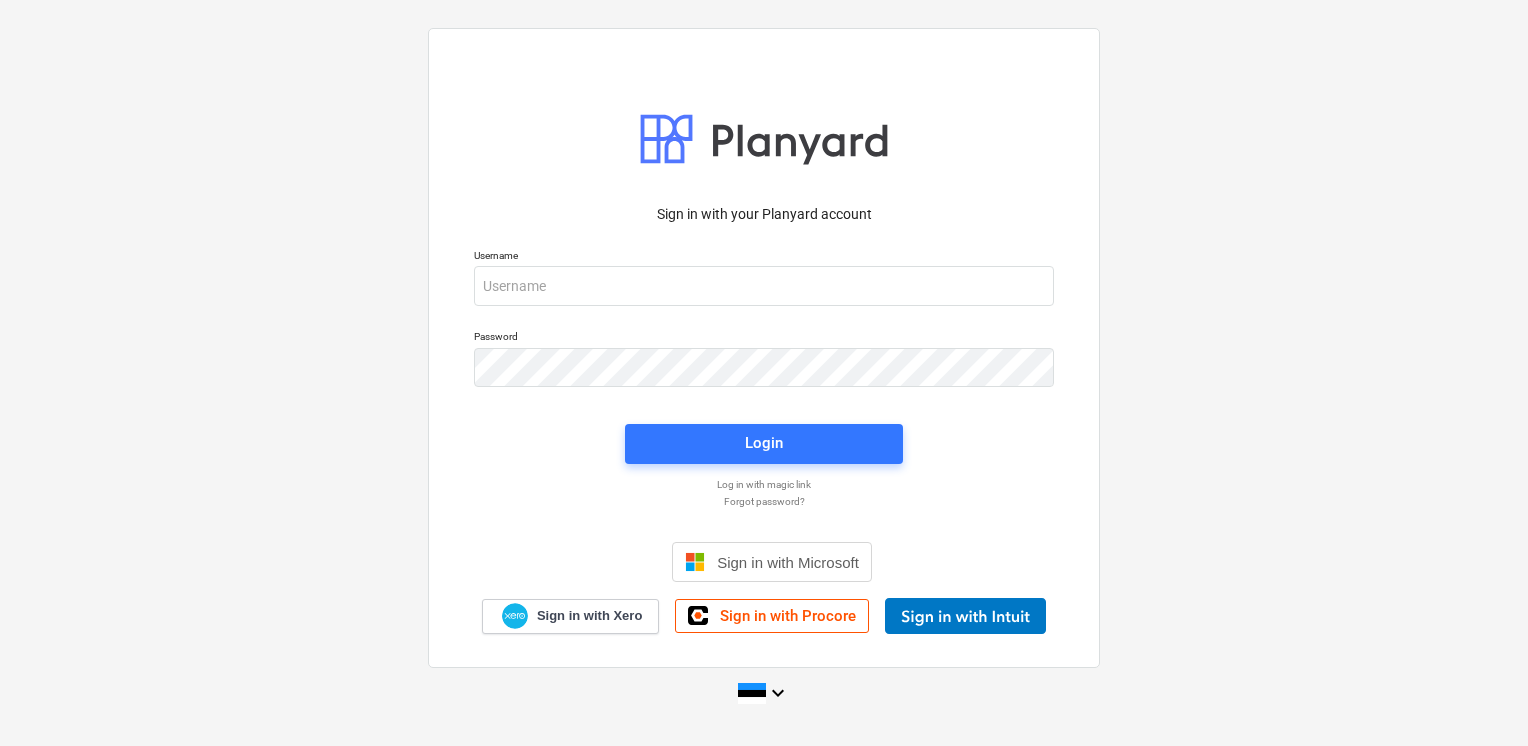 scroll, scrollTop: 0, scrollLeft: 0, axis: both 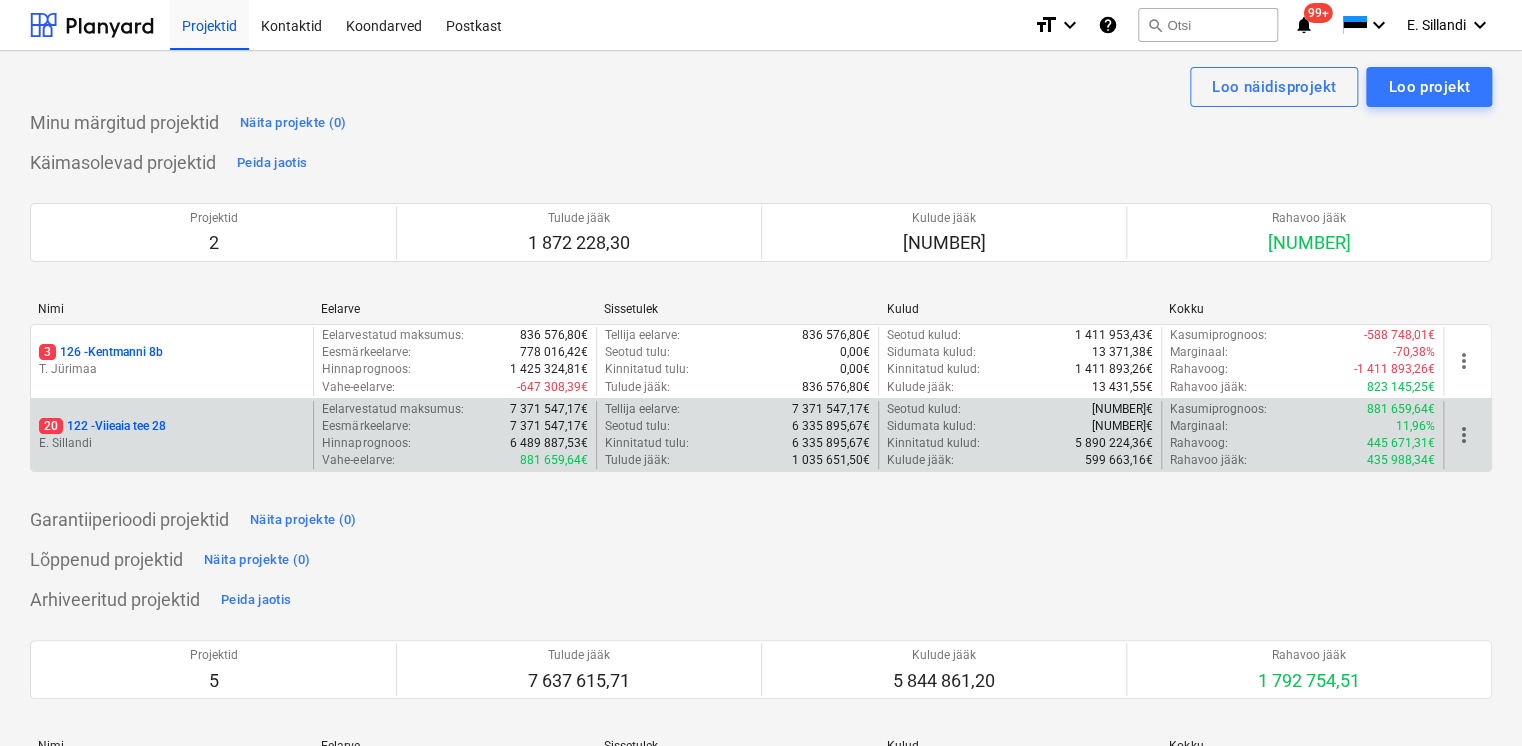 click on "E. Sillandi" at bounding box center (172, 443) 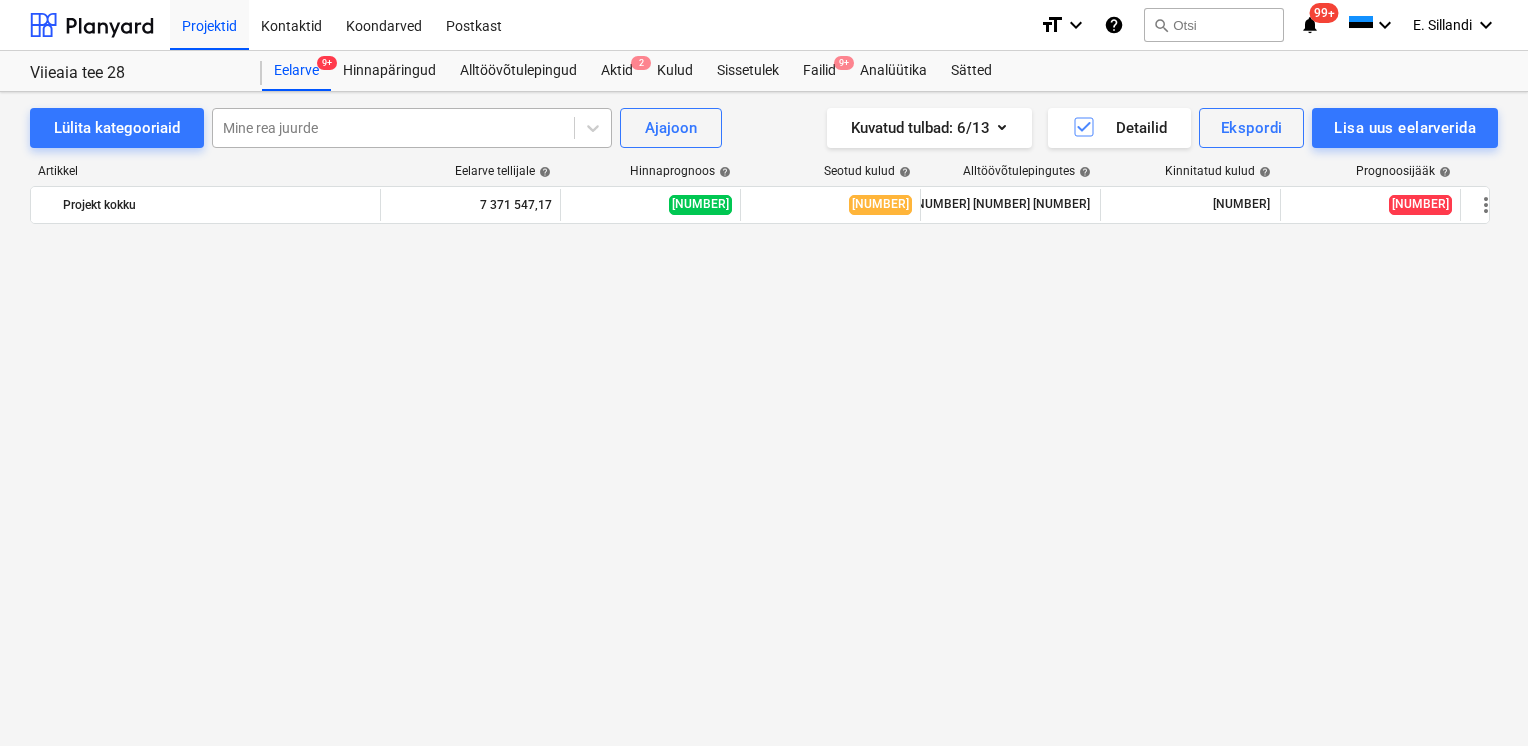 scroll, scrollTop: 4830, scrollLeft: 0, axis: vertical 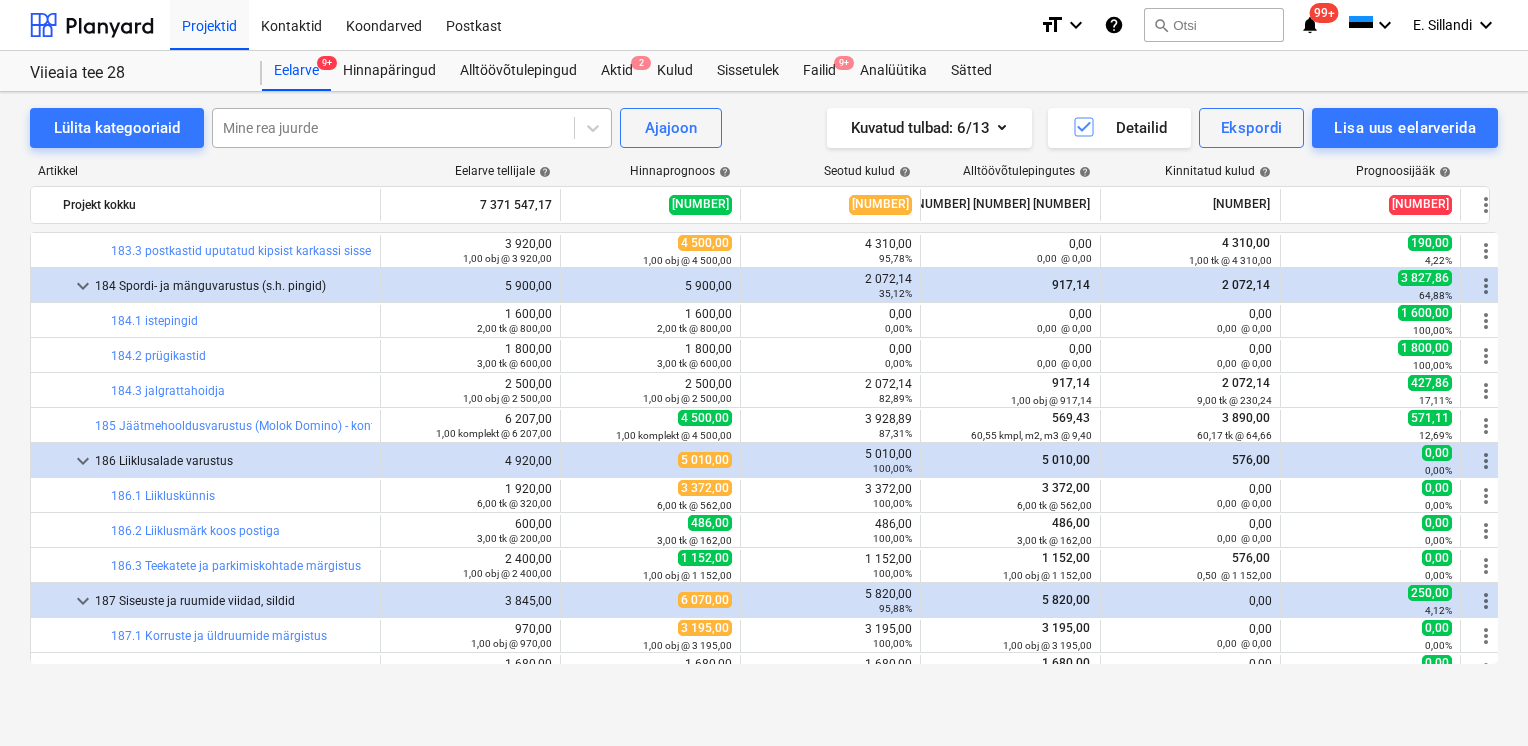 click at bounding box center [393, 128] 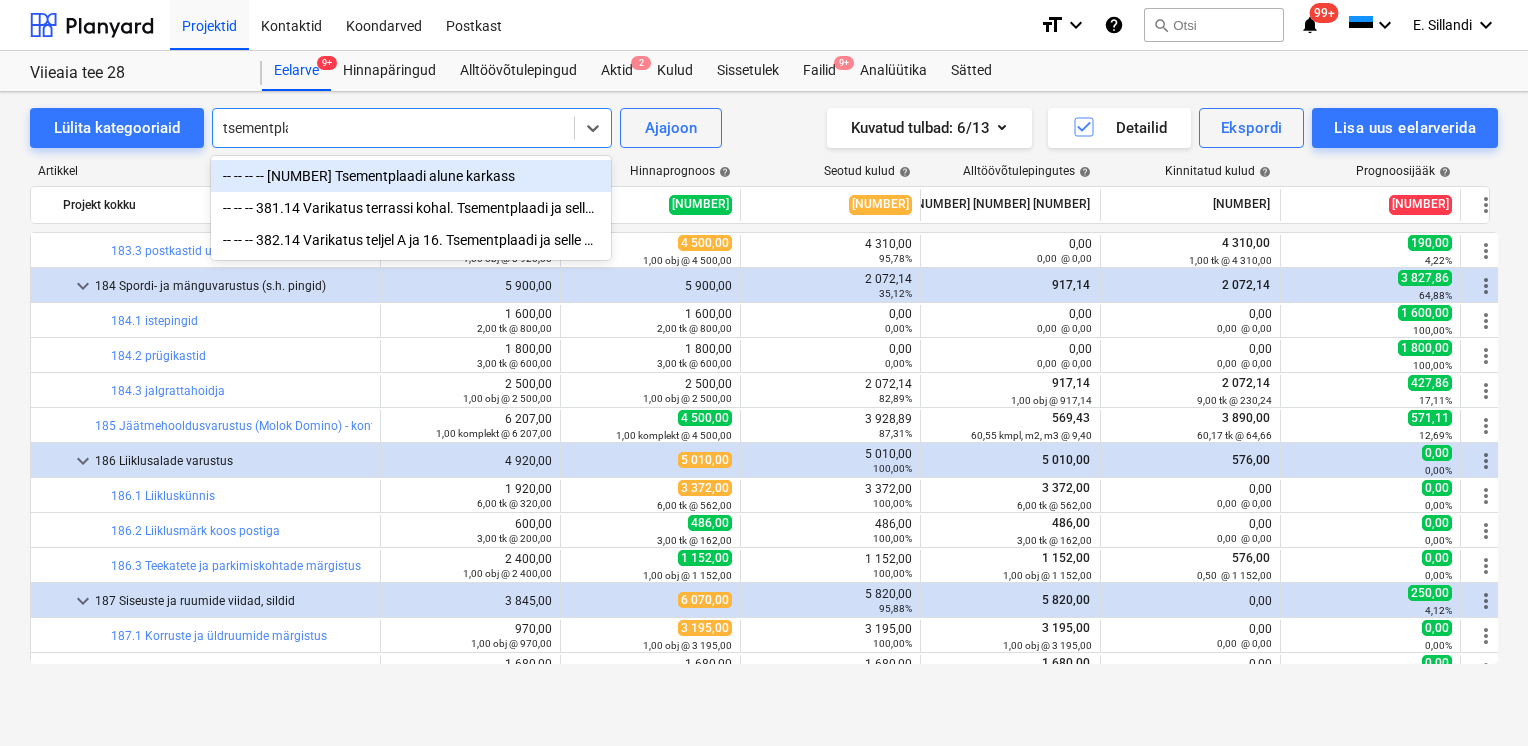 type on "tsementplaa" 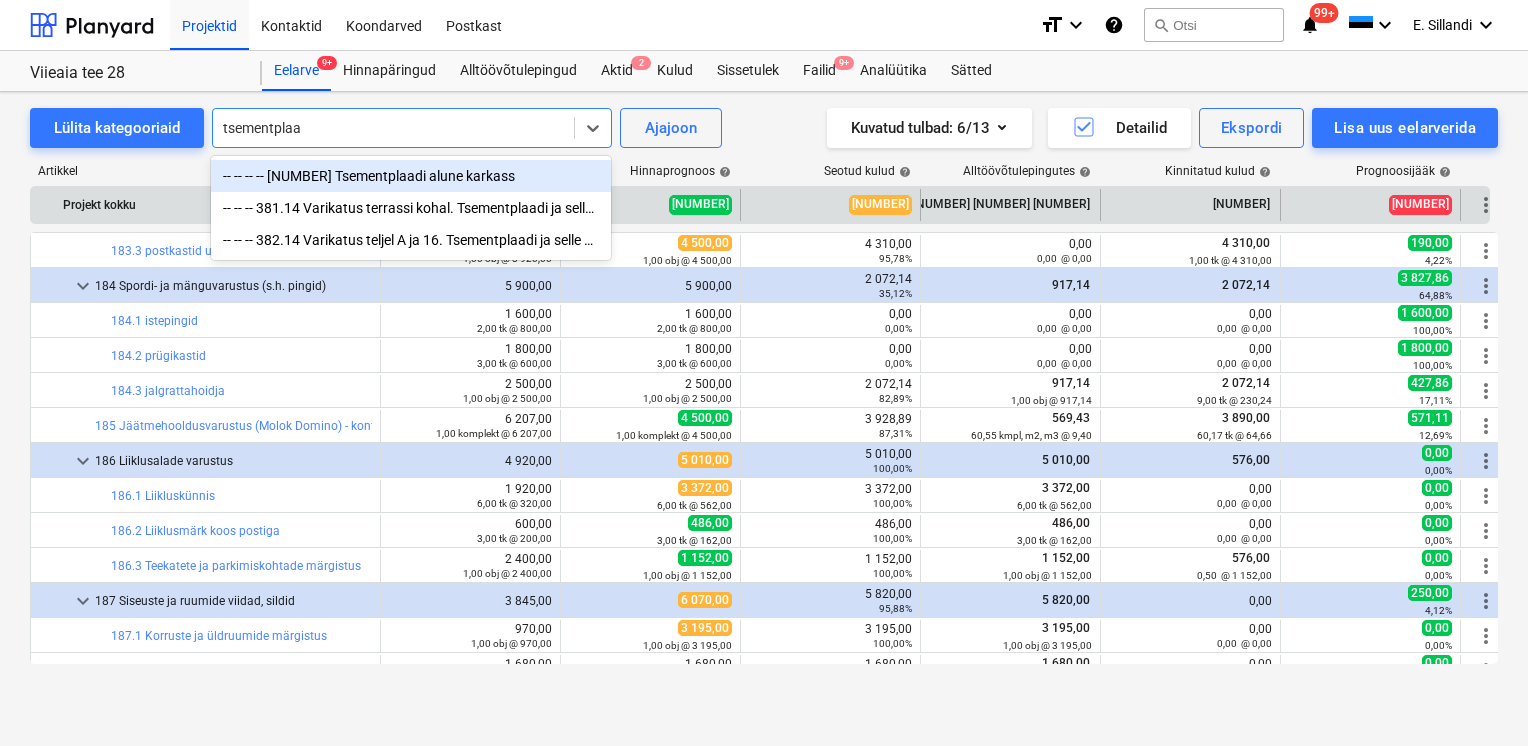 drag, startPoint x: 390, startPoint y: 180, endPoint x: 422, endPoint y: 222, distance: 52.801514 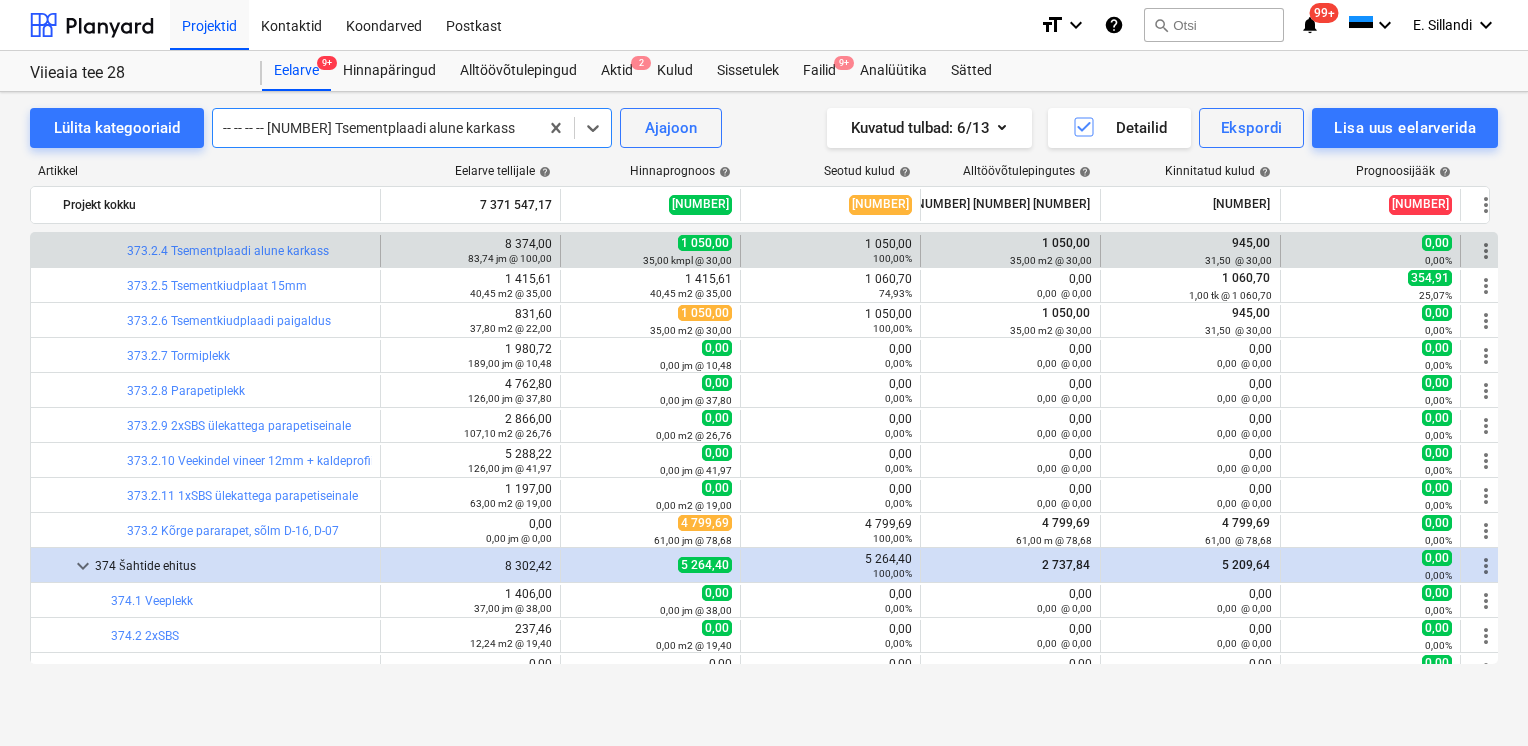 scroll, scrollTop: 10336, scrollLeft: 0, axis: vertical 